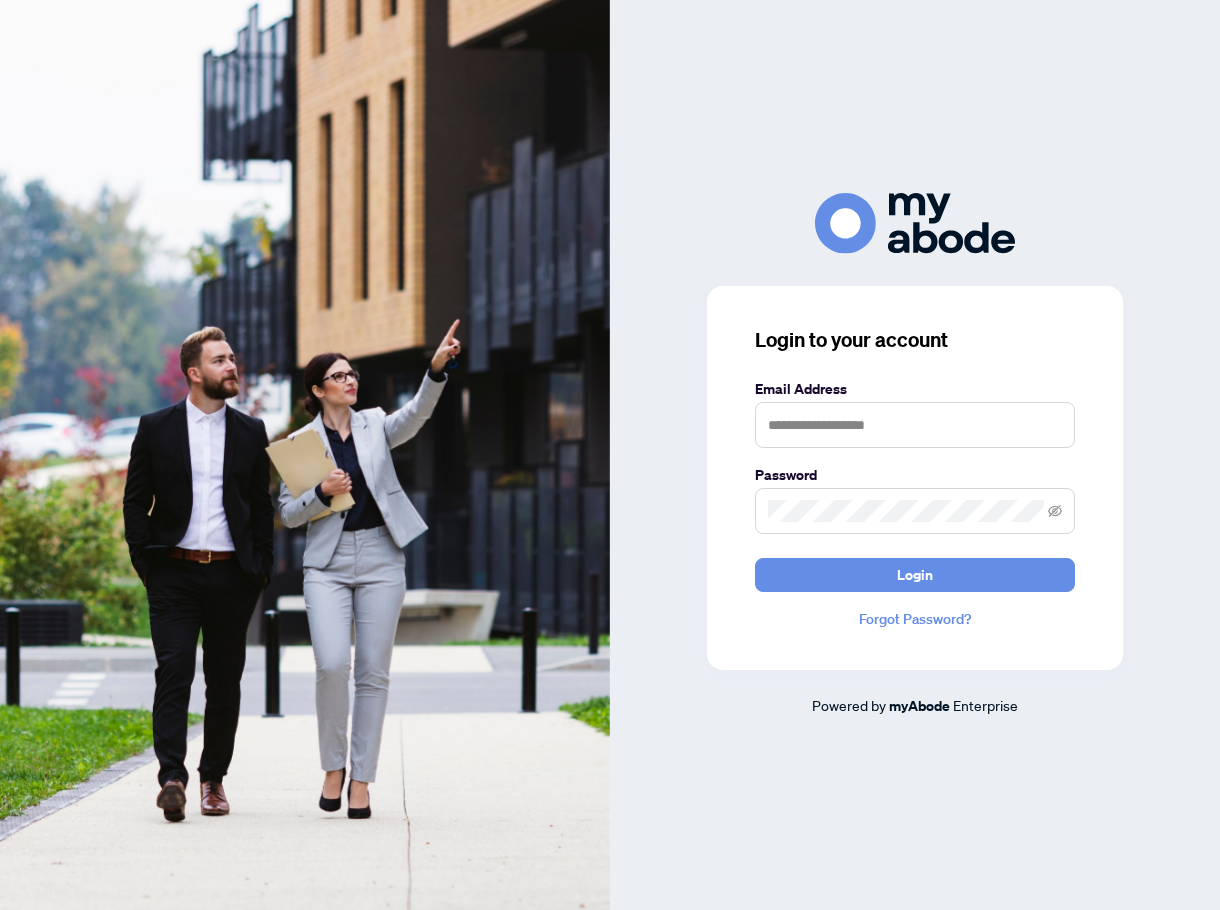 scroll, scrollTop: 0, scrollLeft: 0, axis: both 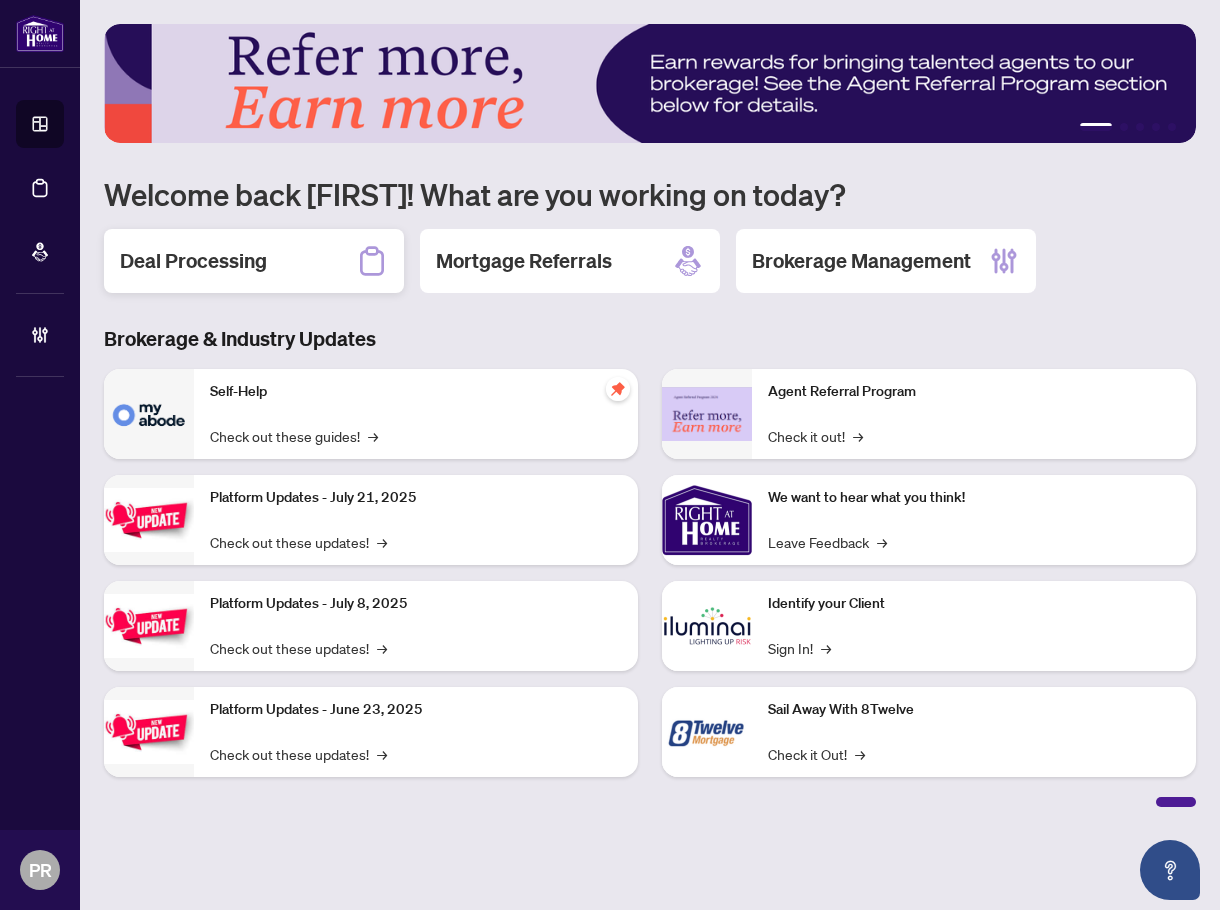 click on "Deal Processing" at bounding box center [254, 261] 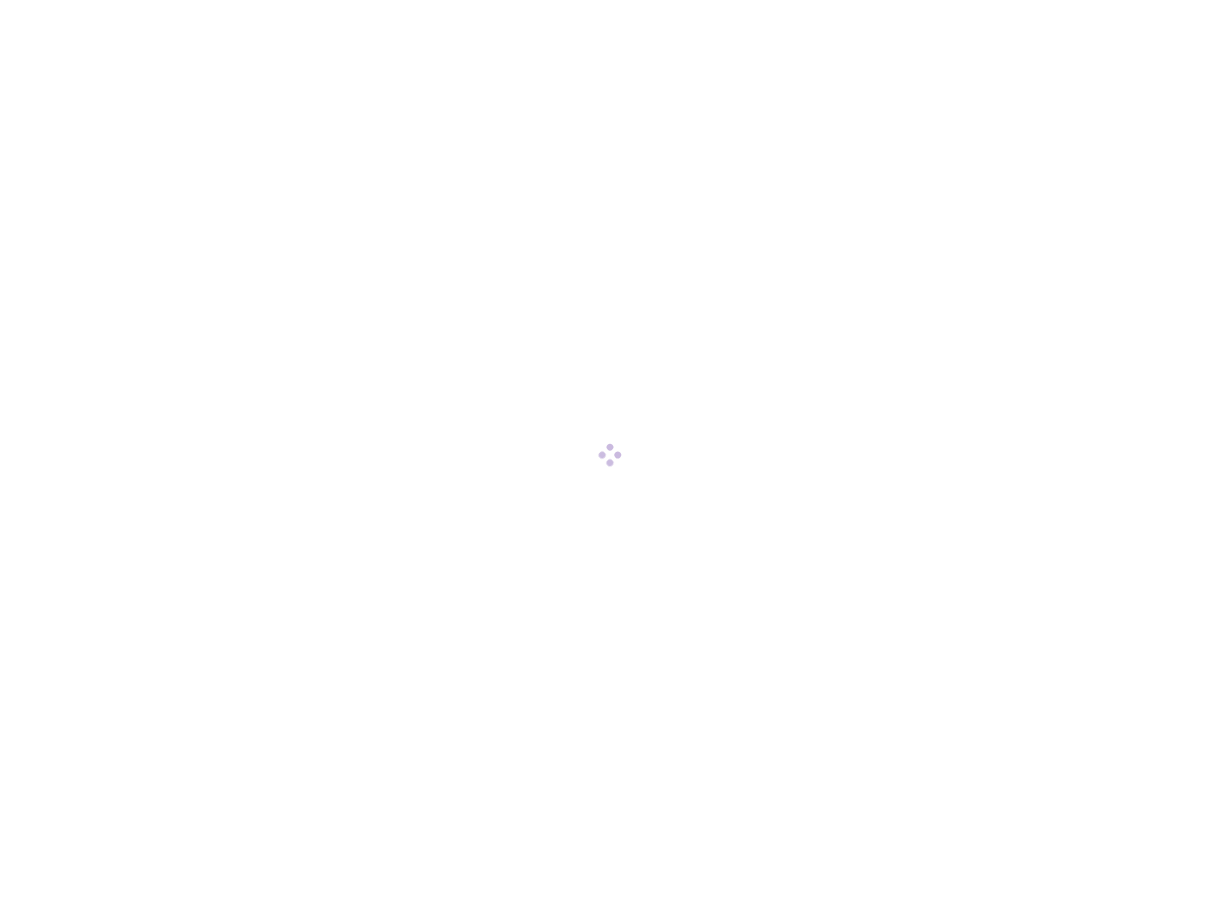 scroll, scrollTop: 0, scrollLeft: 0, axis: both 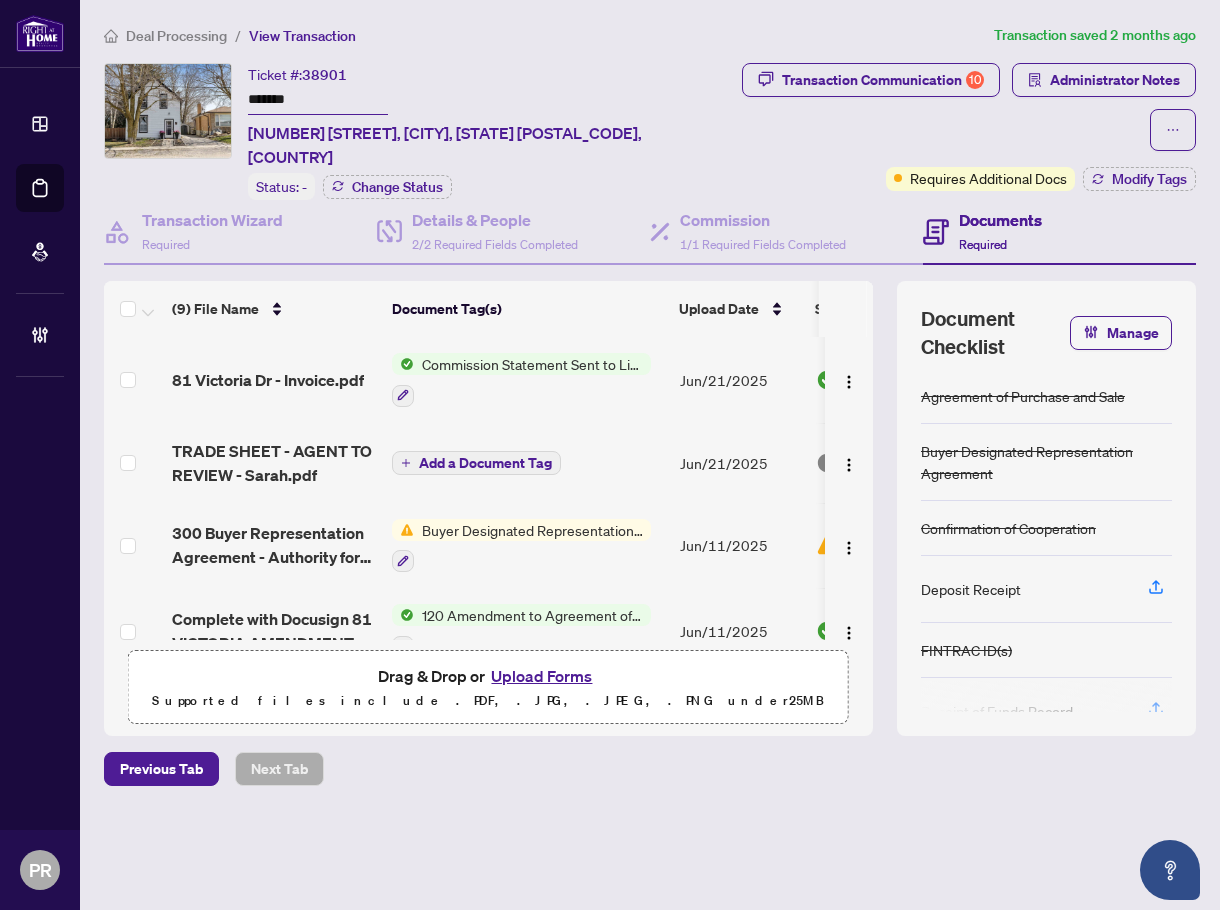 click on "38901" at bounding box center (324, 75) 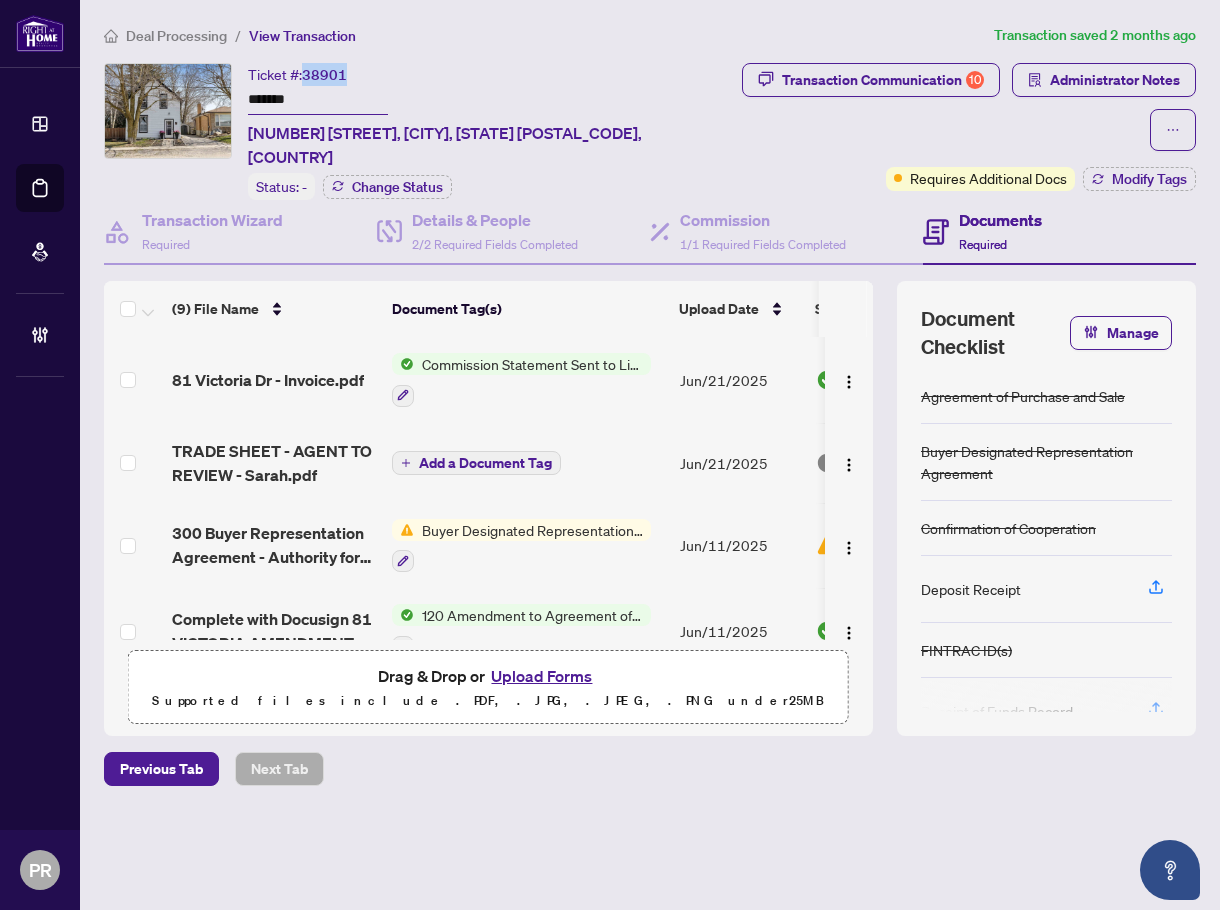 click on "38901" at bounding box center (324, 75) 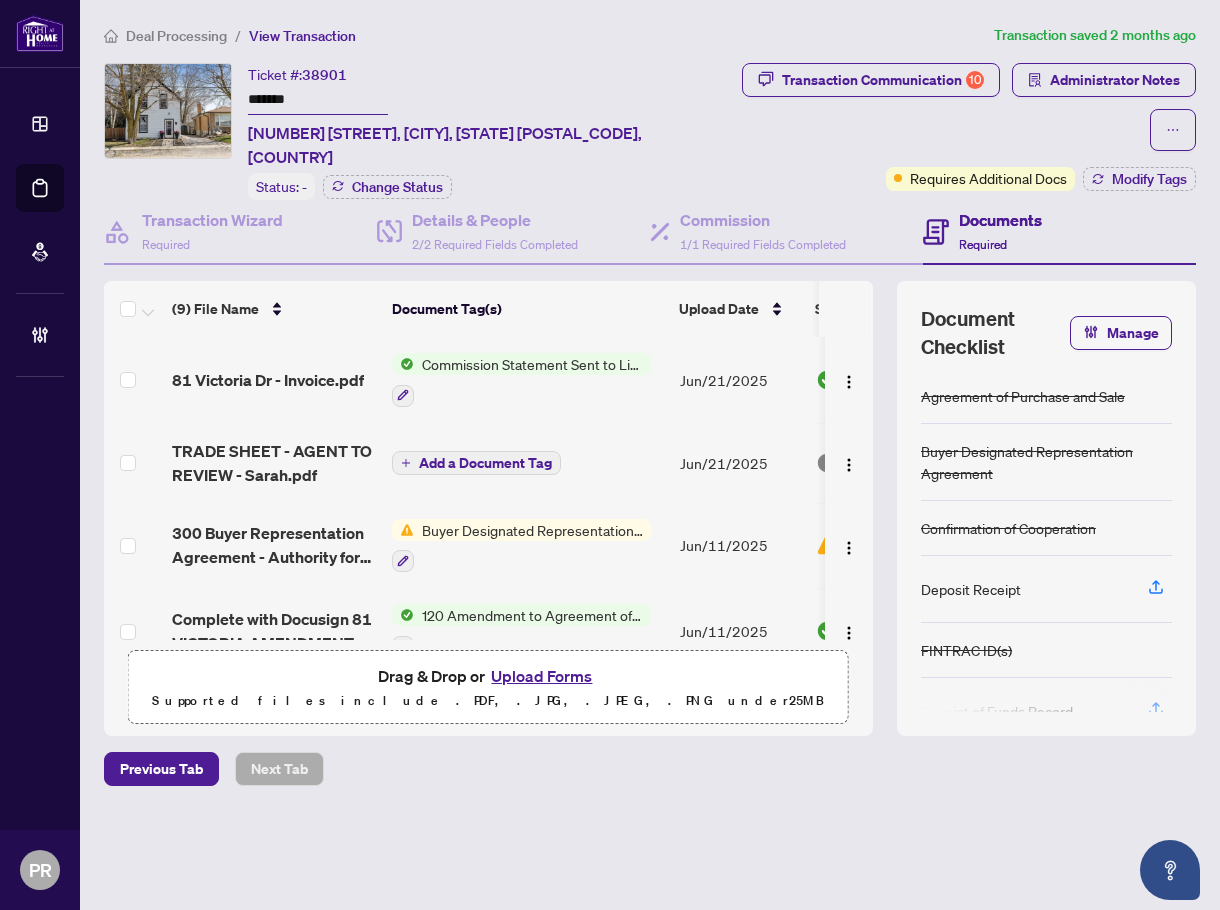 click on "*******" at bounding box center [318, 100] 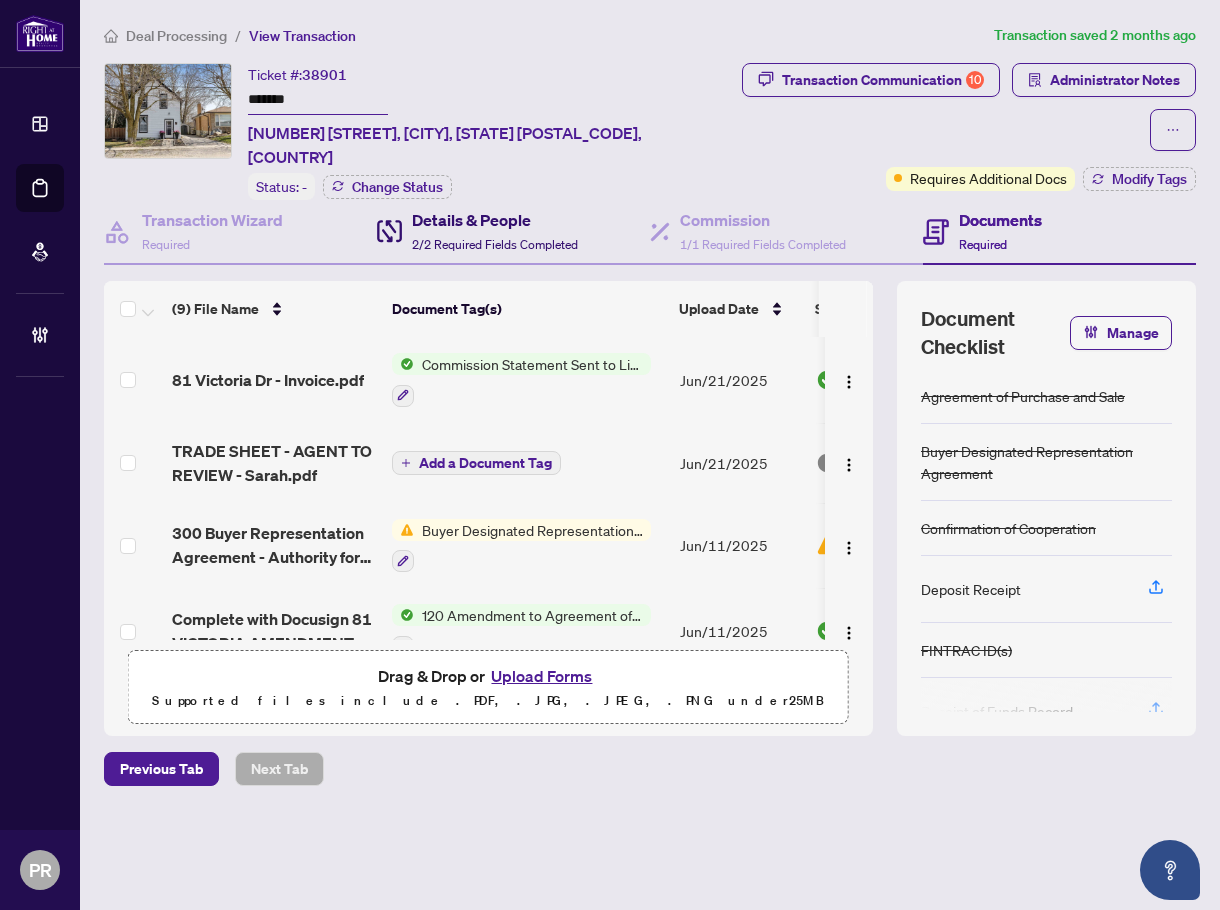 click on "2/2 Required Fields Completed" at bounding box center (495, 244) 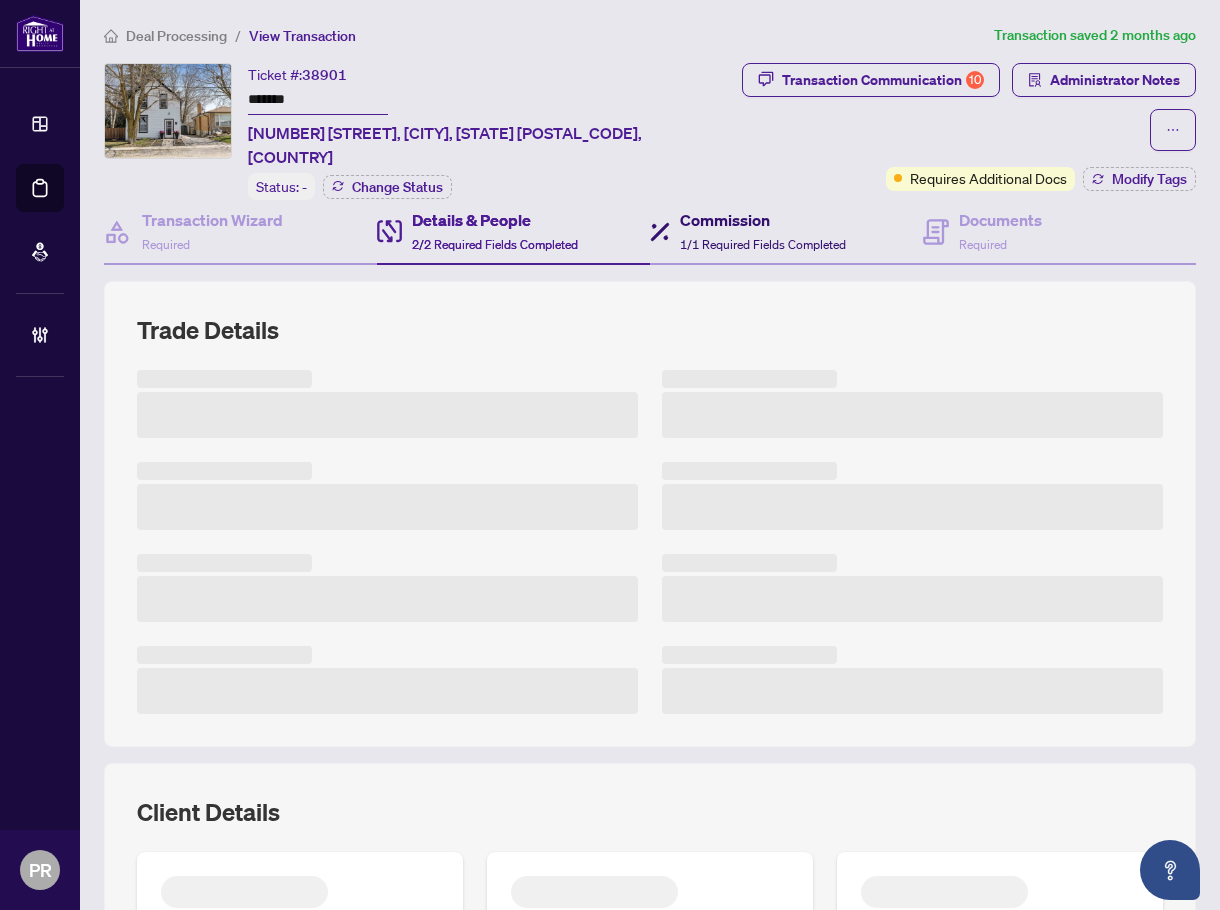 click on "1/1 Required Fields Completed" at bounding box center (763, 244) 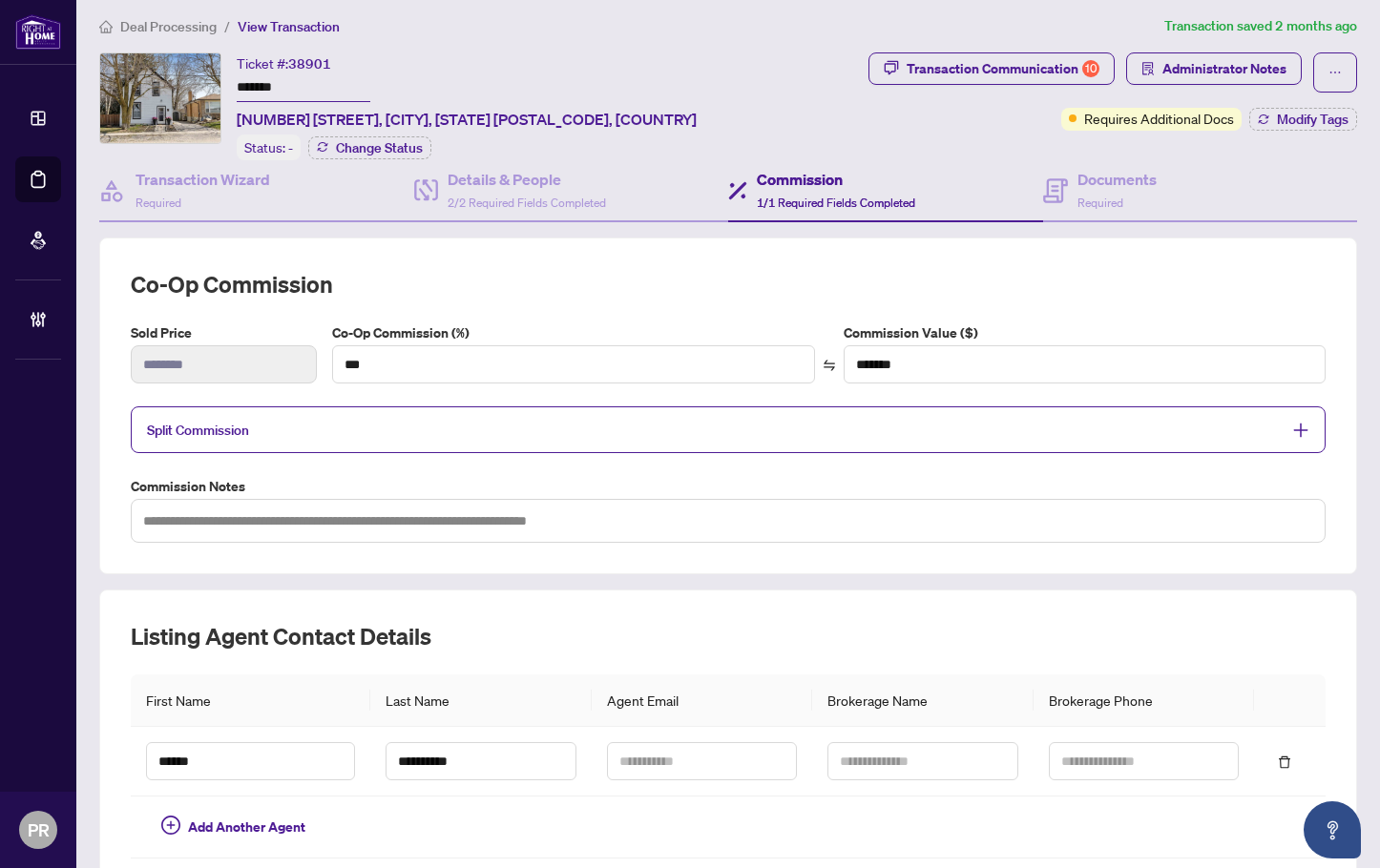 scroll, scrollTop: 0, scrollLeft: 0, axis: both 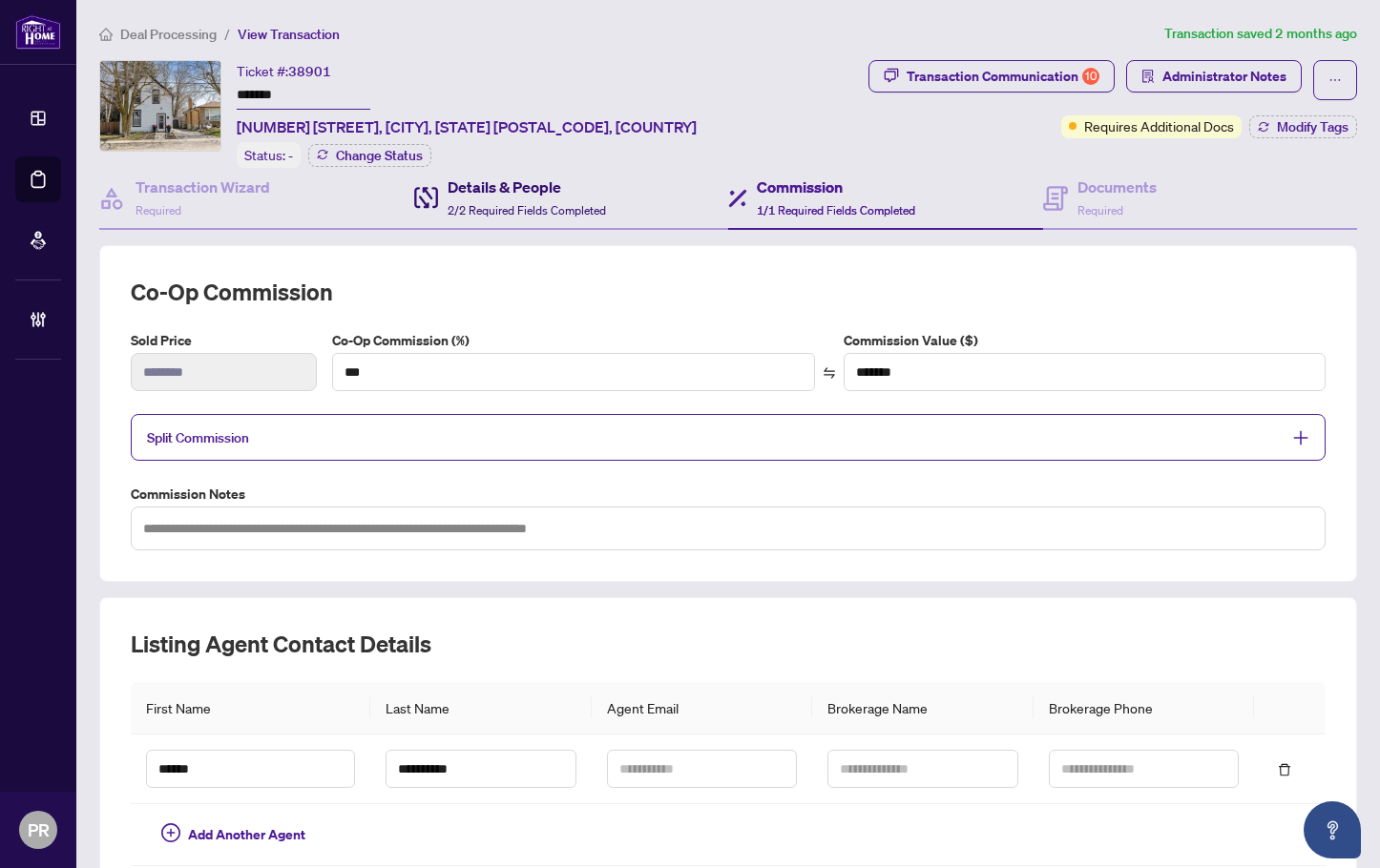 click on "2/2 Required Fields Completed" at bounding box center [527, 210] 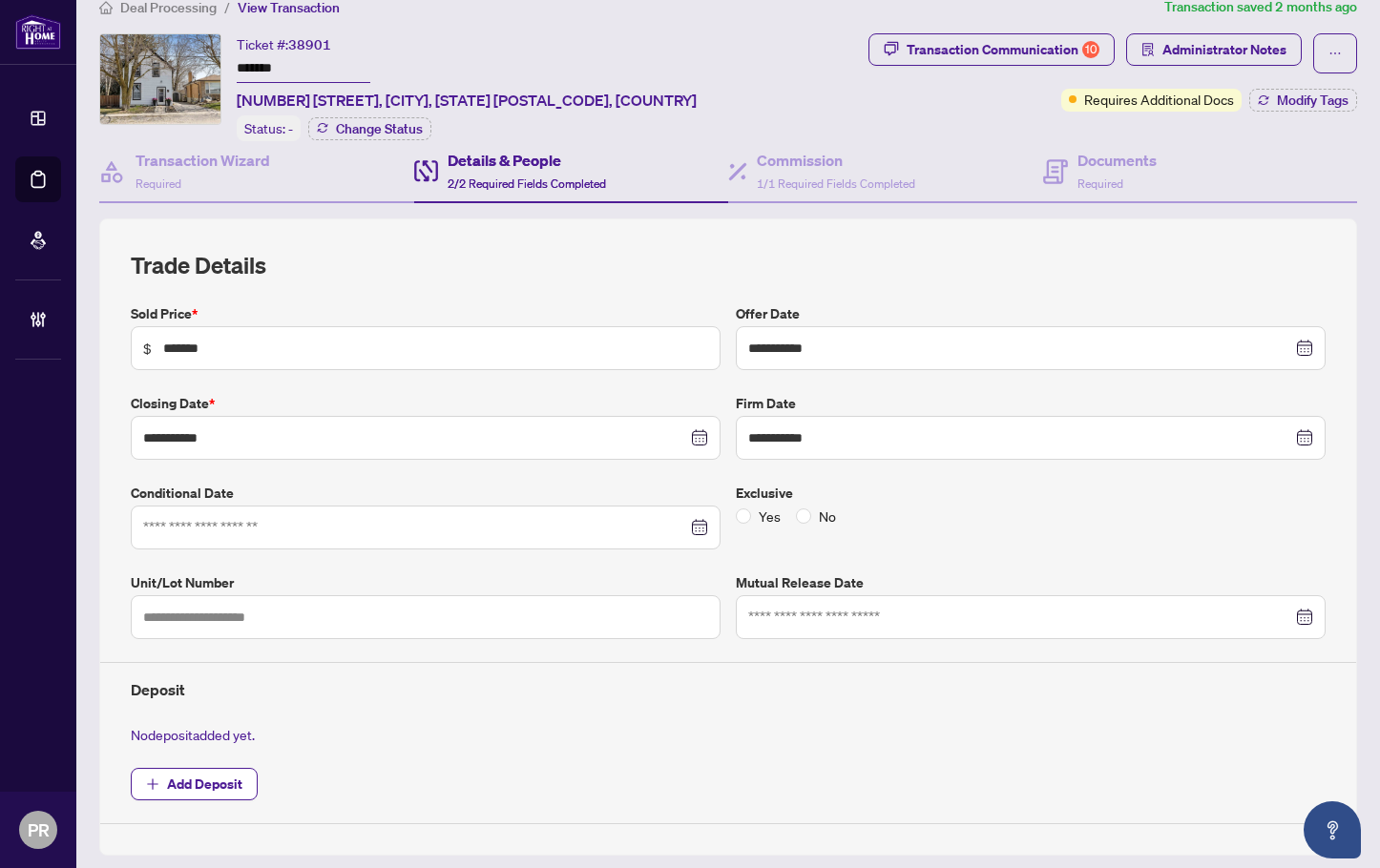 scroll, scrollTop: 0, scrollLeft: 0, axis: both 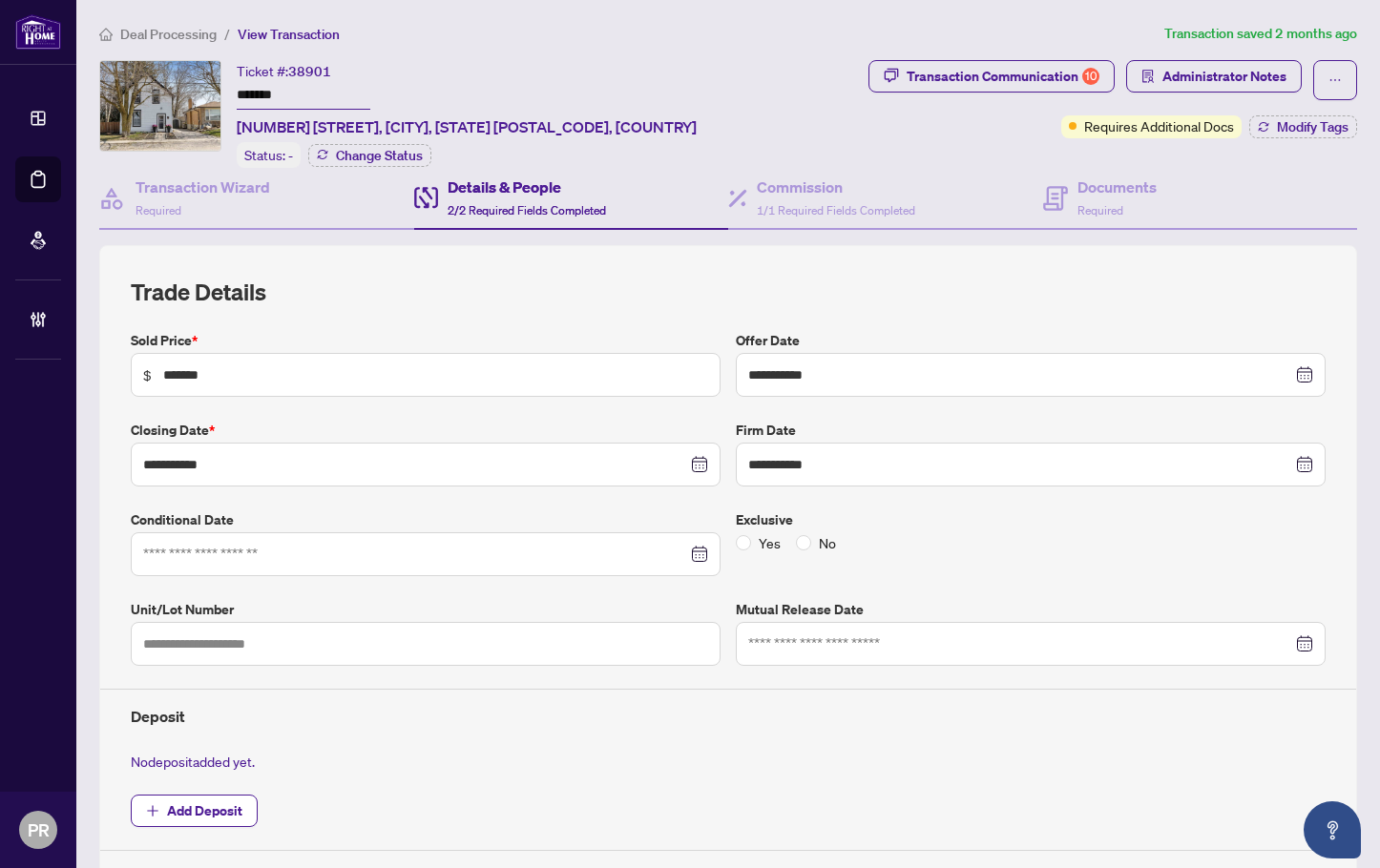 click on "Deal Processing" at bounding box center [168, 34] 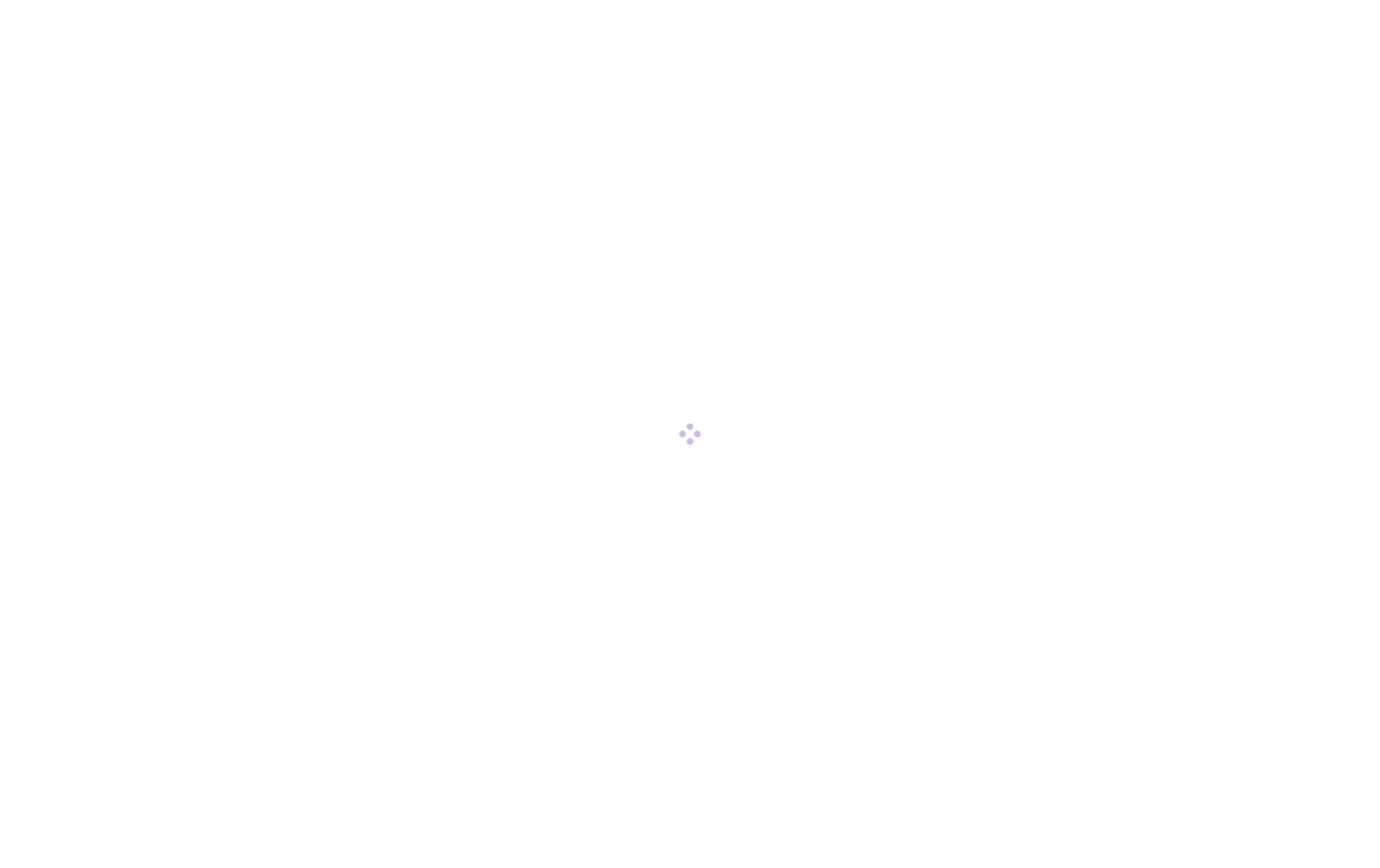 scroll, scrollTop: 0, scrollLeft: 0, axis: both 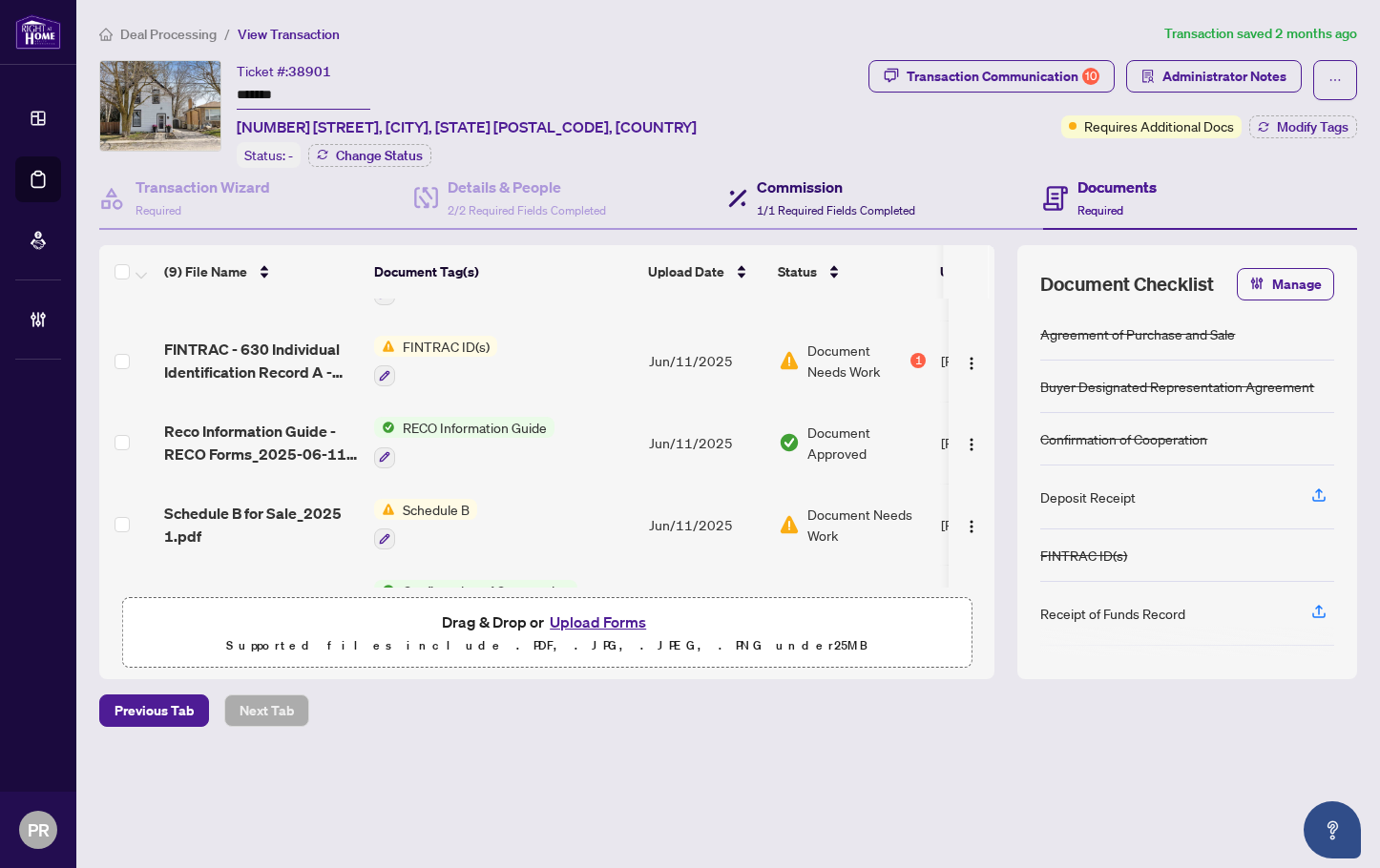 click on "Commission" at bounding box center [836, 187] 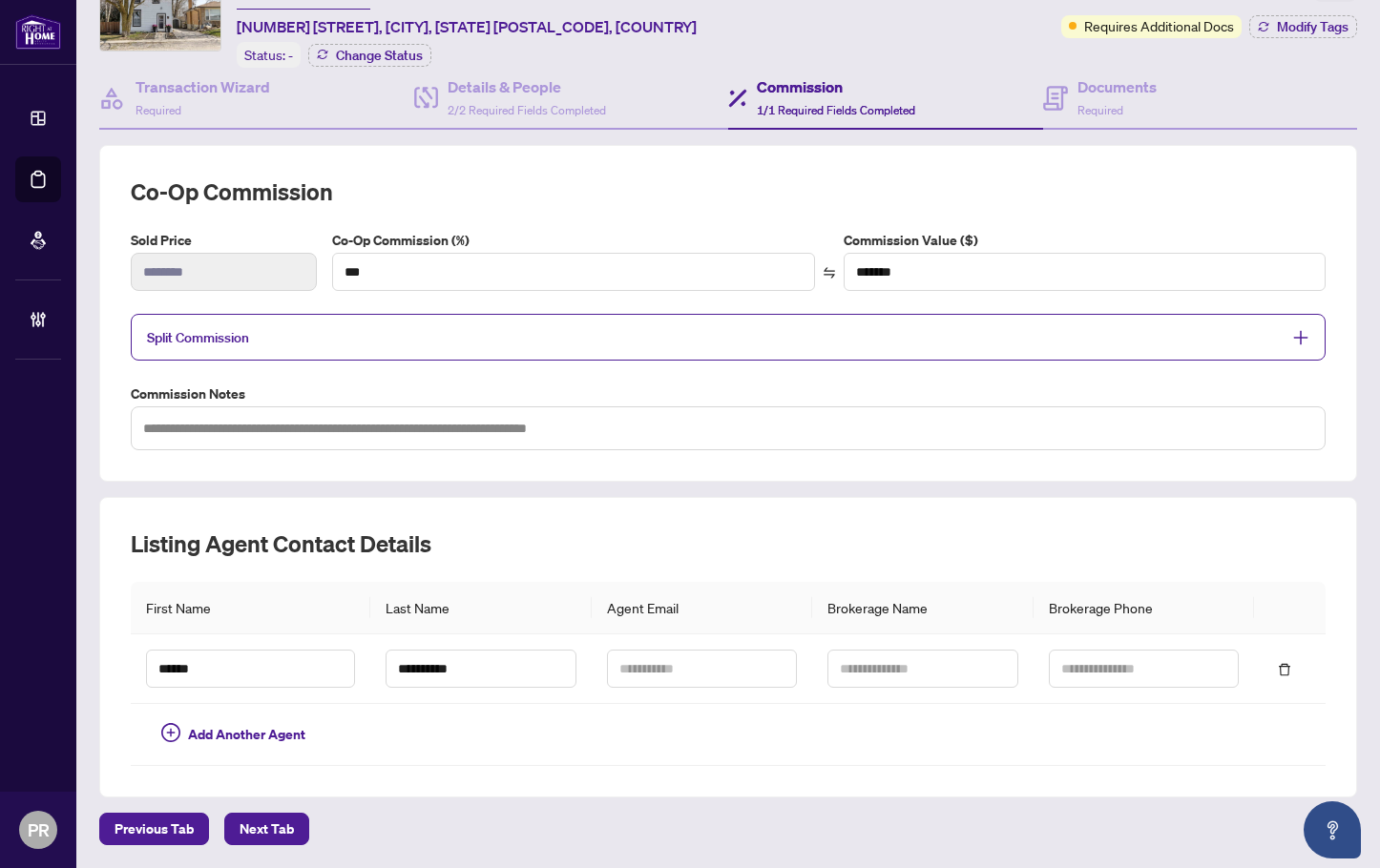scroll, scrollTop: 0, scrollLeft: 0, axis: both 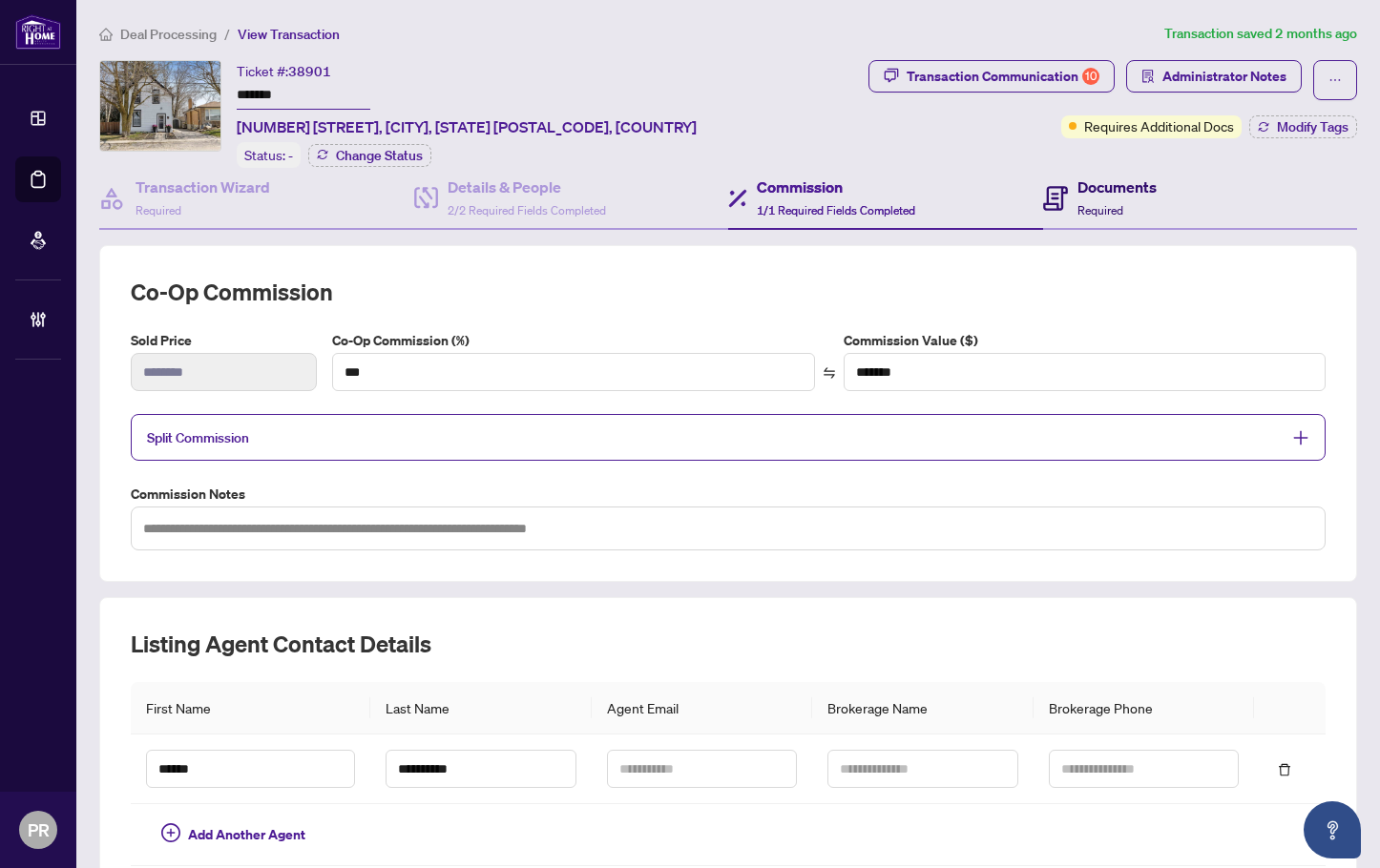 click on "Documents Required" at bounding box center [1099, 197] 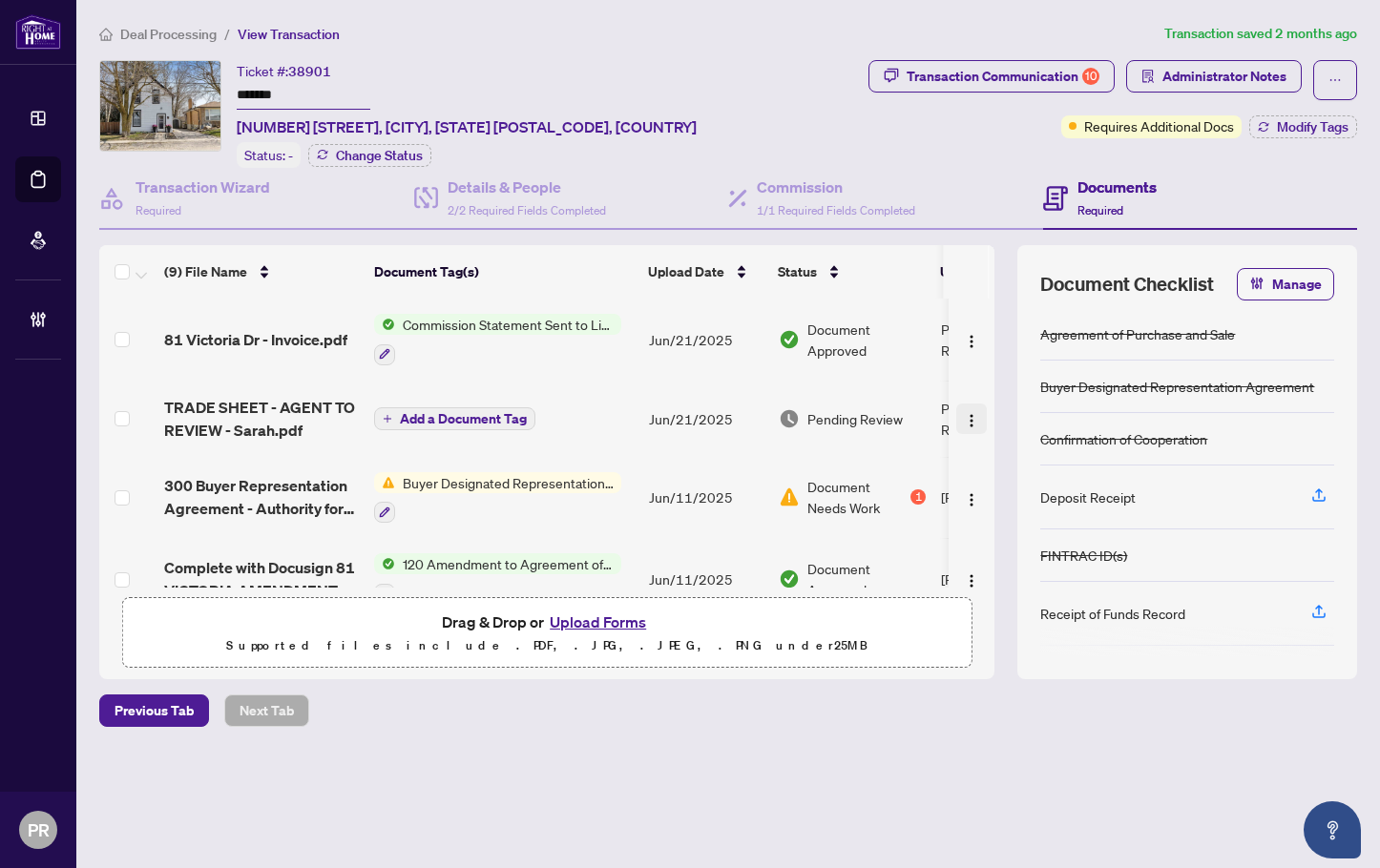 click at bounding box center [972, 419] 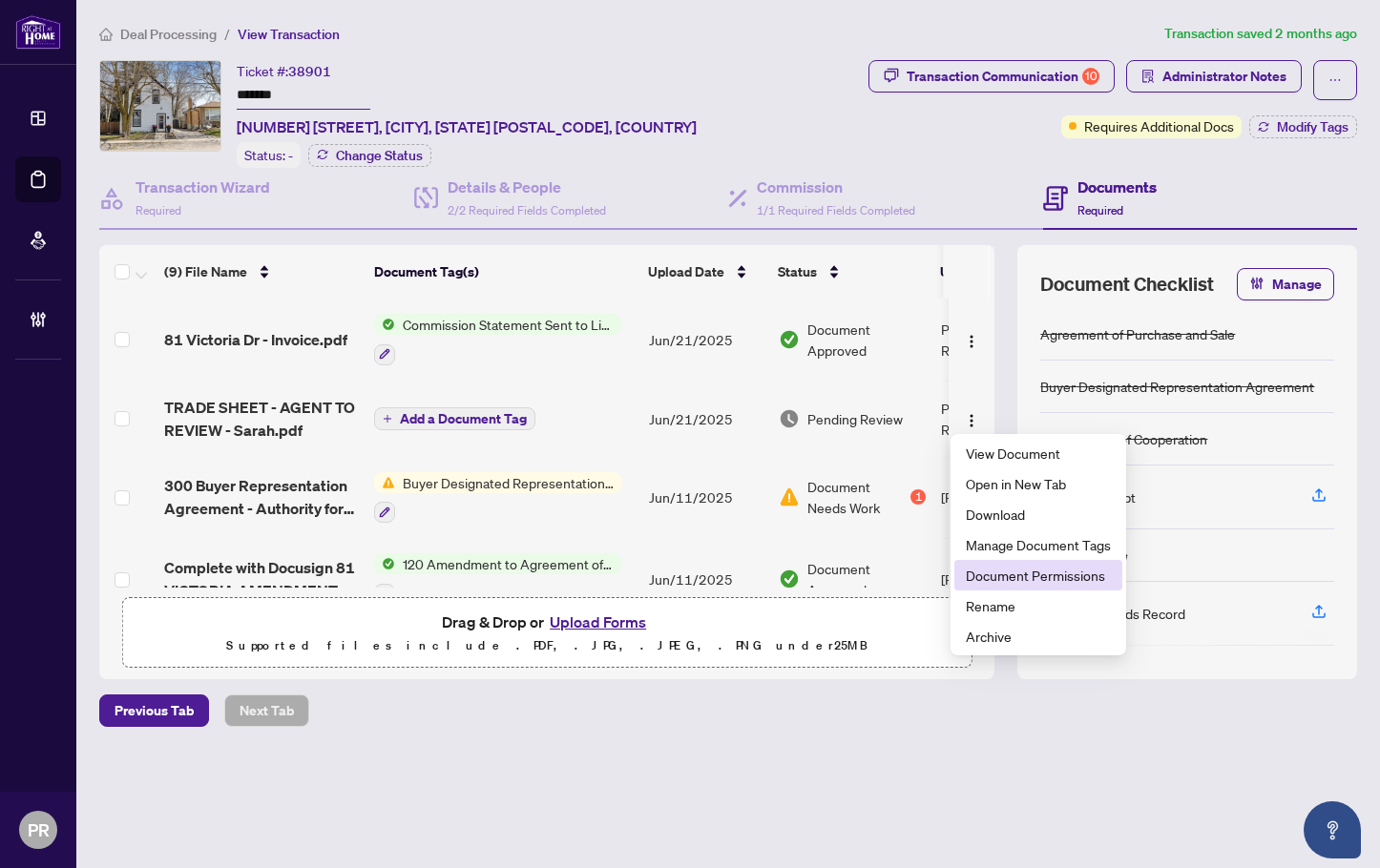 click on "Document Permissions" at bounding box center (1038, 575) 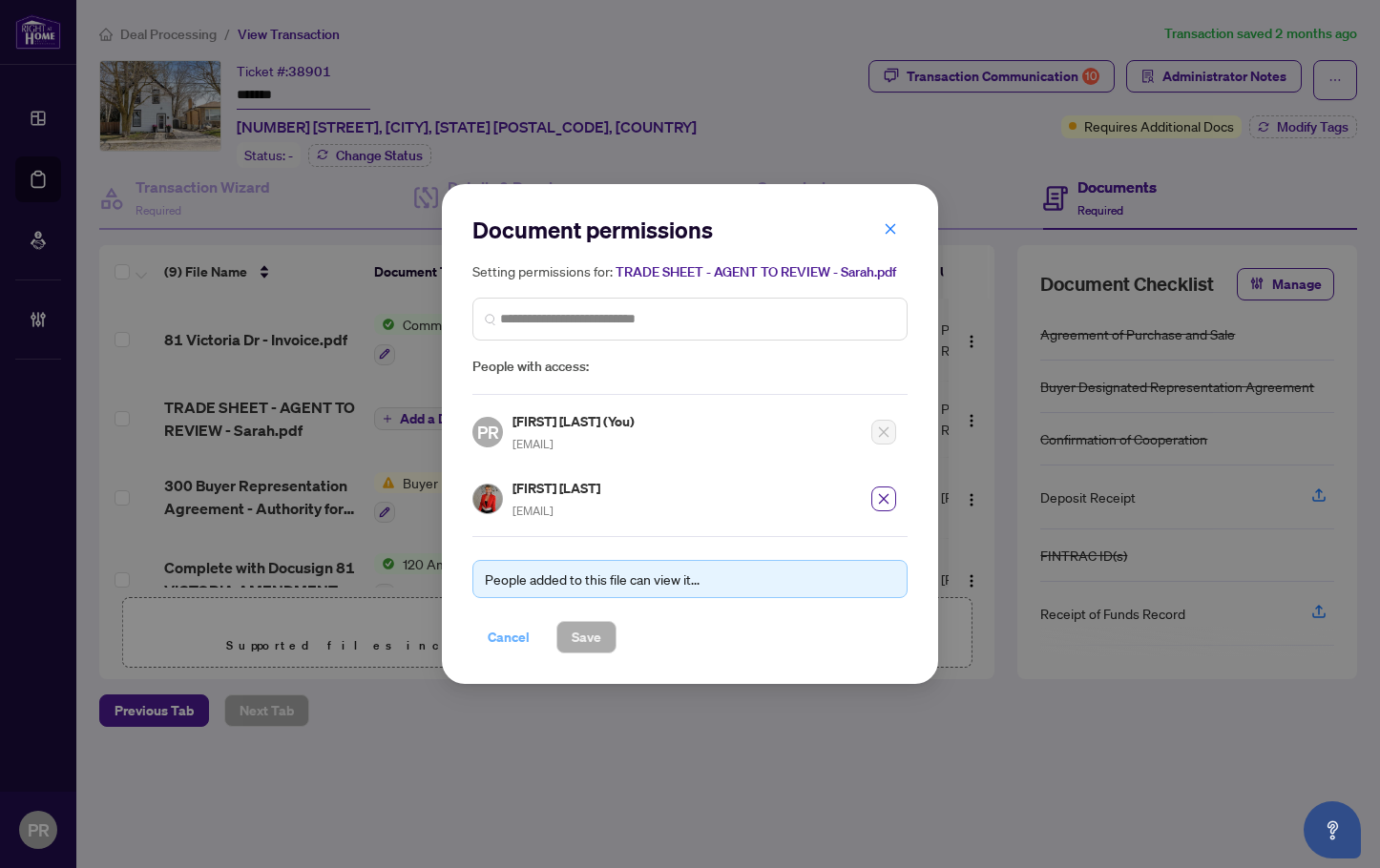 click on "Cancel" at bounding box center (509, 637) 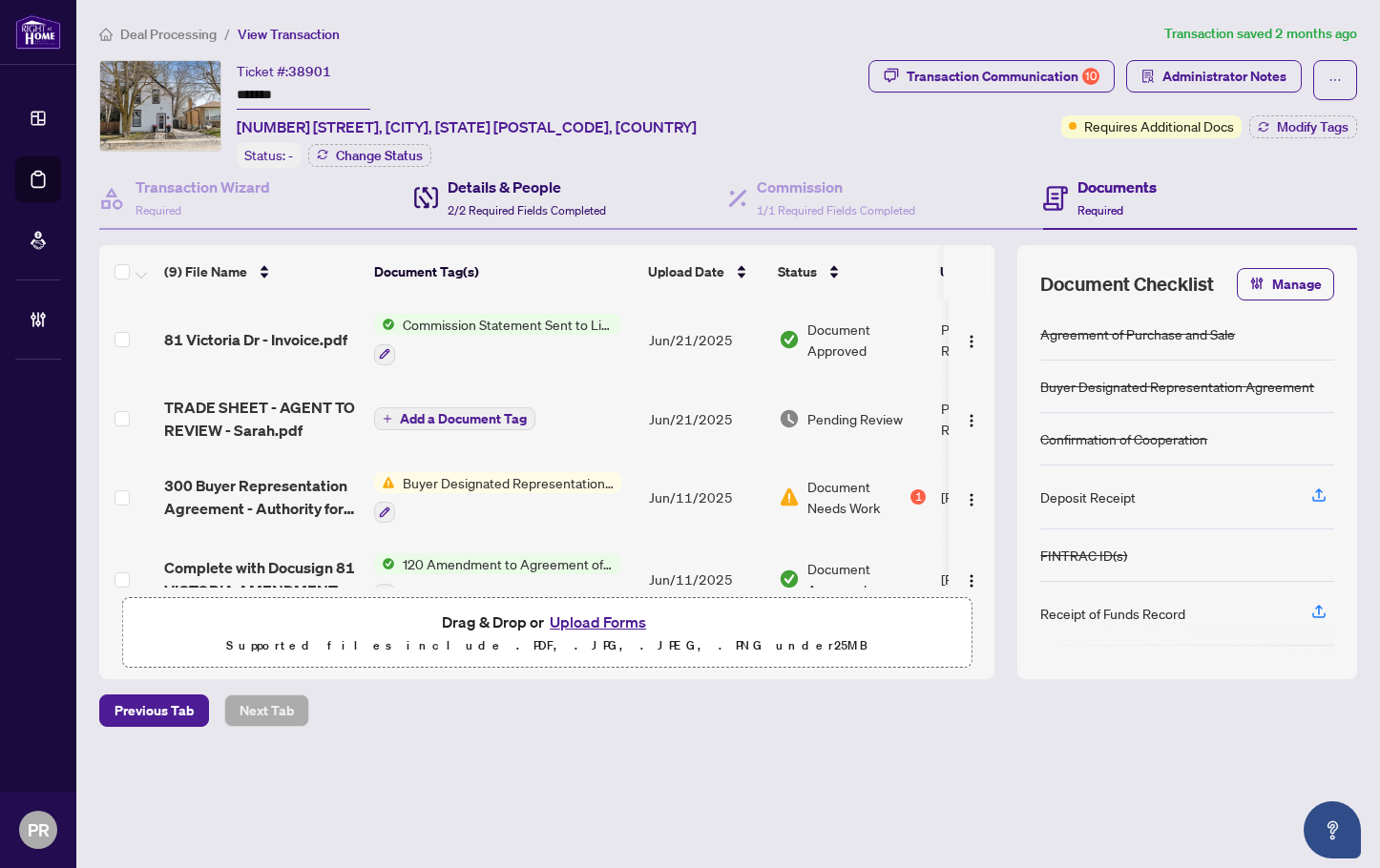 click on "Details & People 2/2 Required Fields Completed" at bounding box center [527, 197] 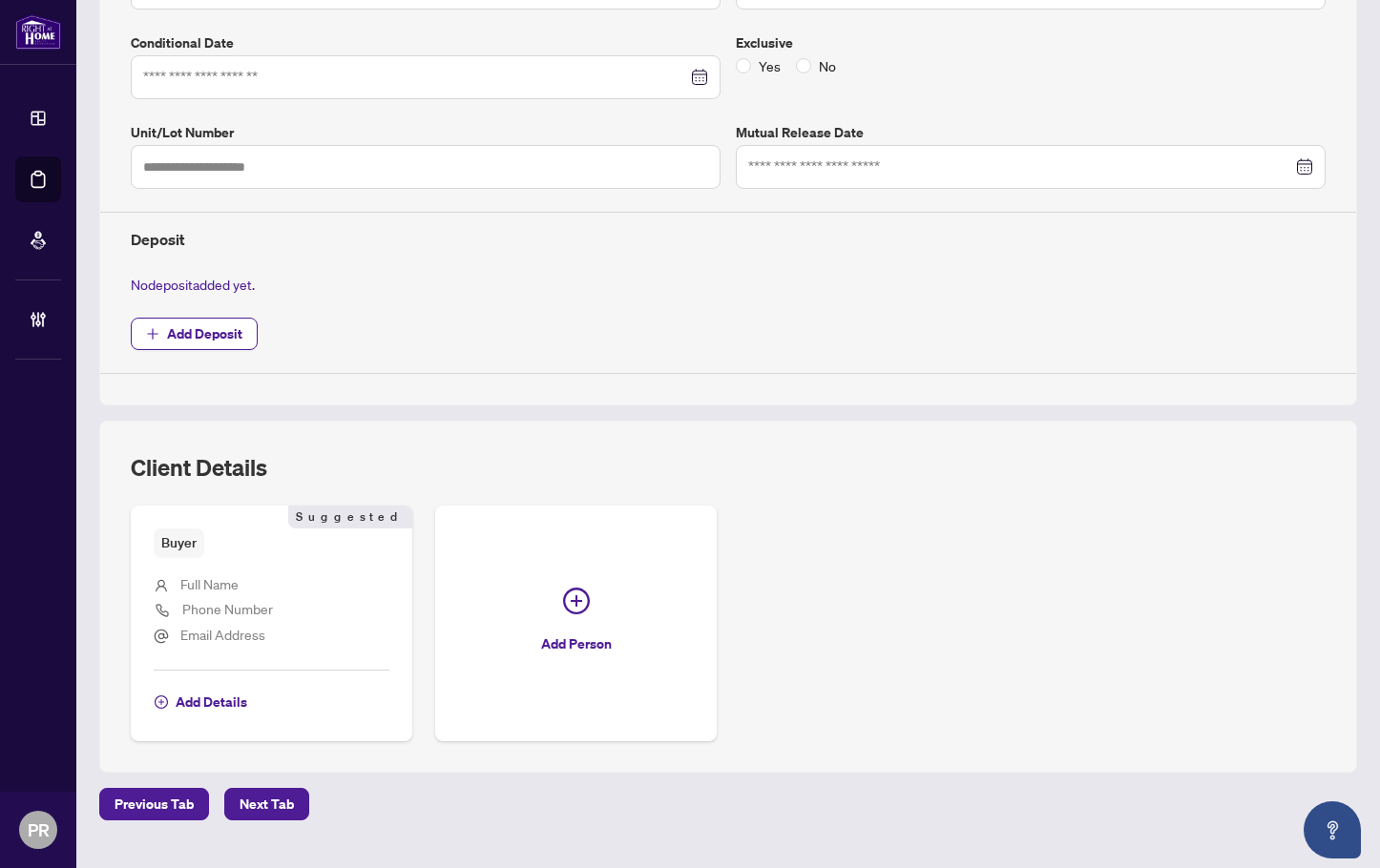 scroll, scrollTop: 0, scrollLeft: 0, axis: both 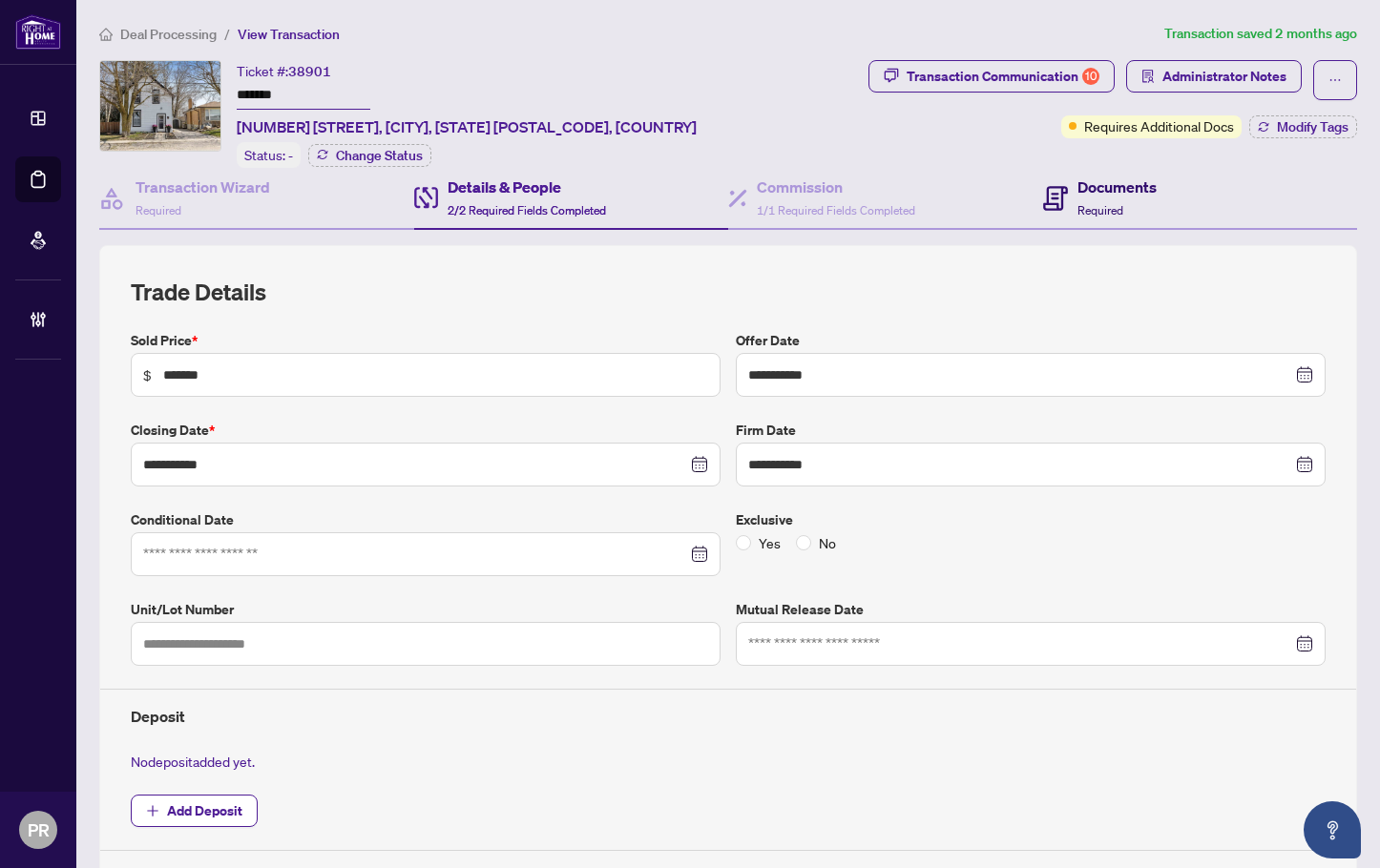click at bounding box center (1056, 197) 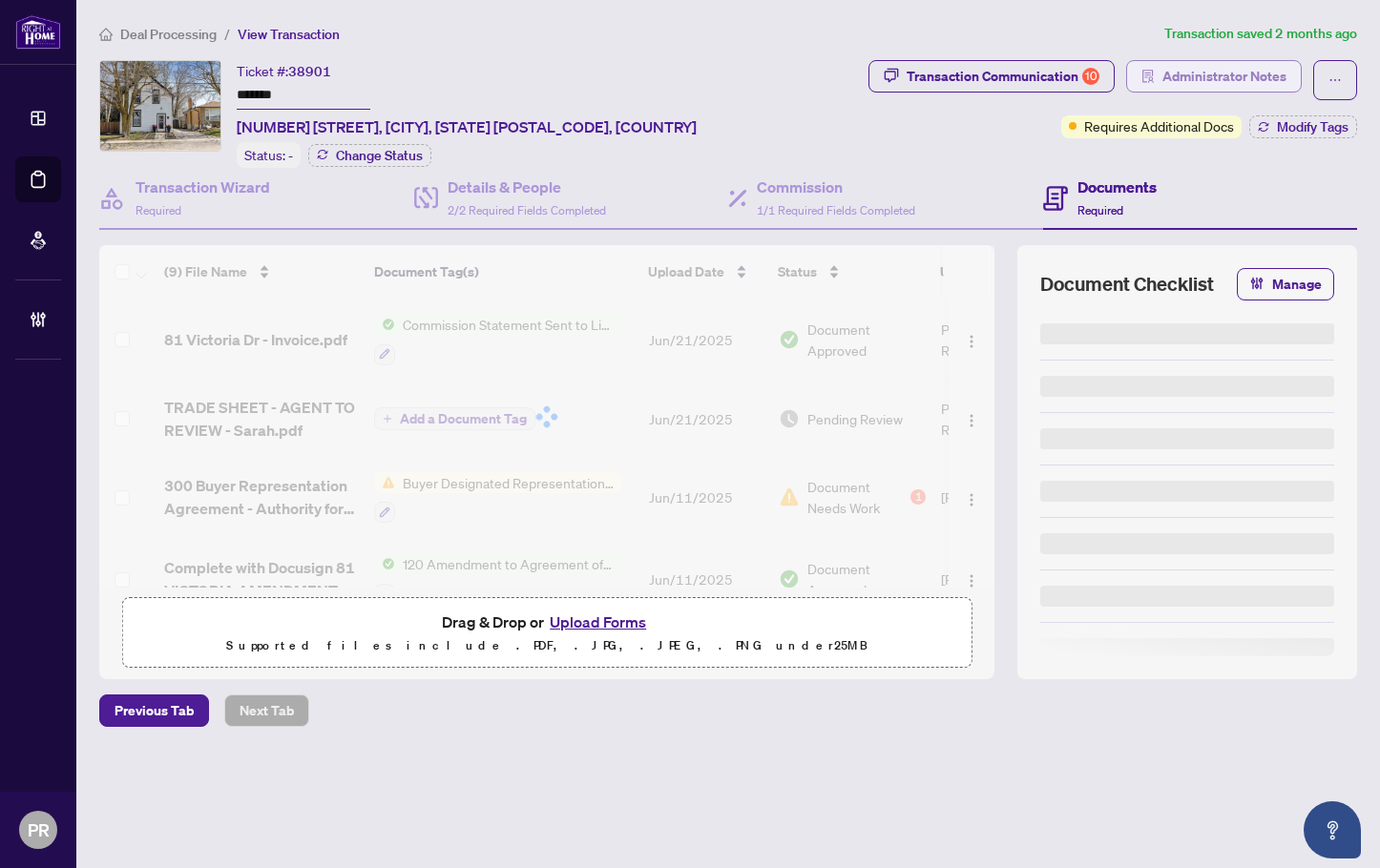 click on "Administrator Notes" at bounding box center (1224, 76) 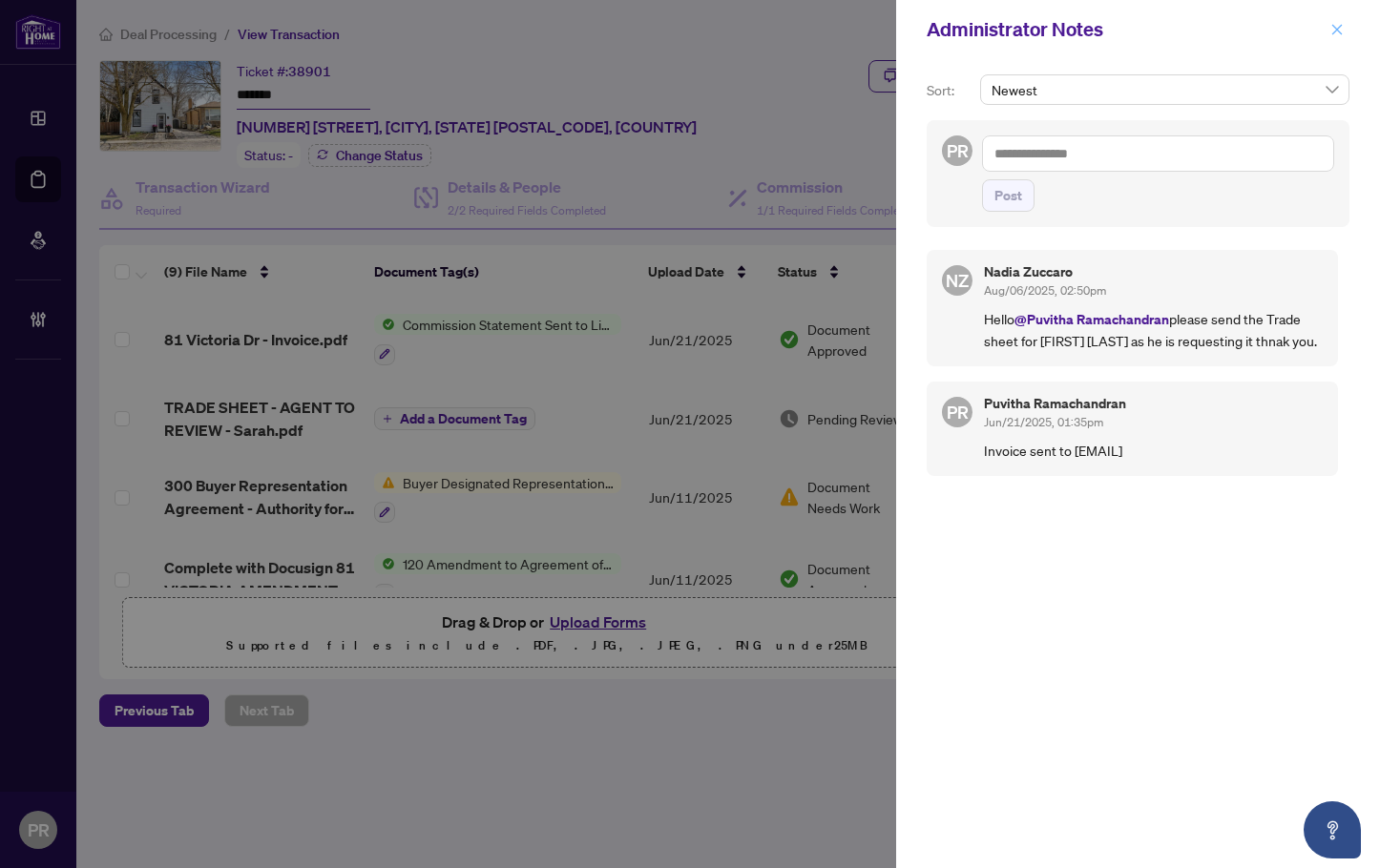 click at bounding box center (1337, 30) 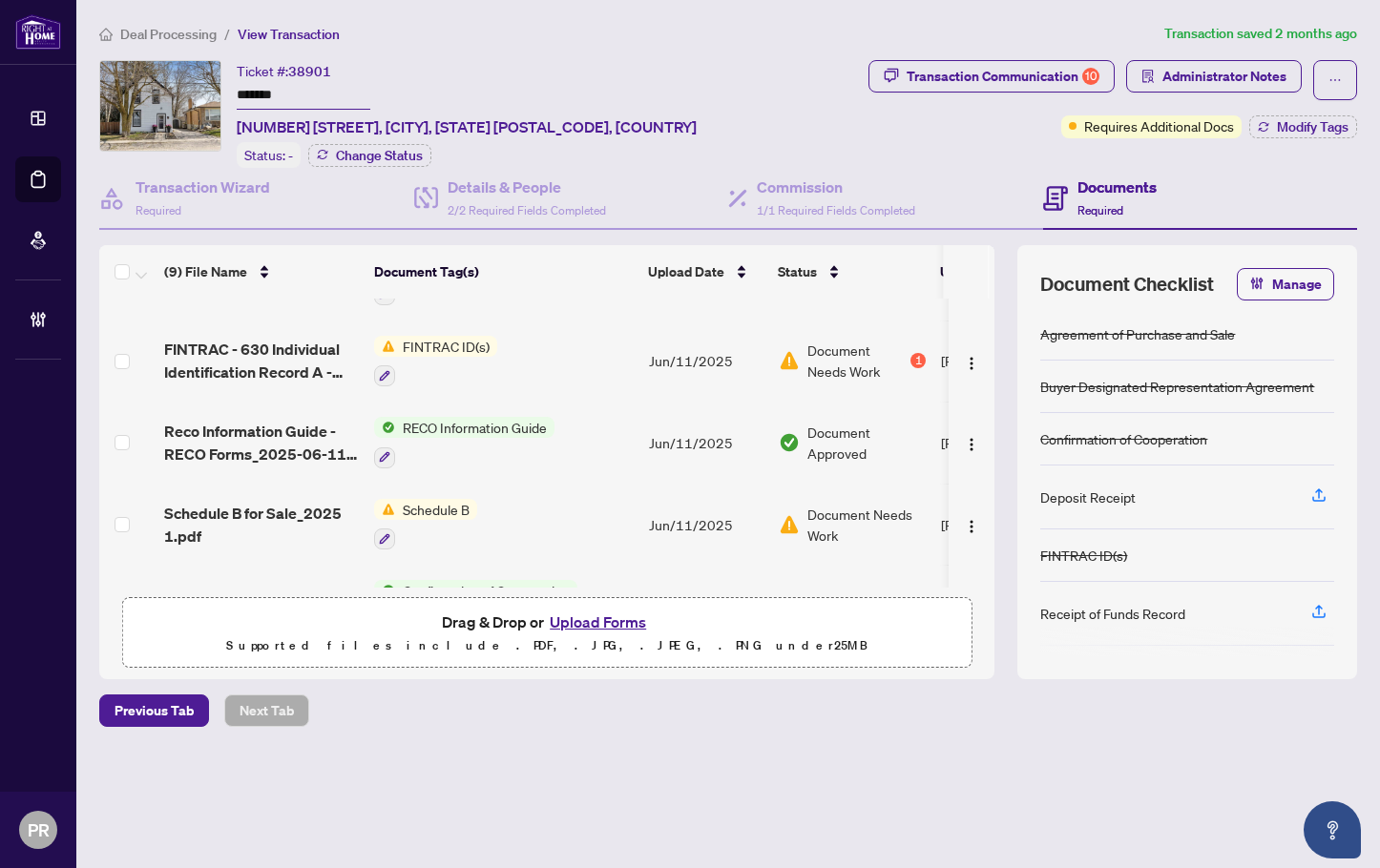 scroll, scrollTop: 444, scrollLeft: 0, axis: vertical 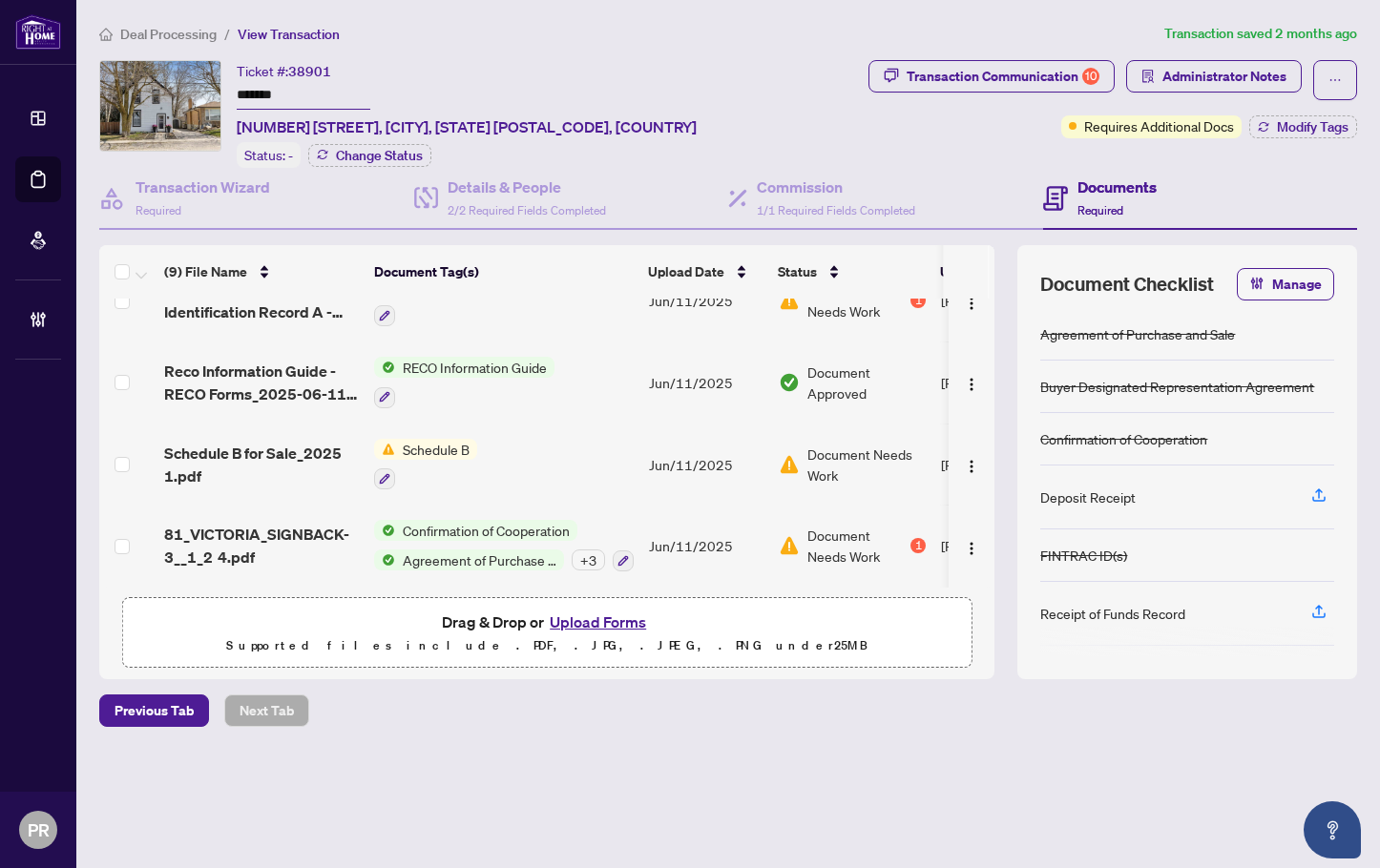 click on "81_VICTORIA_SIGNBACK-3__1_2 4.pdf" at bounding box center (261, 546) 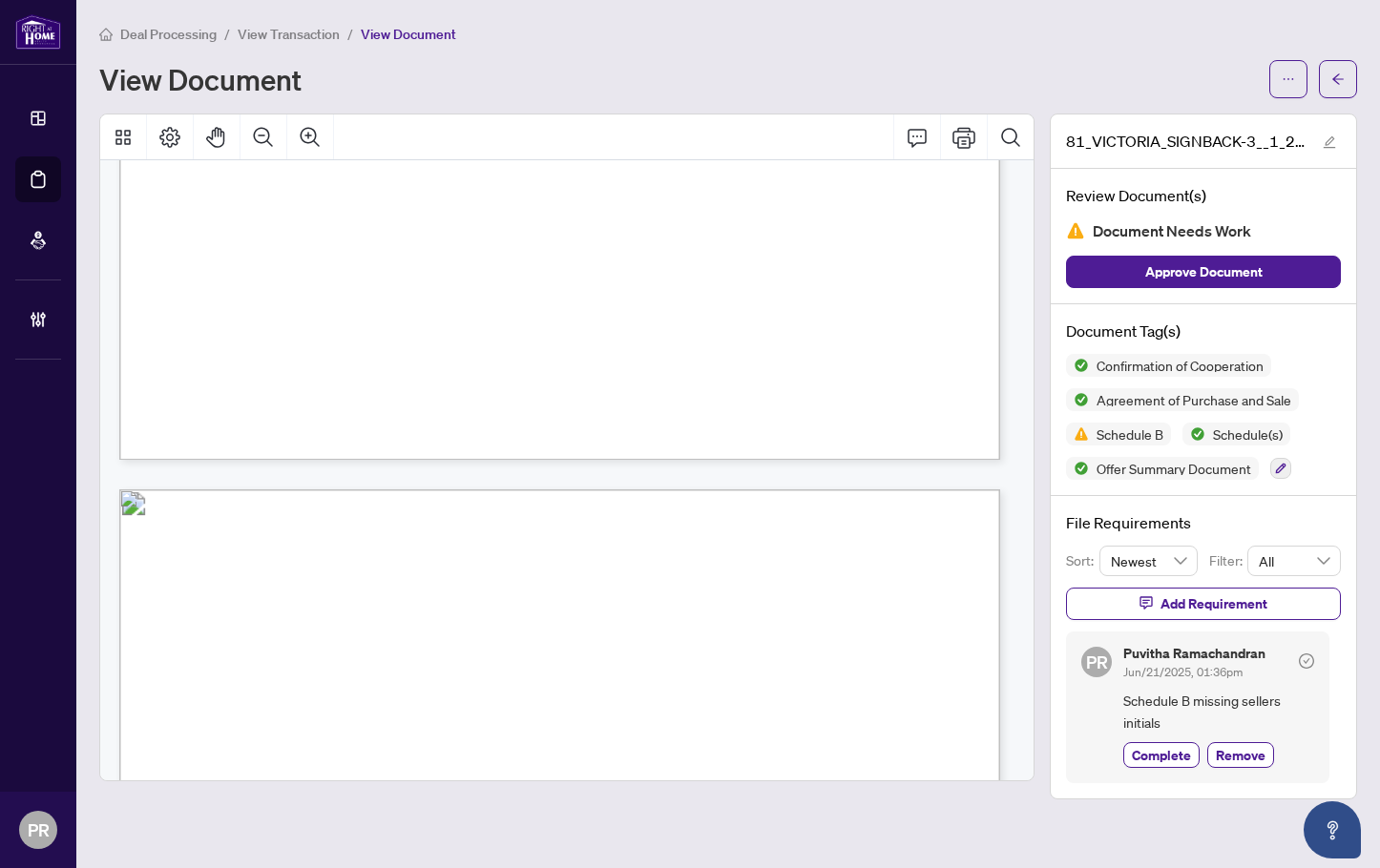 scroll, scrollTop: 1431, scrollLeft: 0, axis: vertical 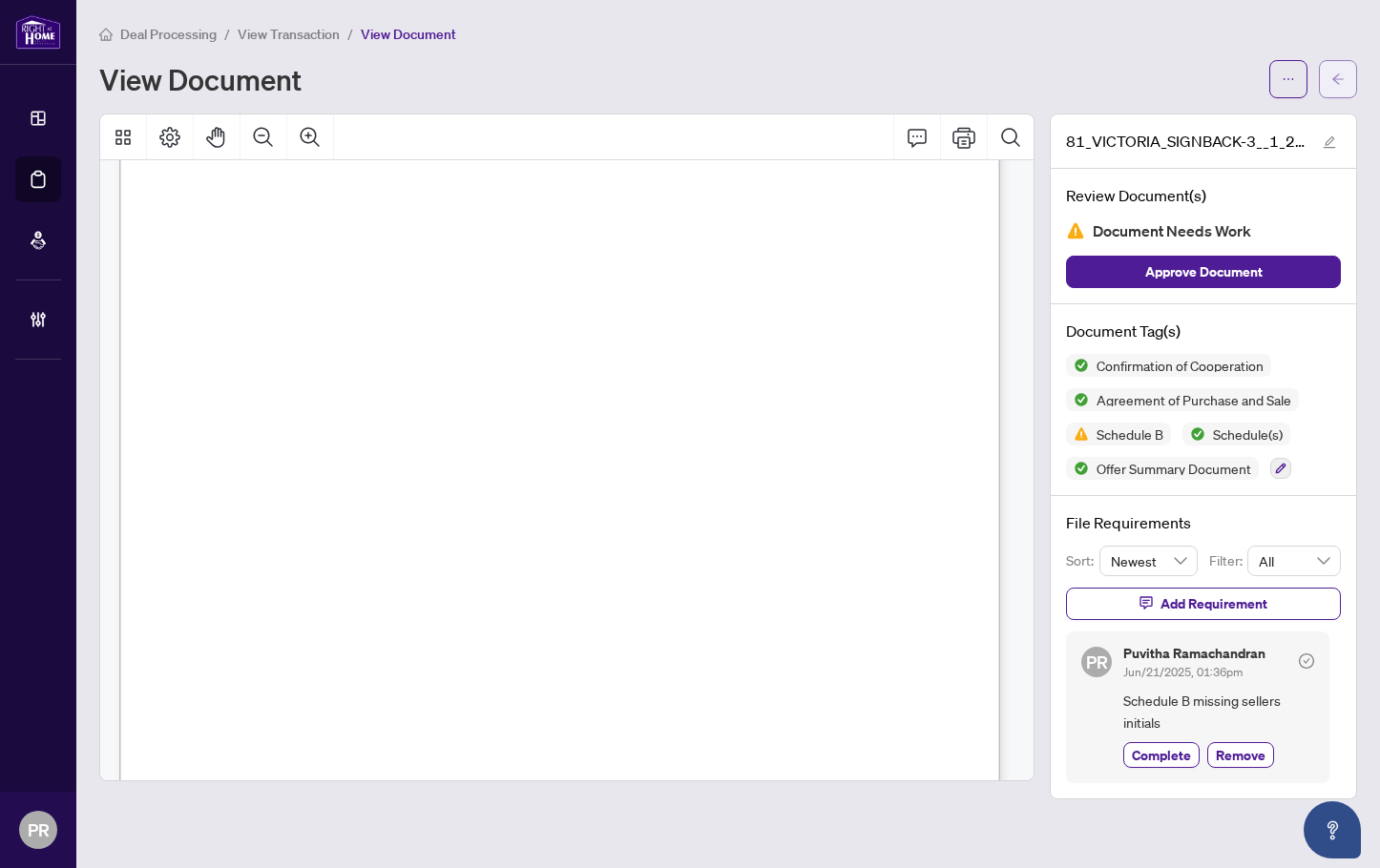 click 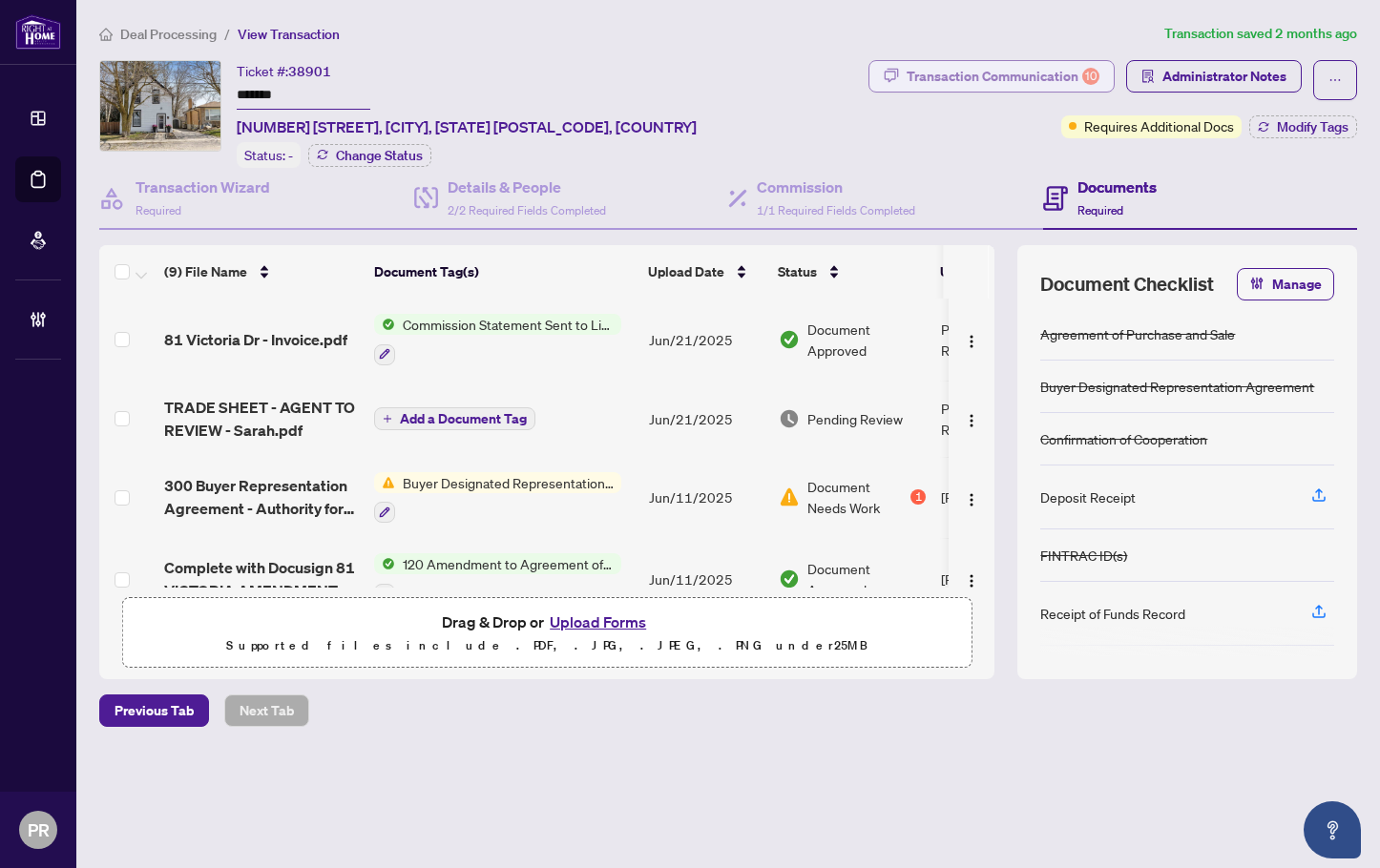 click on "Transaction Communication 10" at bounding box center (1003, 76) 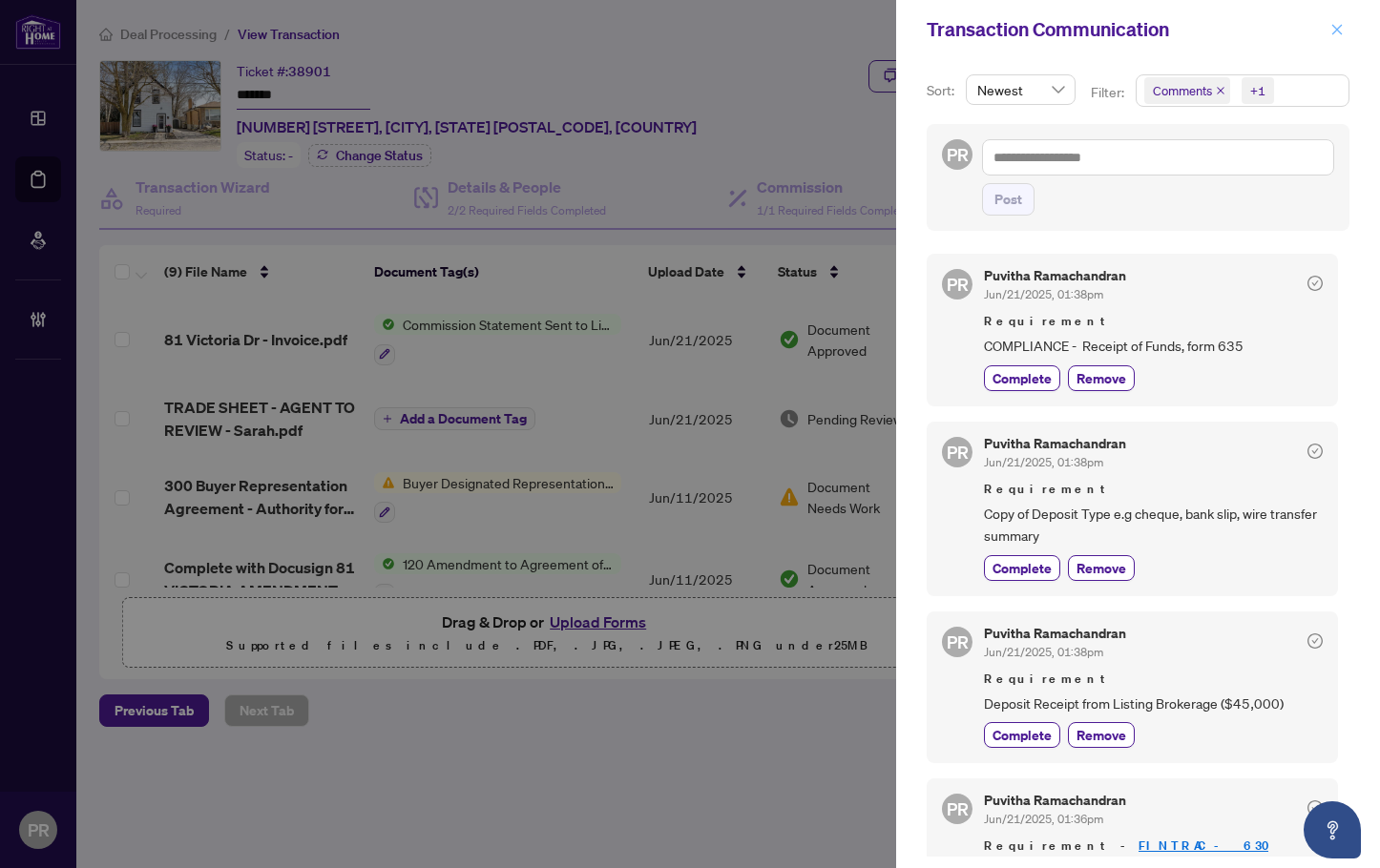 click 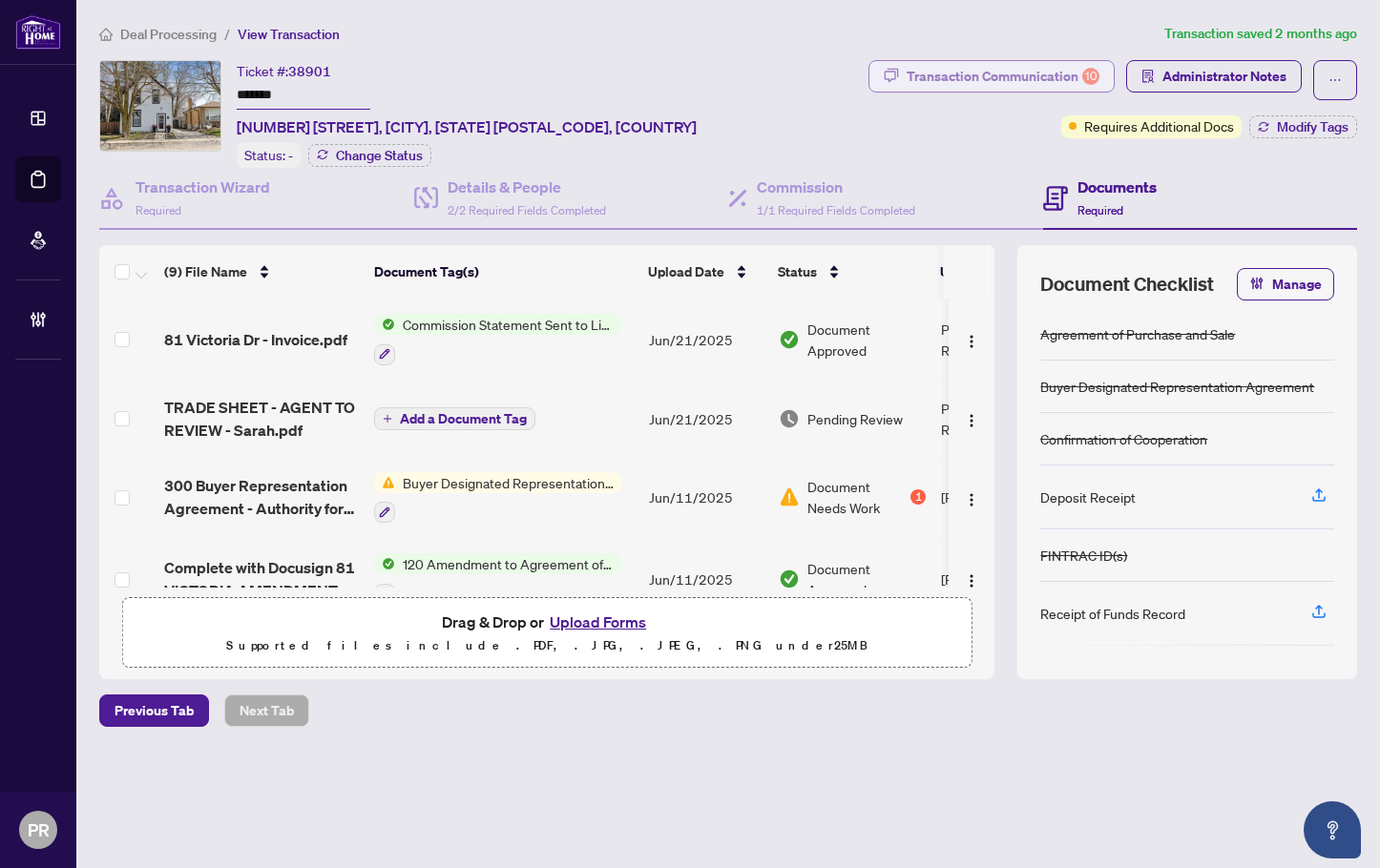 click on "Transaction Communication 10" at bounding box center [1003, 76] 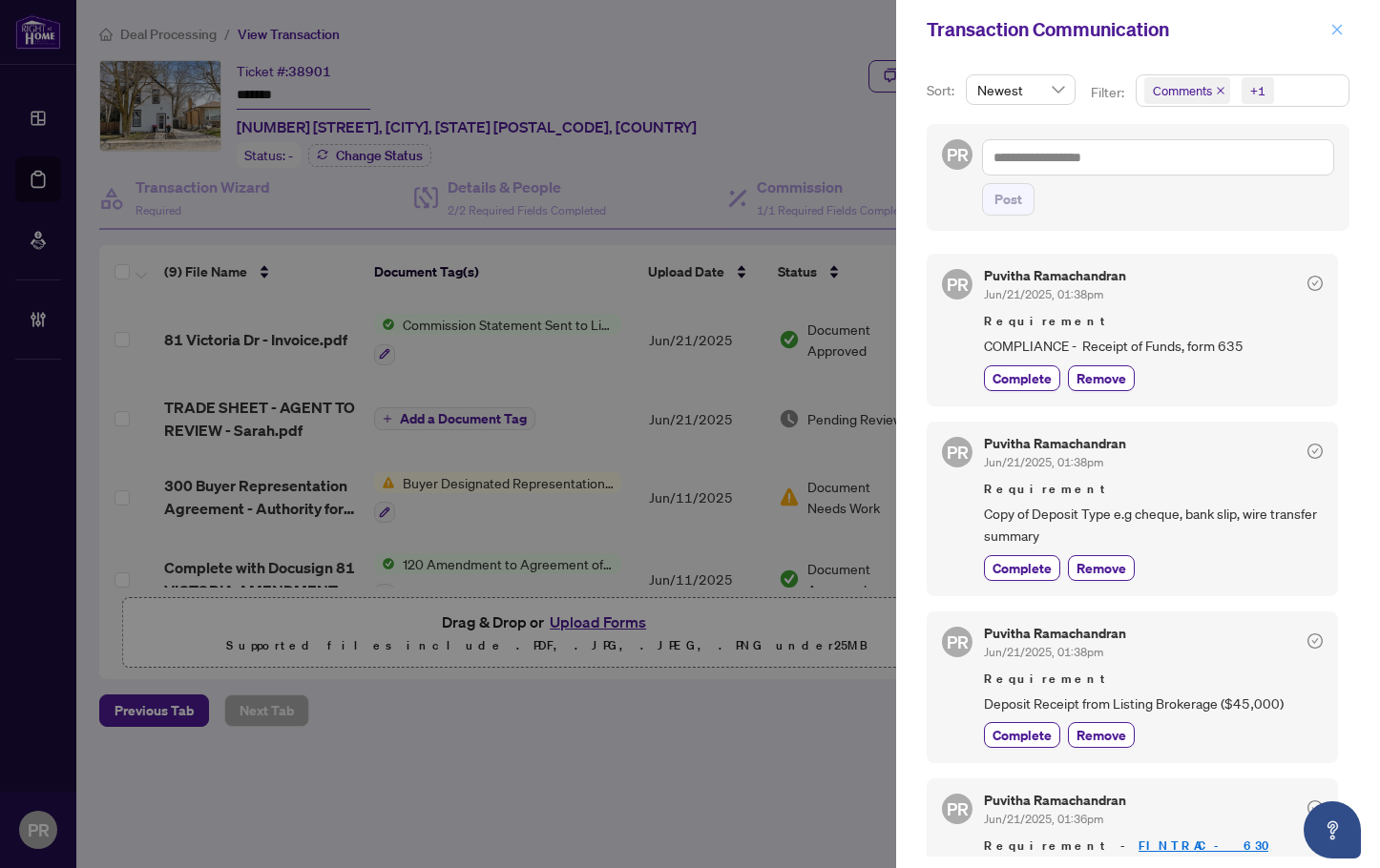click 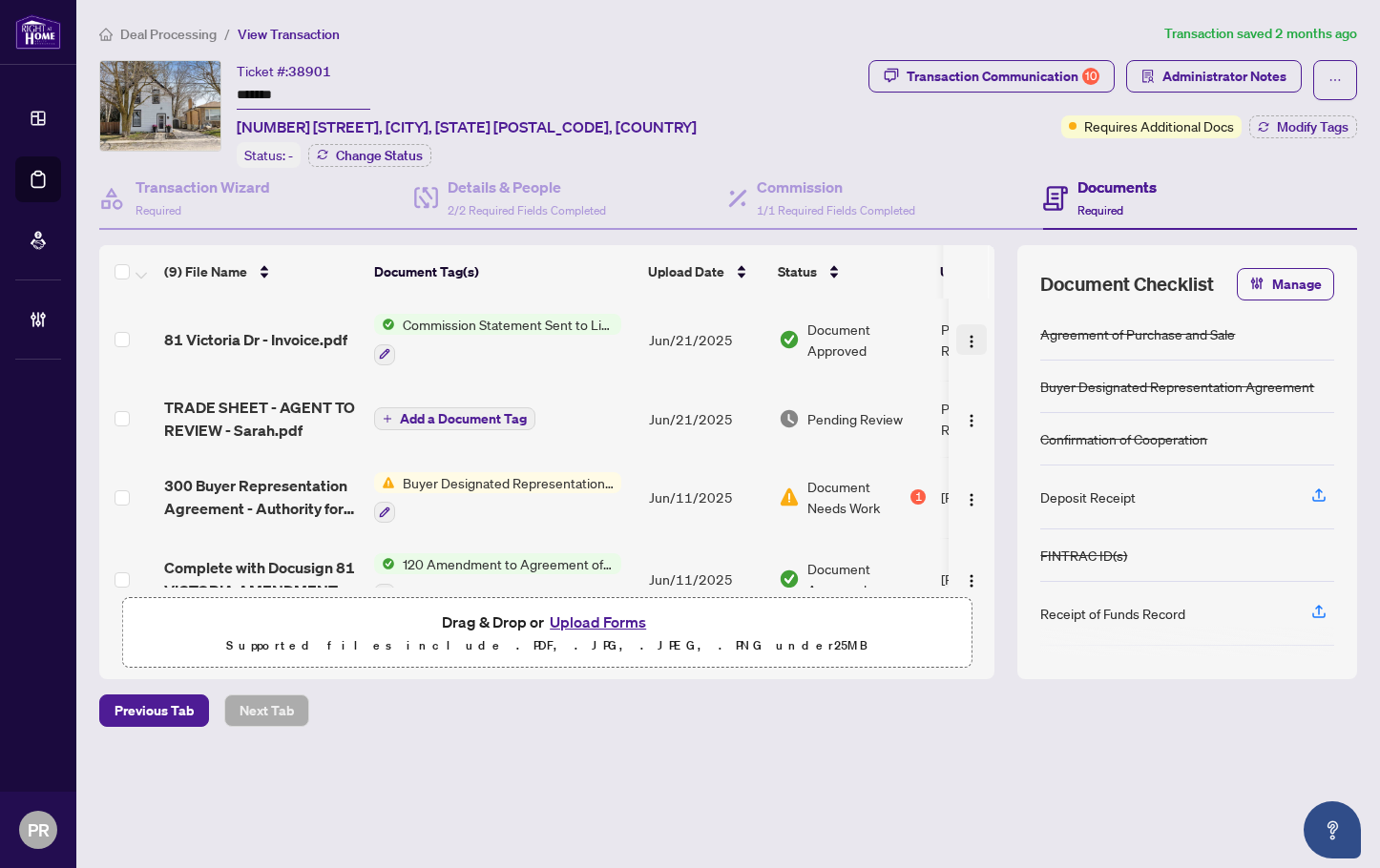 click at bounding box center (972, 341) 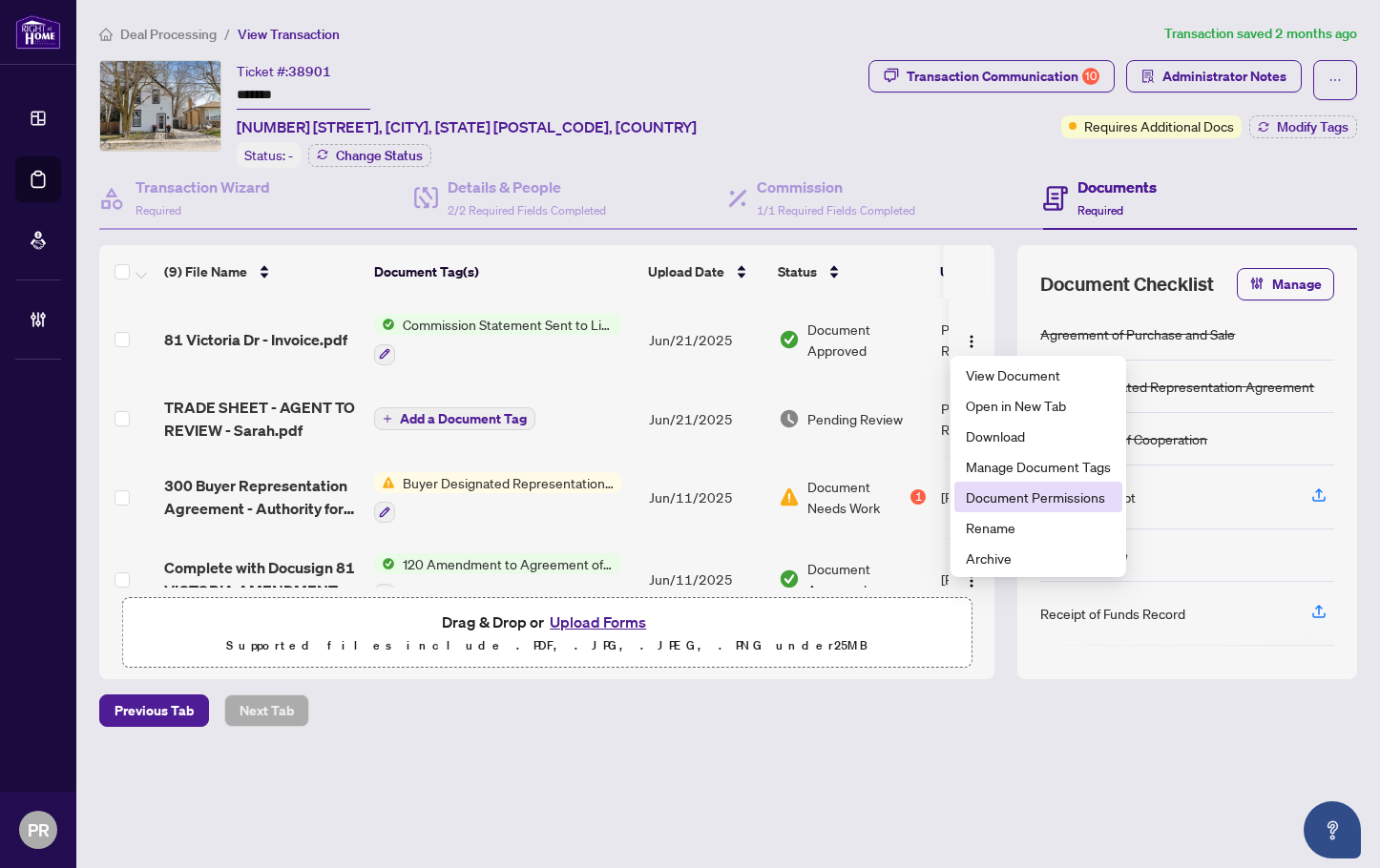click on "Document Permissions" at bounding box center [1038, 497] 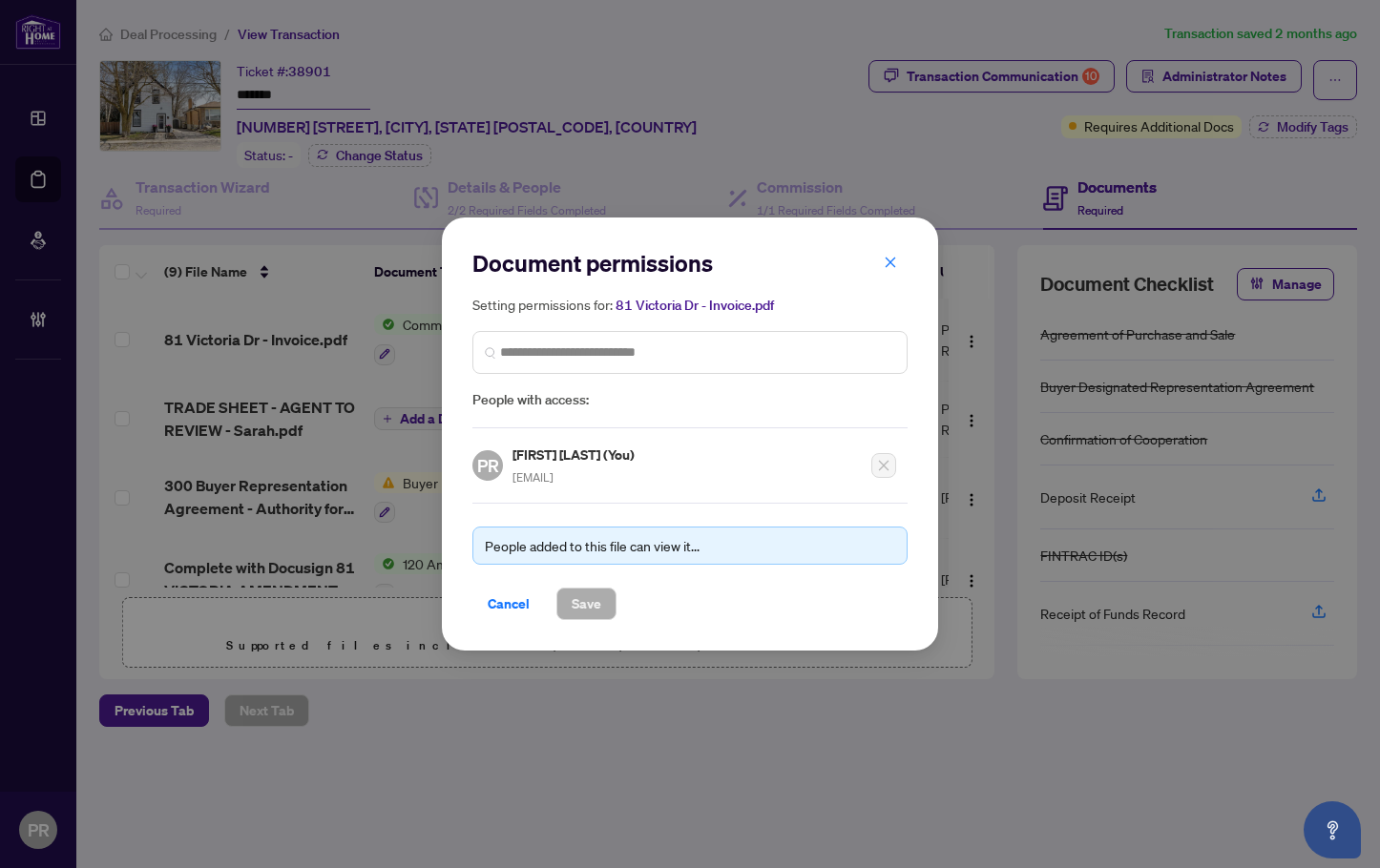 click on "Cancel" at bounding box center [509, 604] 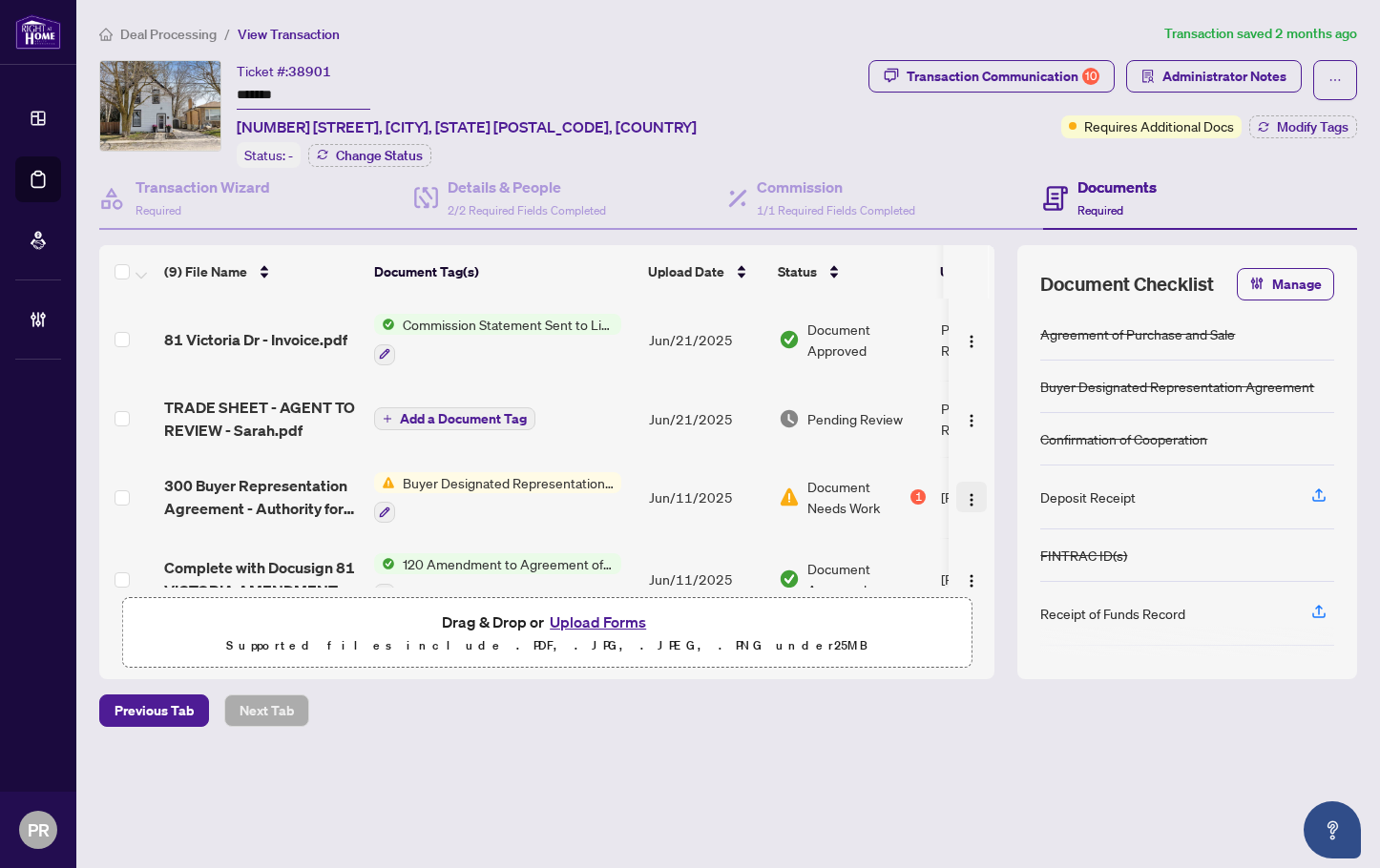 click at bounding box center (972, 500) 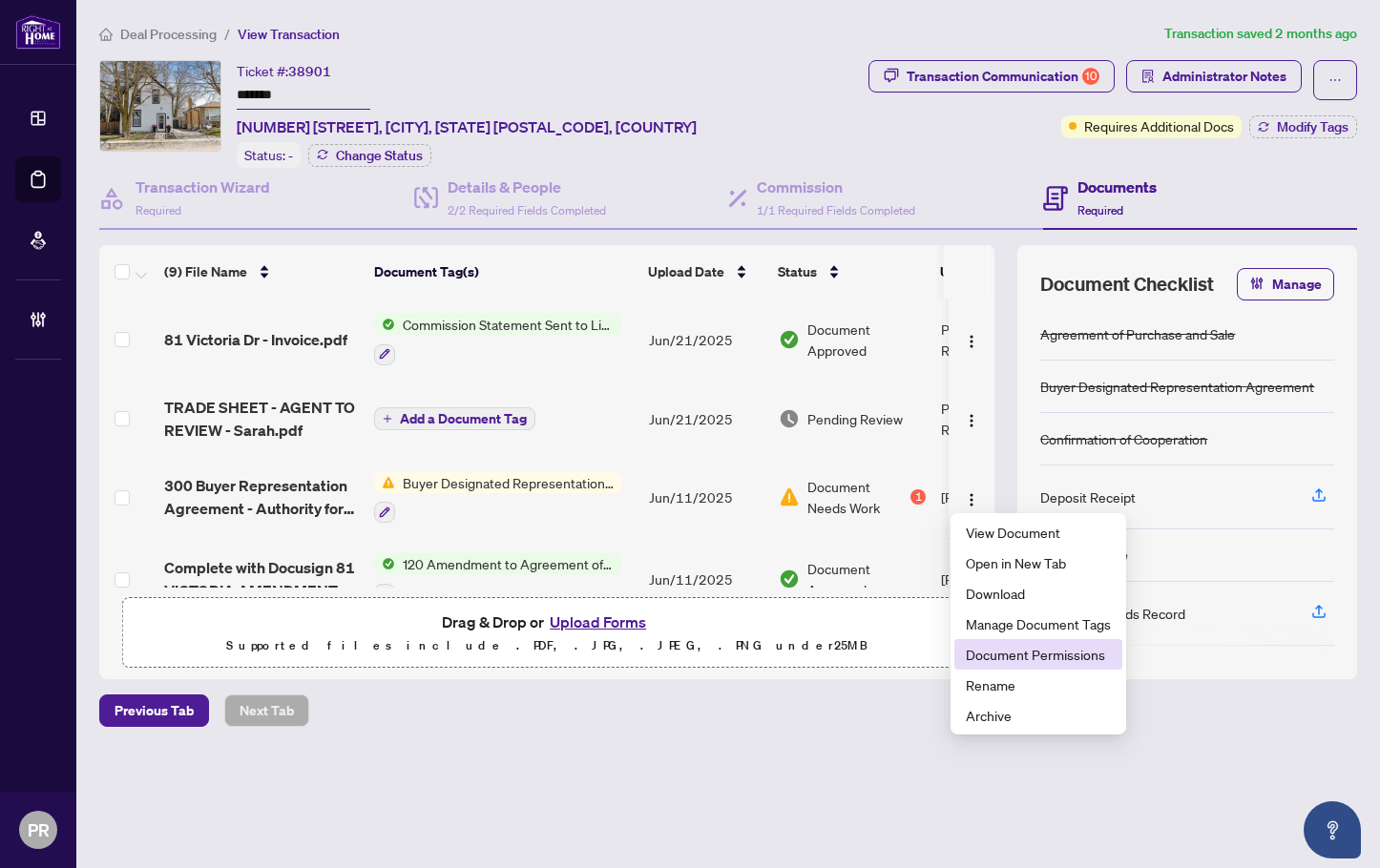 click on "Document Permissions" at bounding box center (1038, 654) 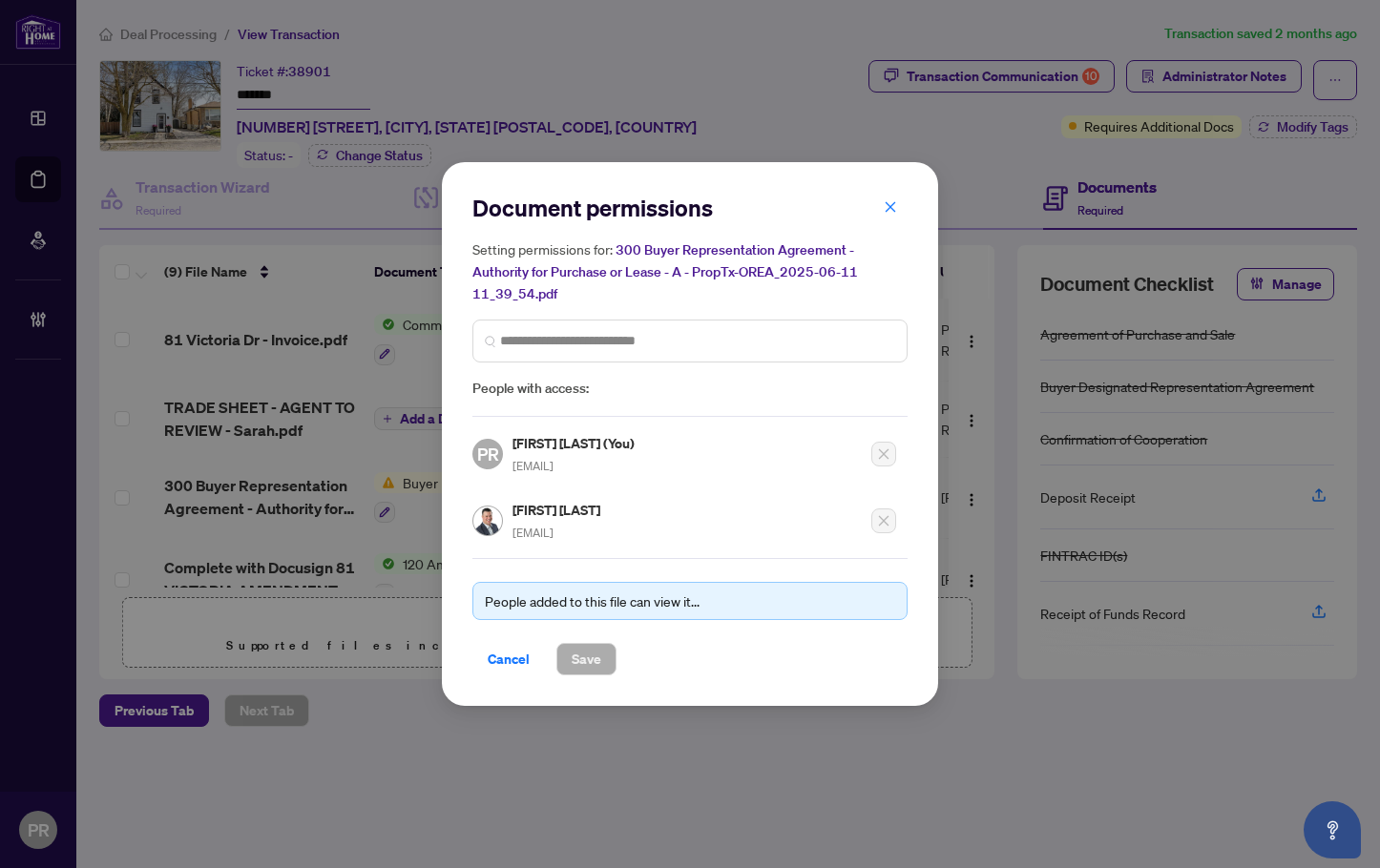 drag, startPoint x: 507, startPoint y: 540, endPoint x: 644, endPoint y: 543, distance: 137.03284 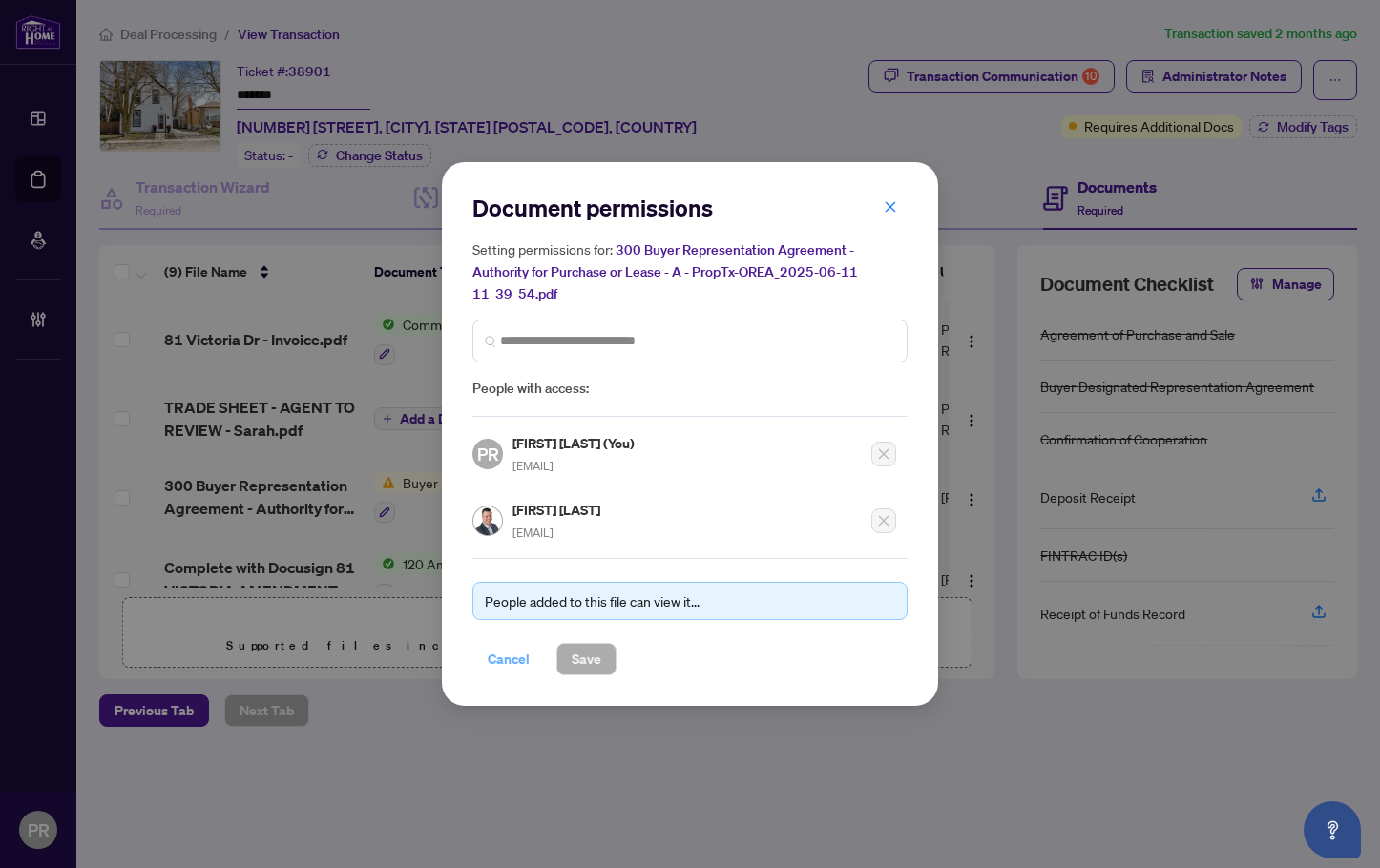 click on "Cancel" at bounding box center (509, 659) 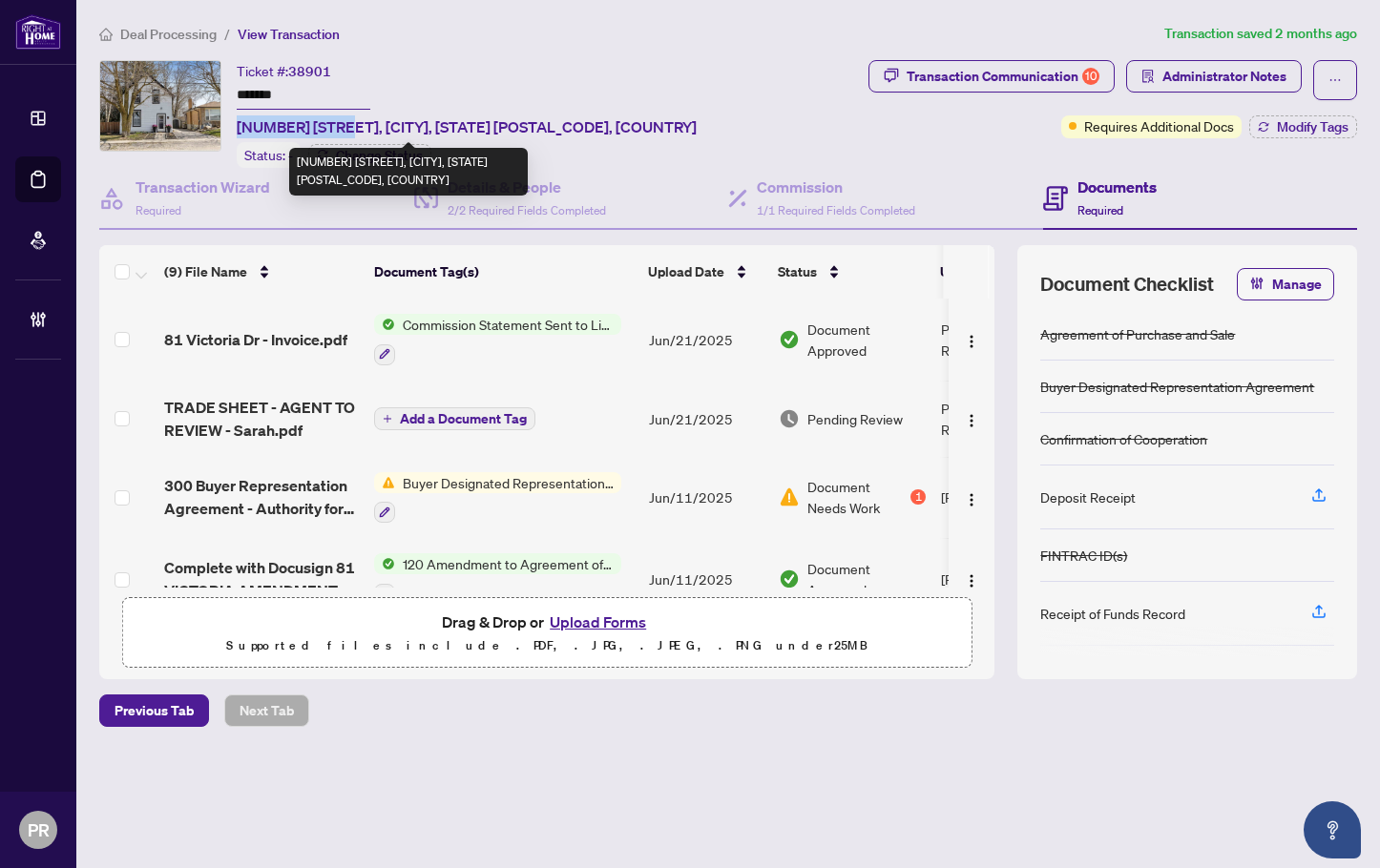 drag, startPoint x: 330, startPoint y: 130, endPoint x: 240, endPoint y: 131, distance: 90.005555 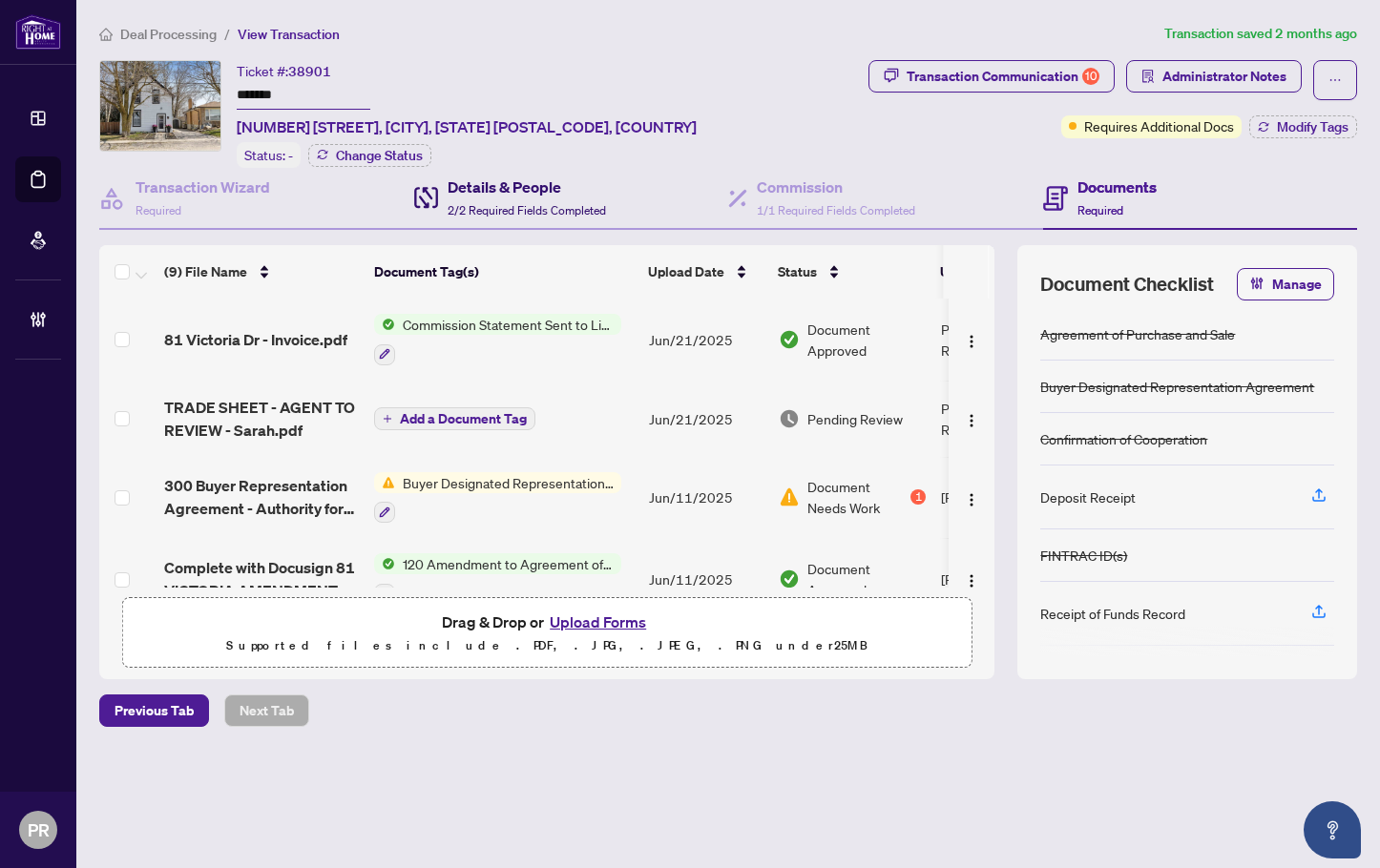 click on "Details & People" at bounding box center (527, 187) 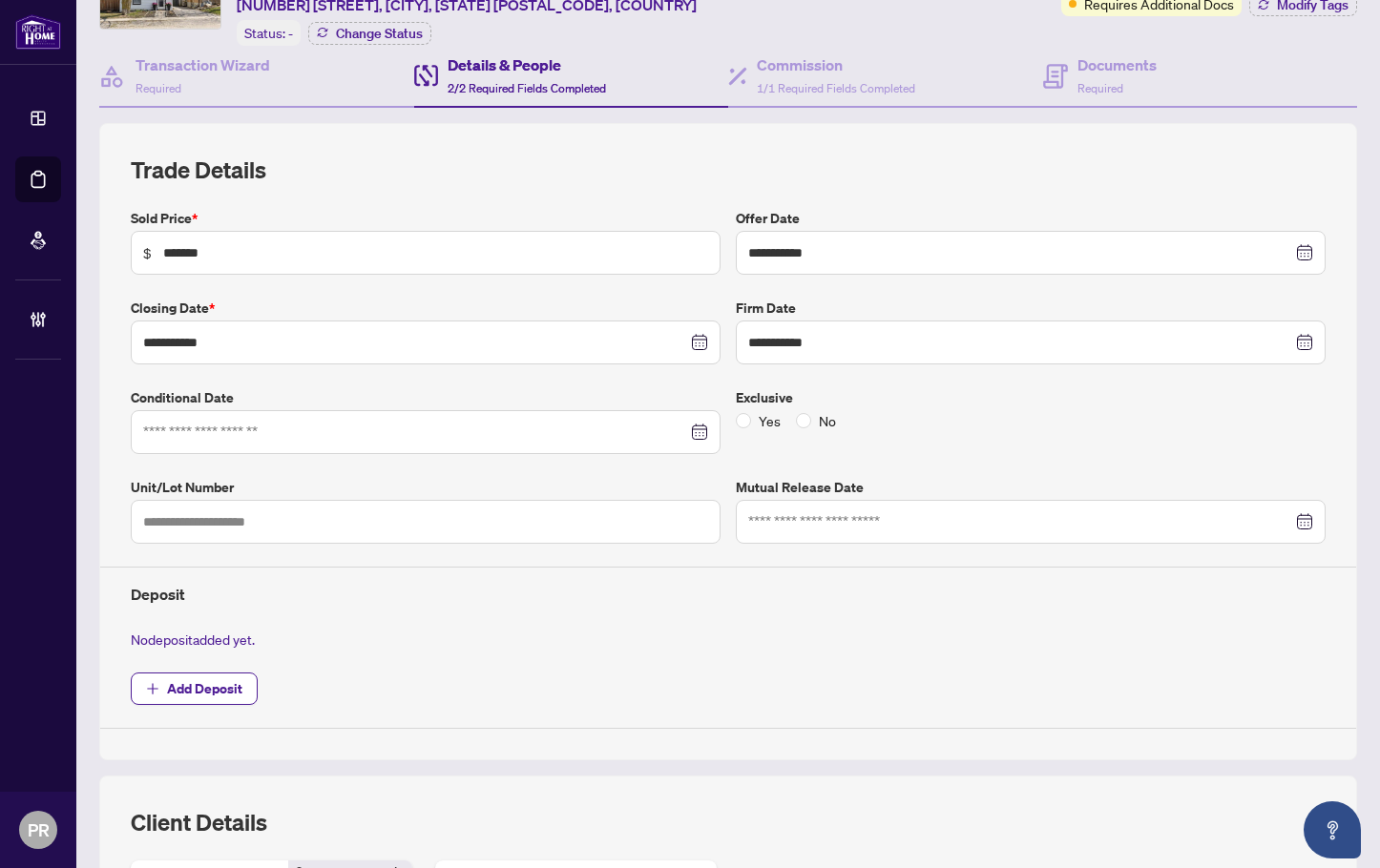 scroll, scrollTop: 0, scrollLeft: 0, axis: both 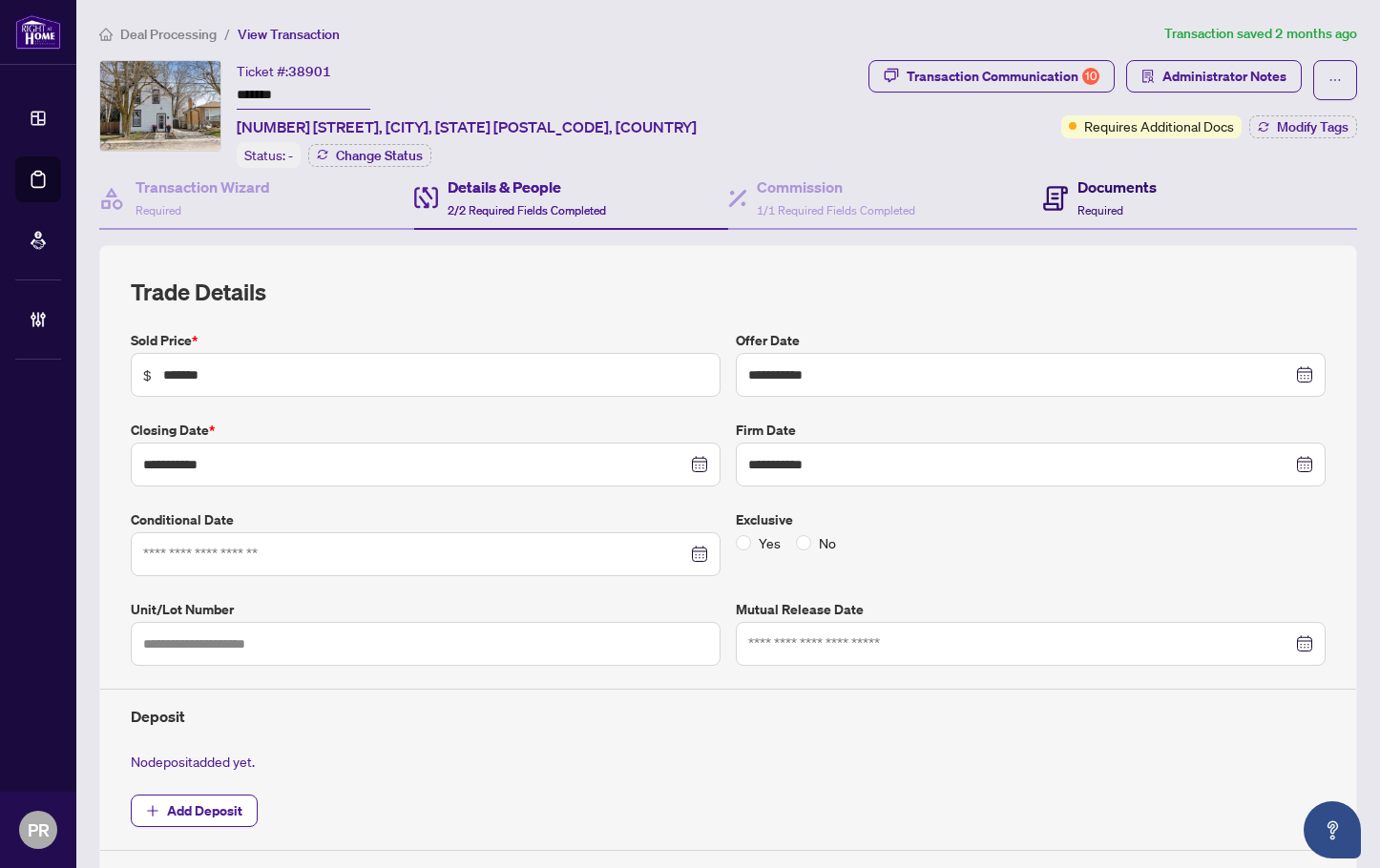 click on "Documents Required" at bounding box center (1117, 197) 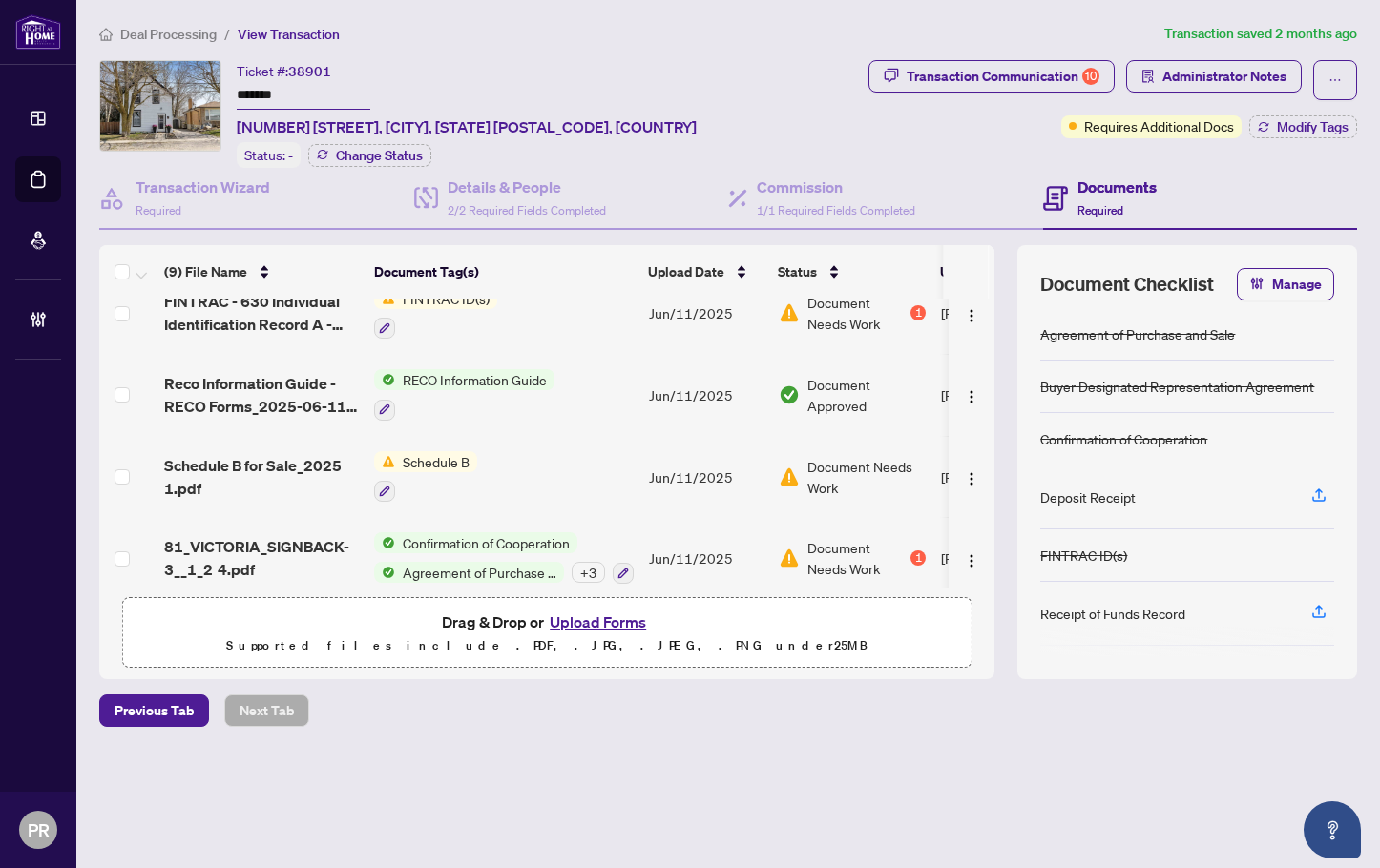 scroll, scrollTop: 444, scrollLeft: 0, axis: vertical 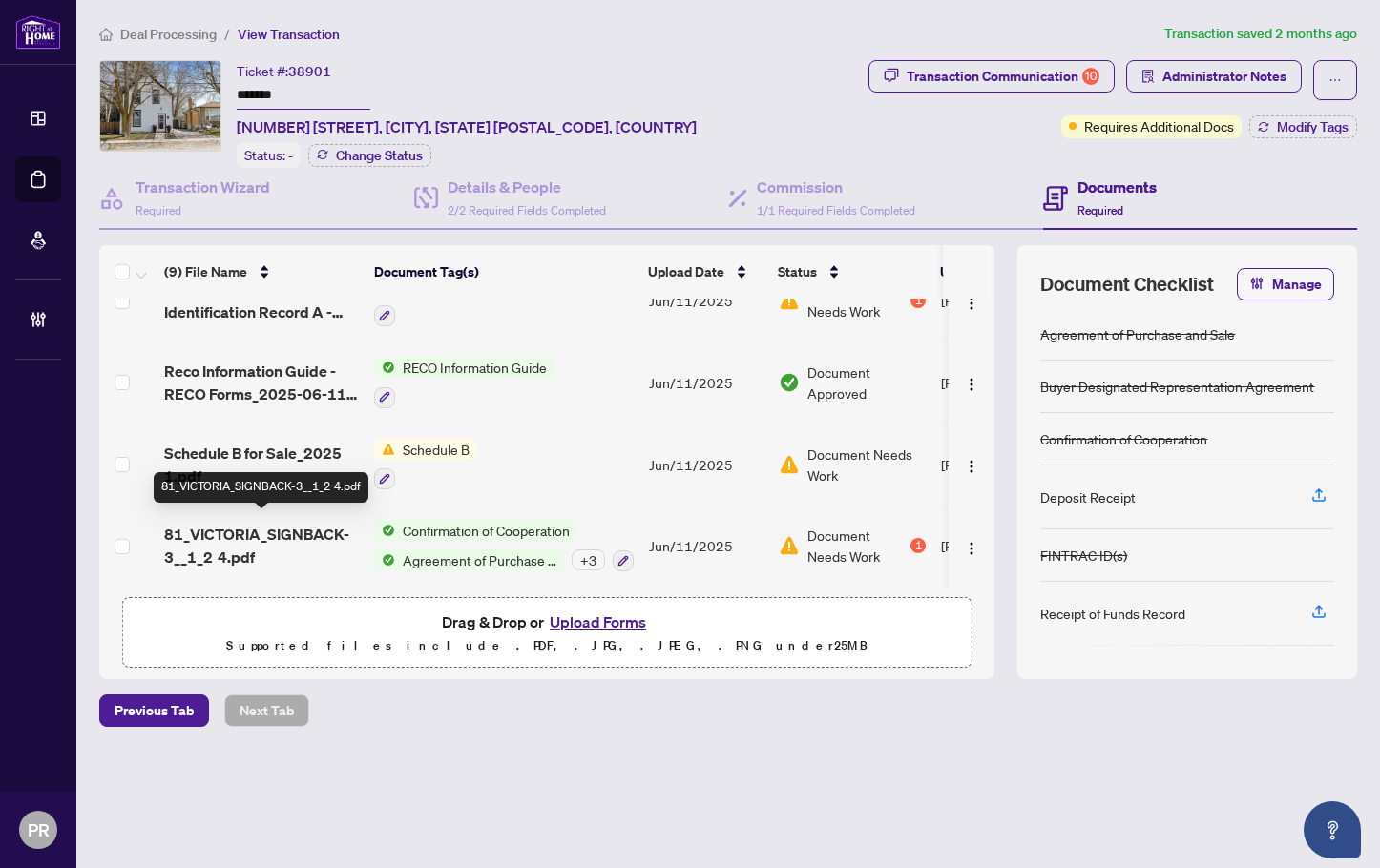 click on "81_VICTORIA_SIGNBACK-3__1_2 4.pdf" at bounding box center [261, 546] 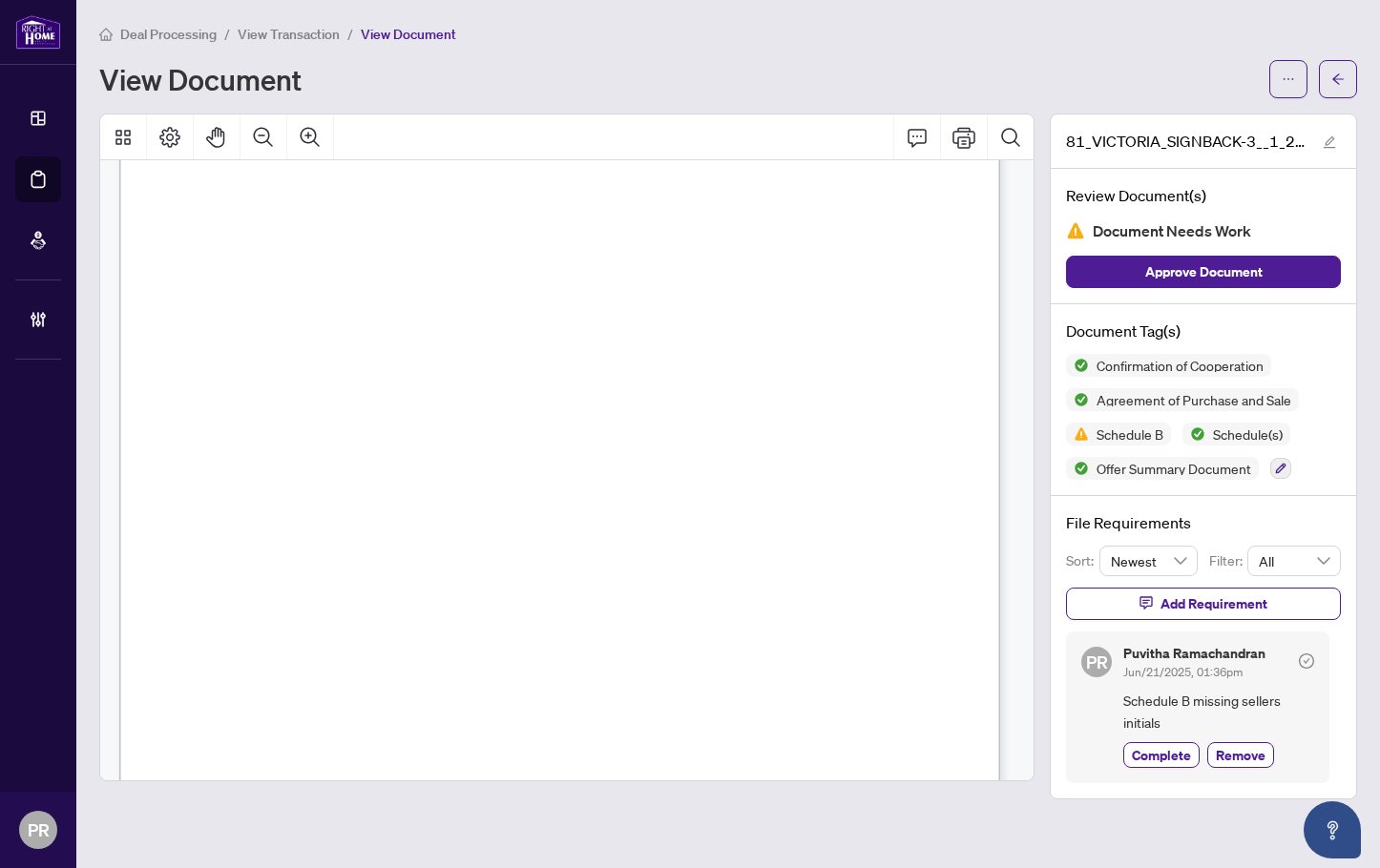 scroll, scrollTop: 382, scrollLeft: 0, axis: vertical 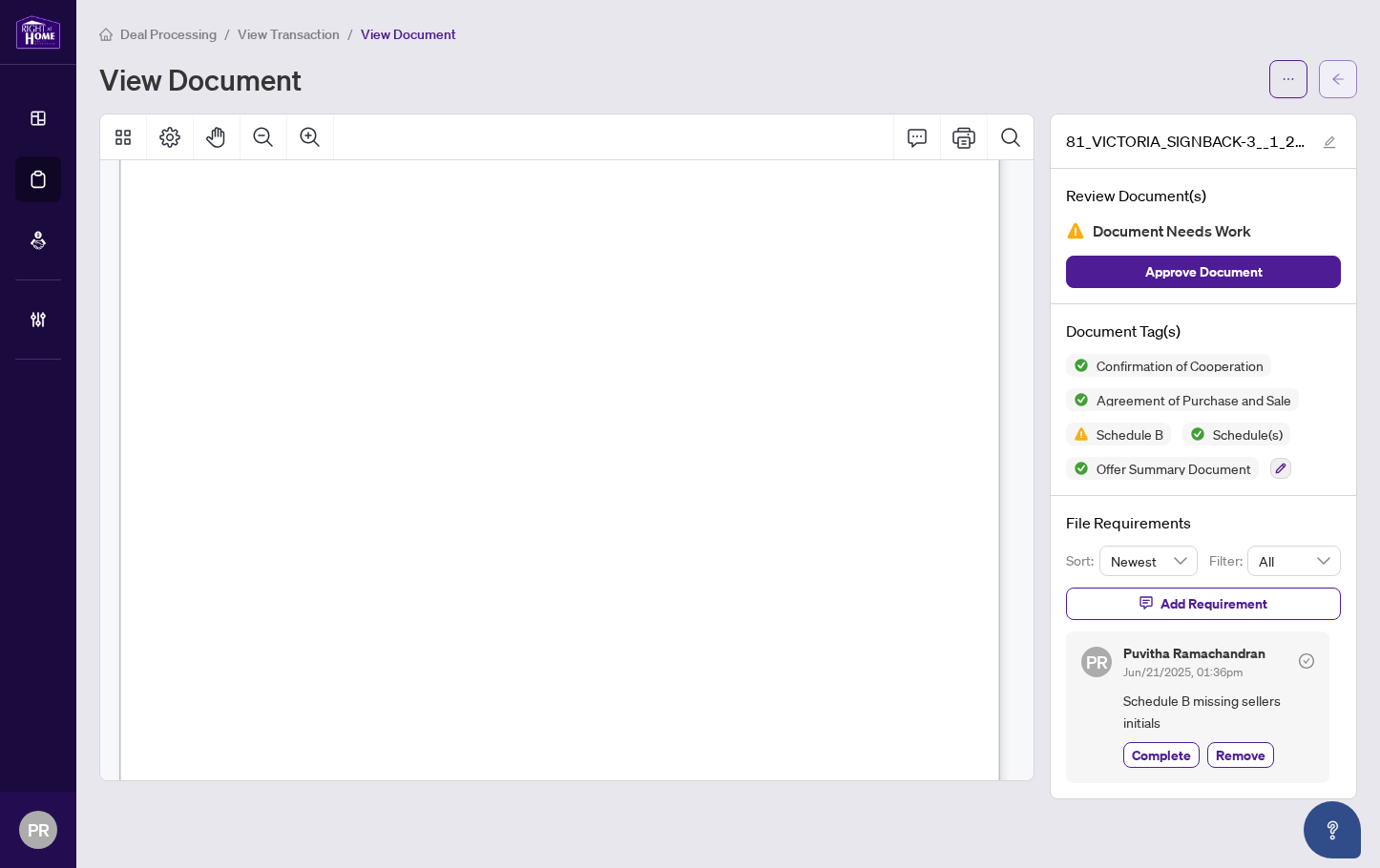 click at bounding box center [1338, 79] 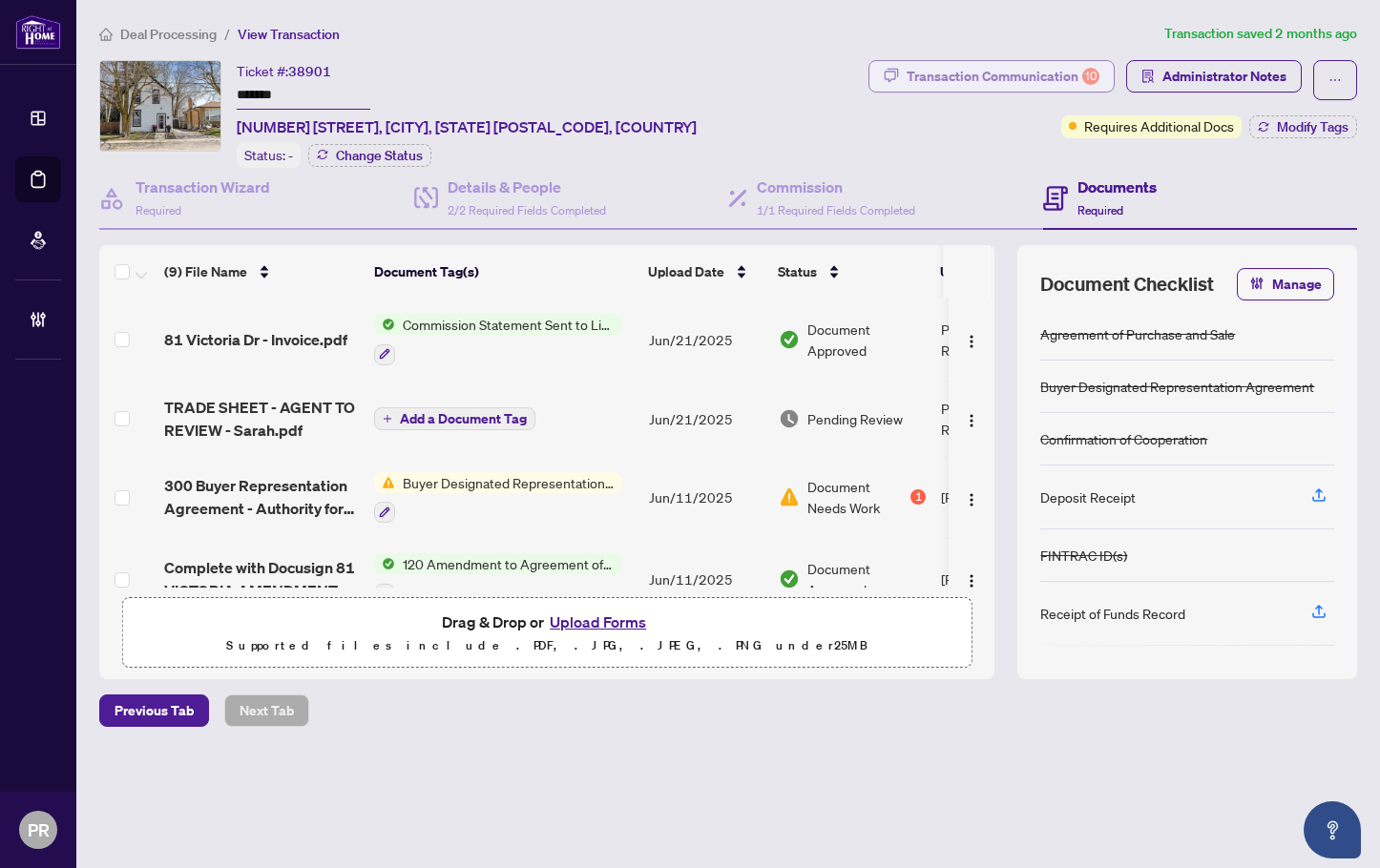 click on "Transaction Communication 10" at bounding box center (1003, 76) 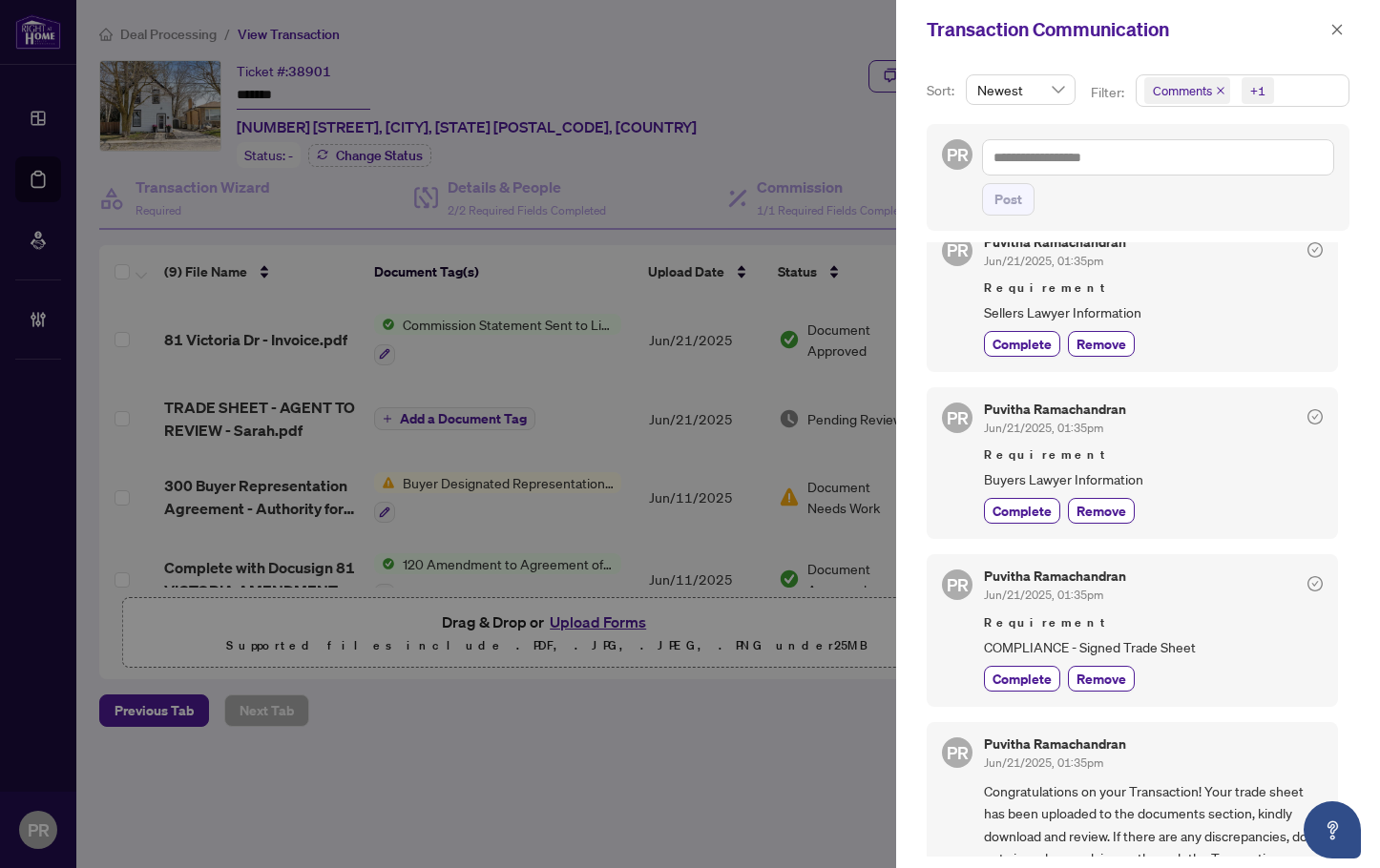 scroll, scrollTop: 1678, scrollLeft: 0, axis: vertical 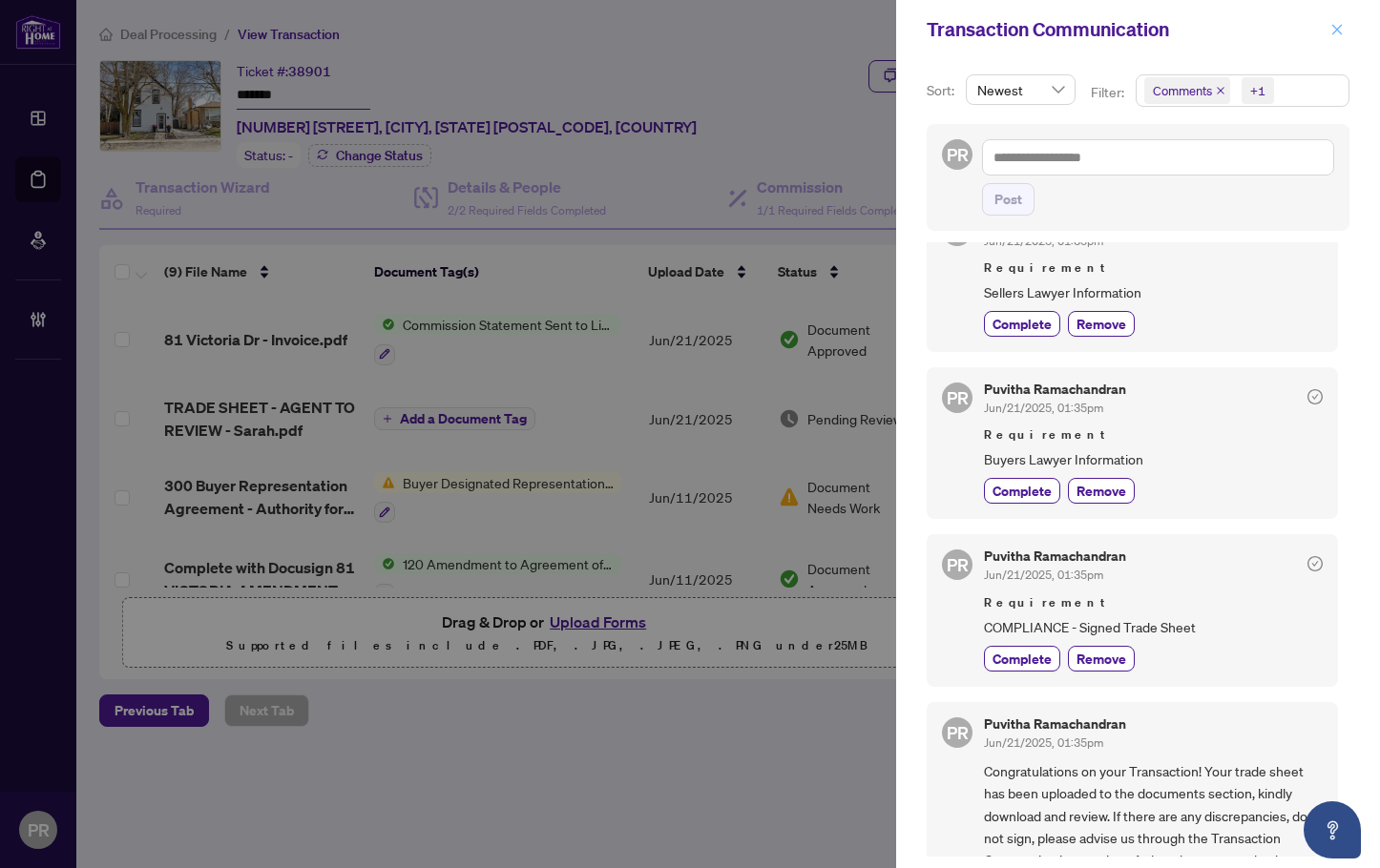 click 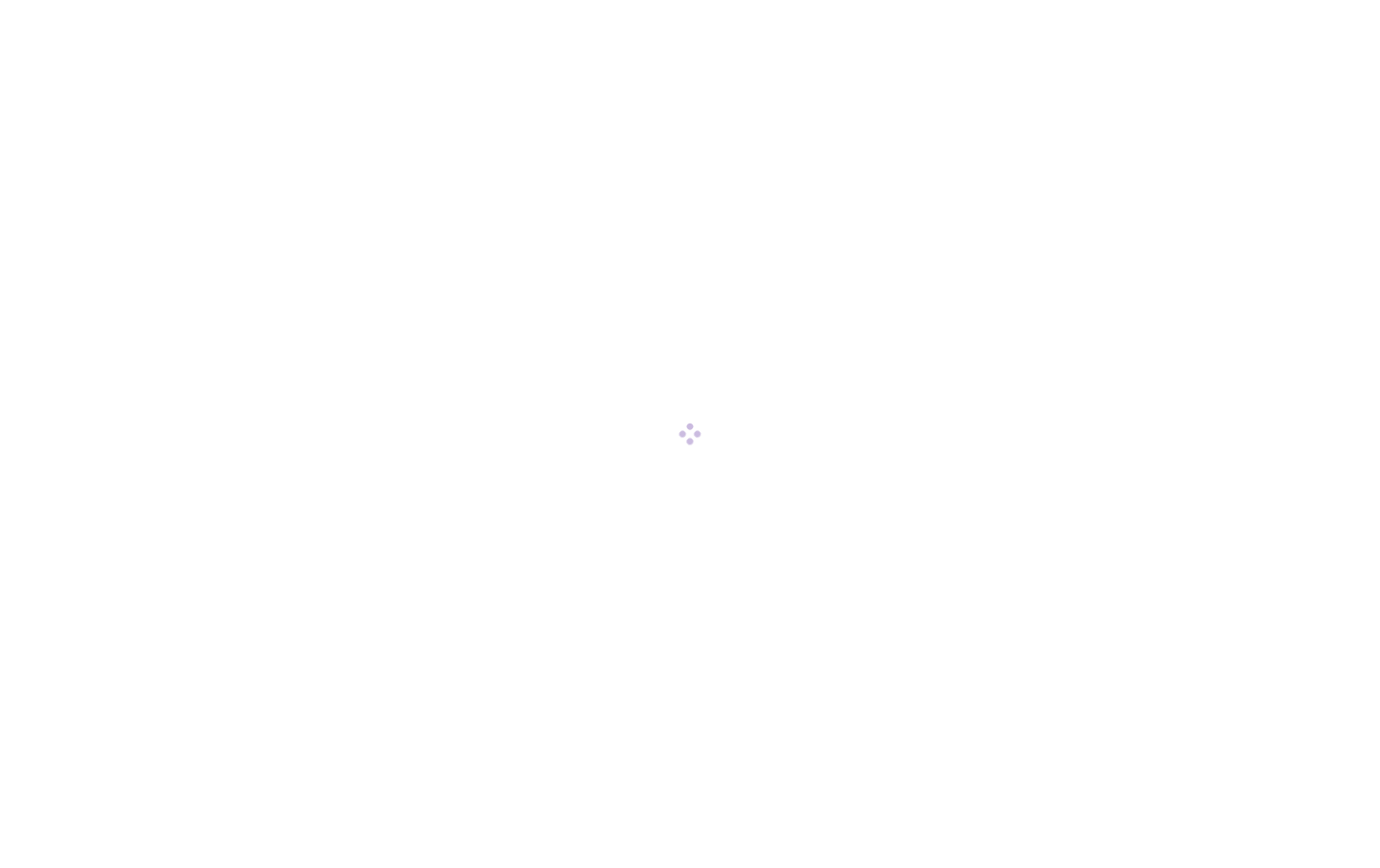 scroll, scrollTop: 0, scrollLeft: 0, axis: both 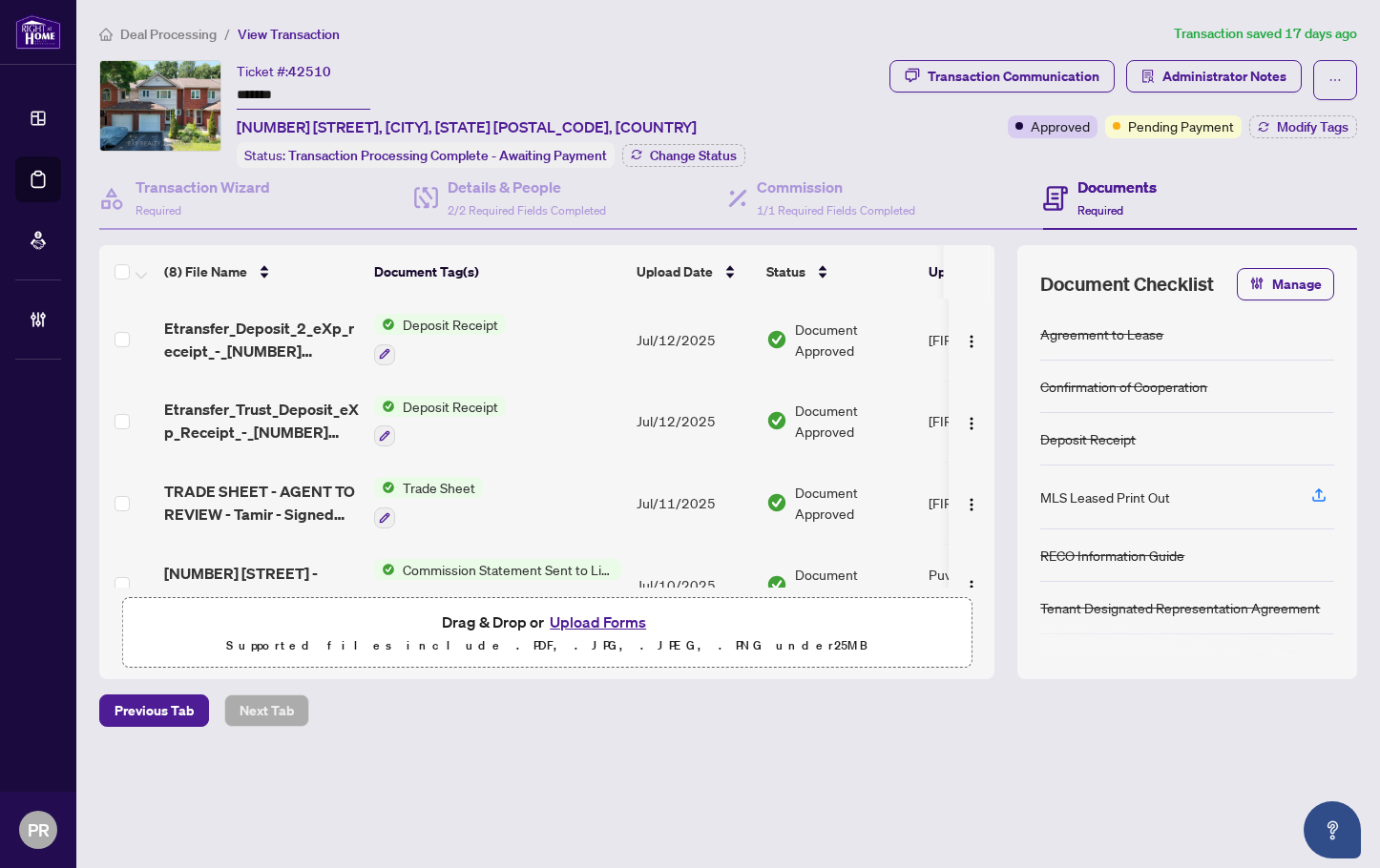 click on "*******" at bounding box center [303, 95] 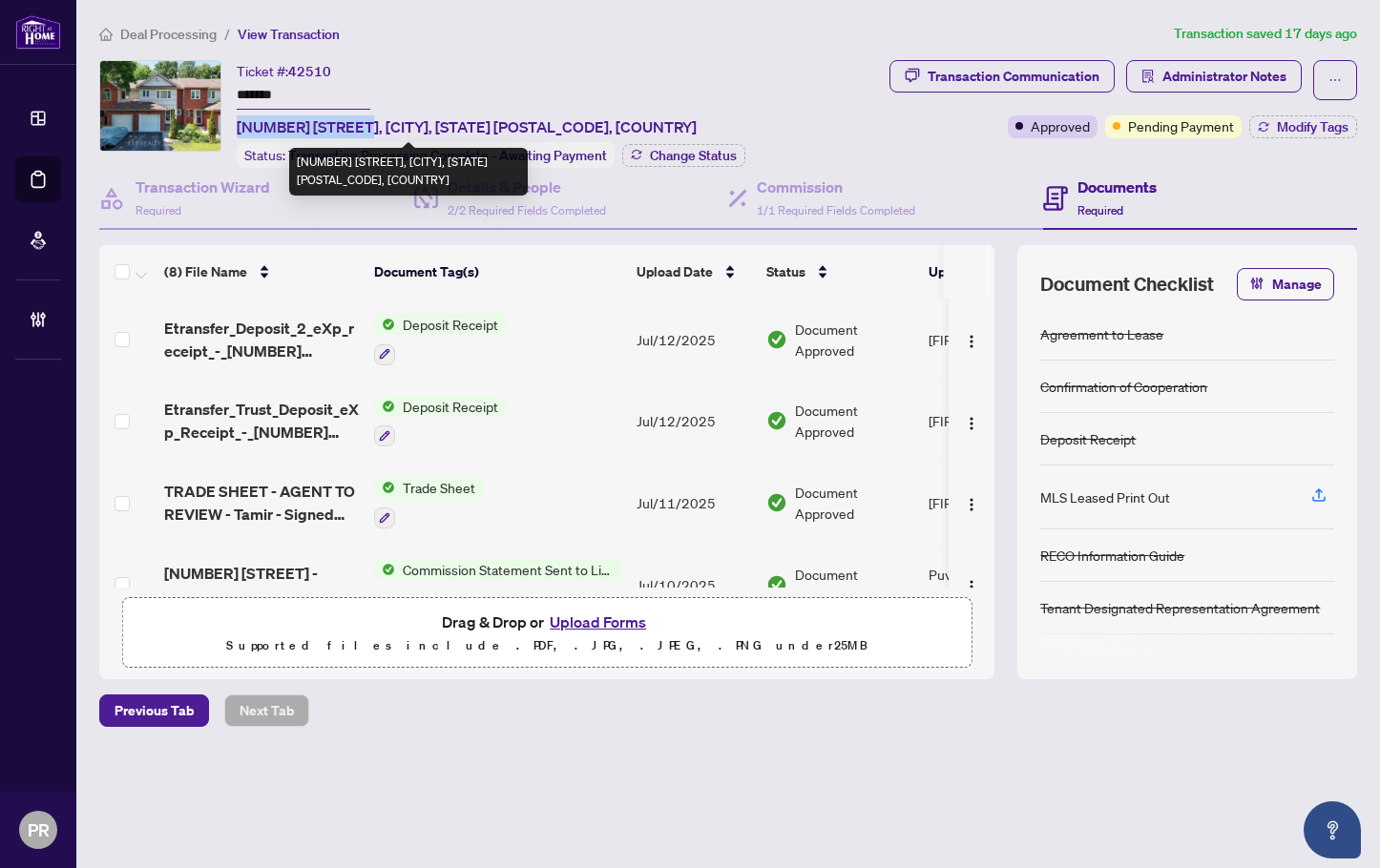 drag, startPoint x: 348, startPoint y: 129, endPoint x: 237, endPoint y: 126, distance: 111.04053 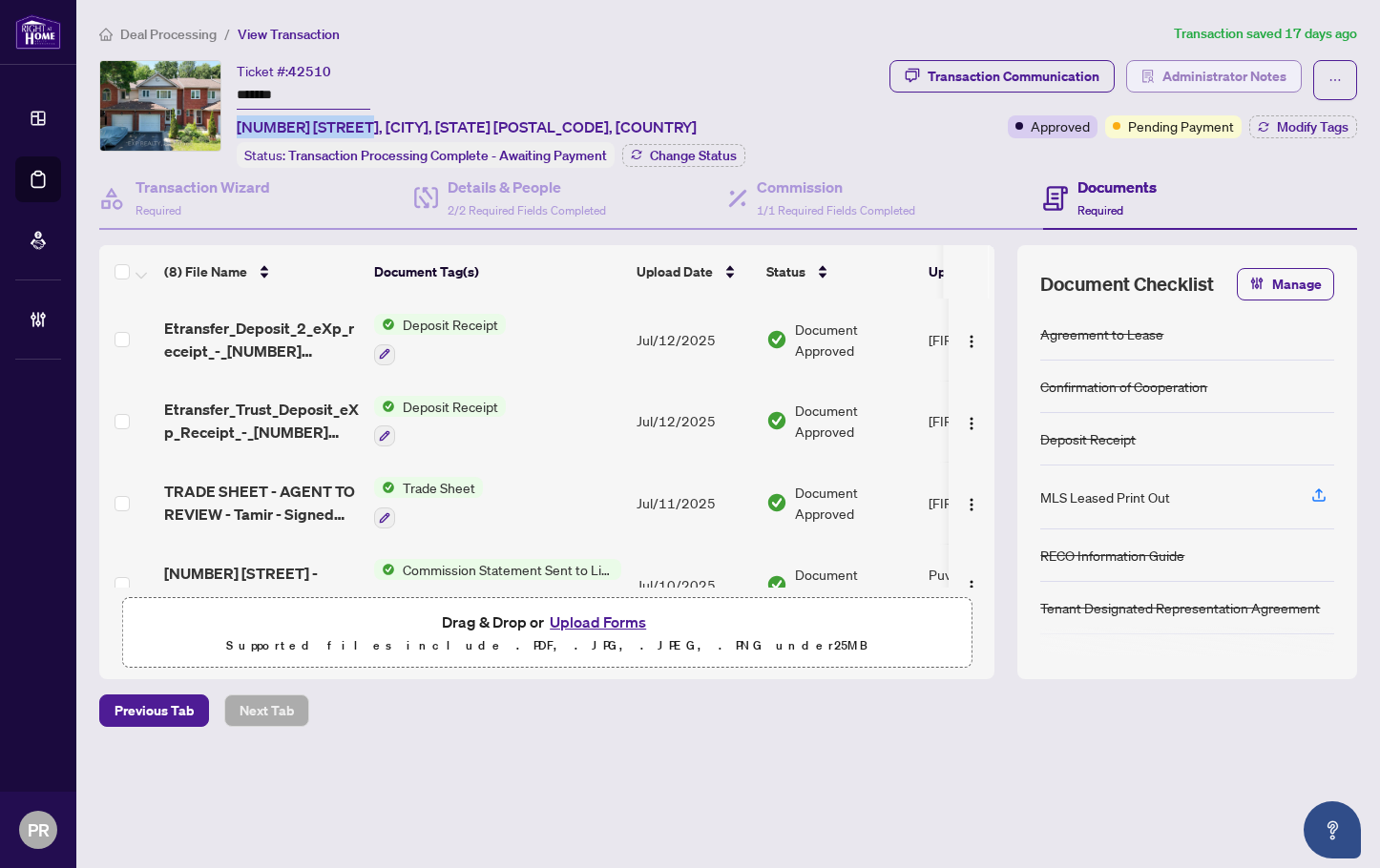 click on "Administrator Notes" at bounding box center (1224, 76) 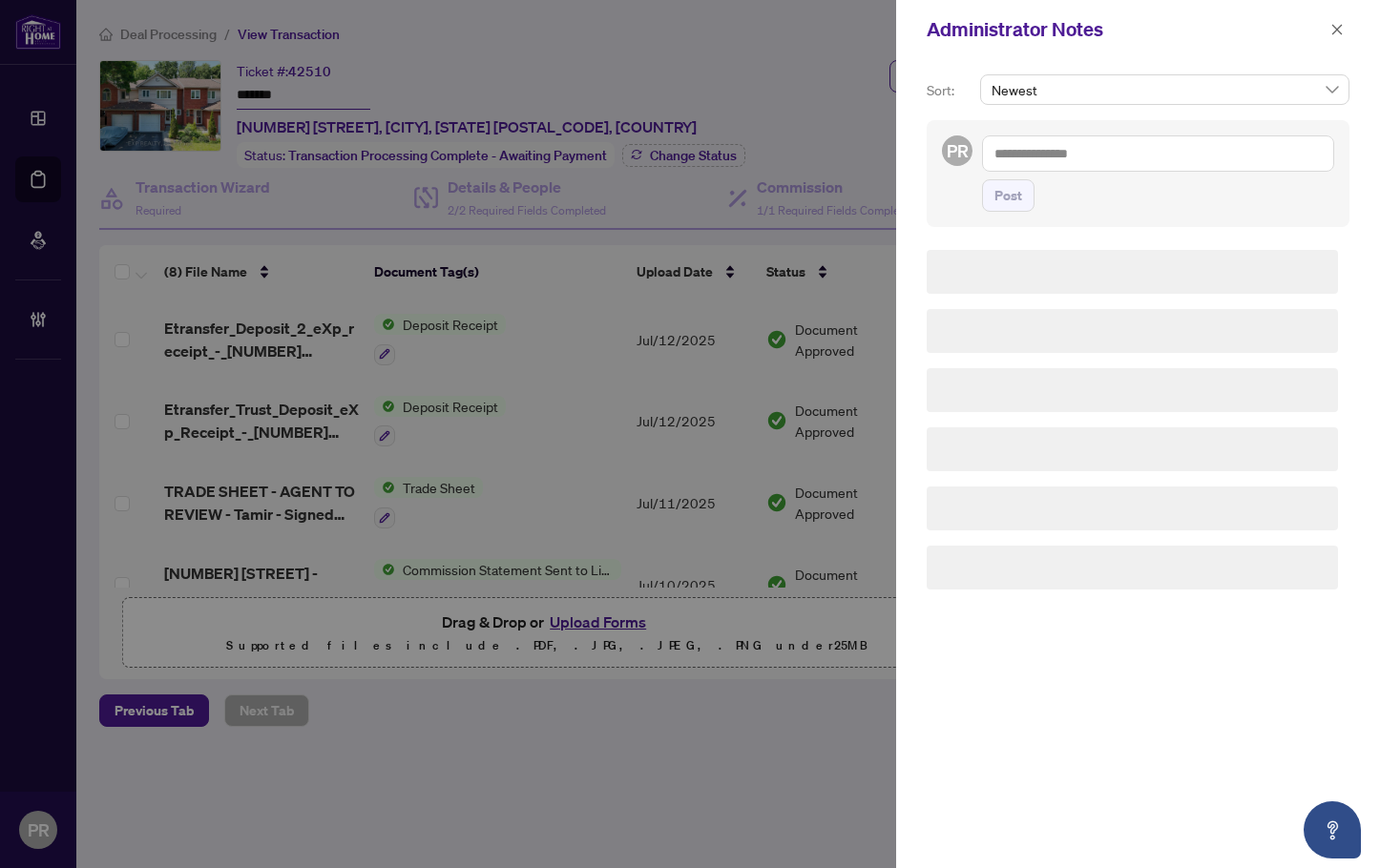 click at bounding box center (1158, 154) 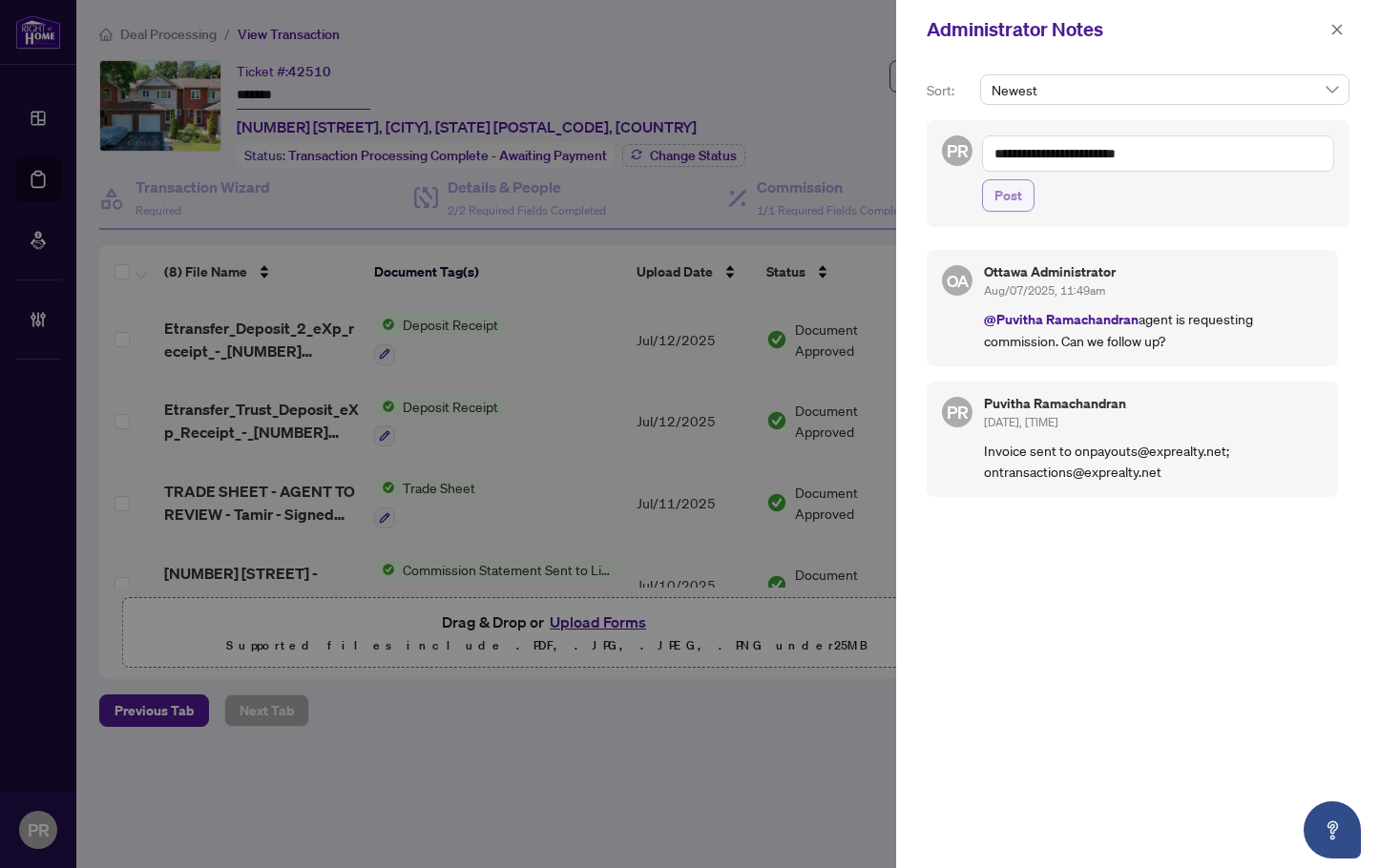 type on "**********" 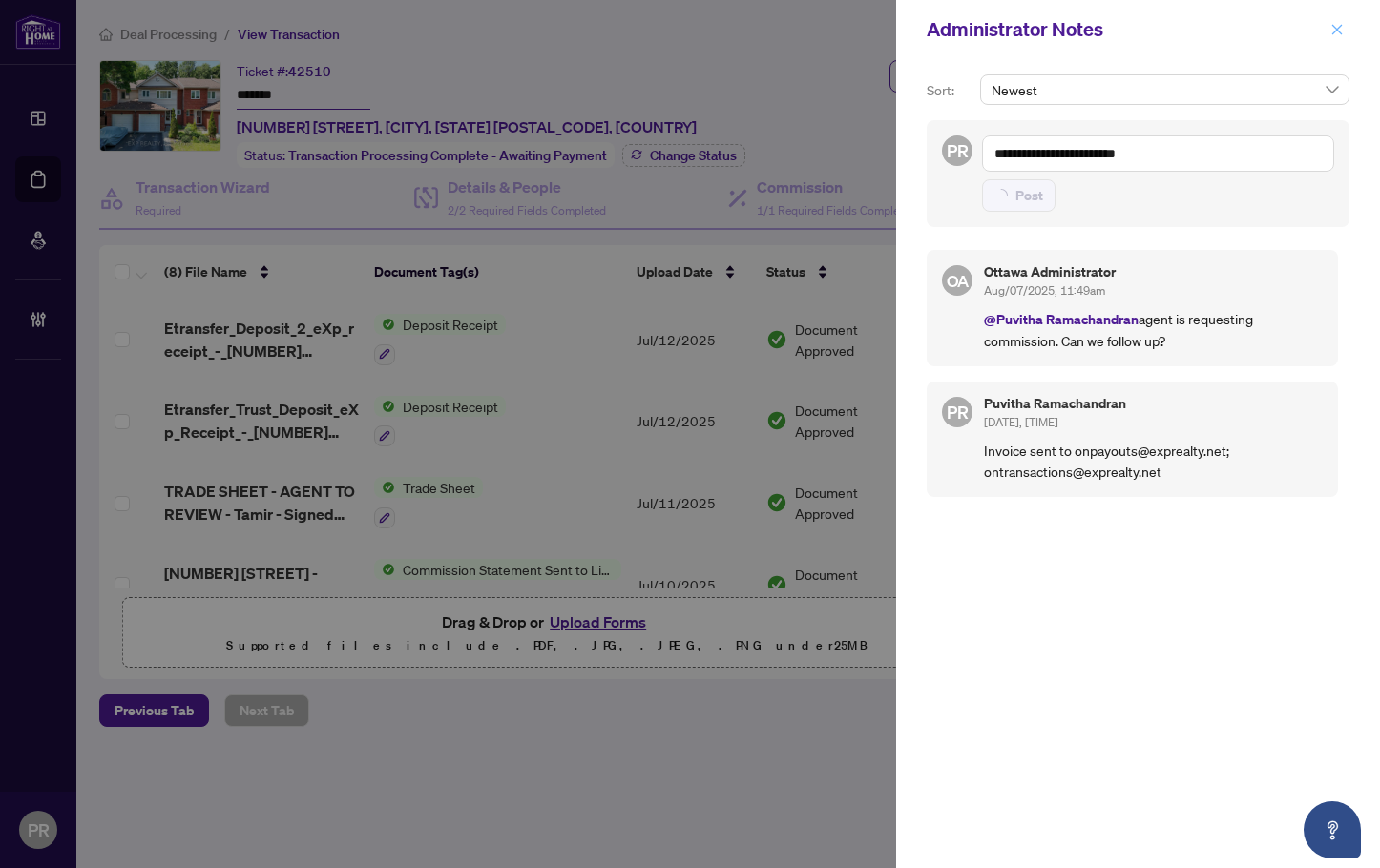 type 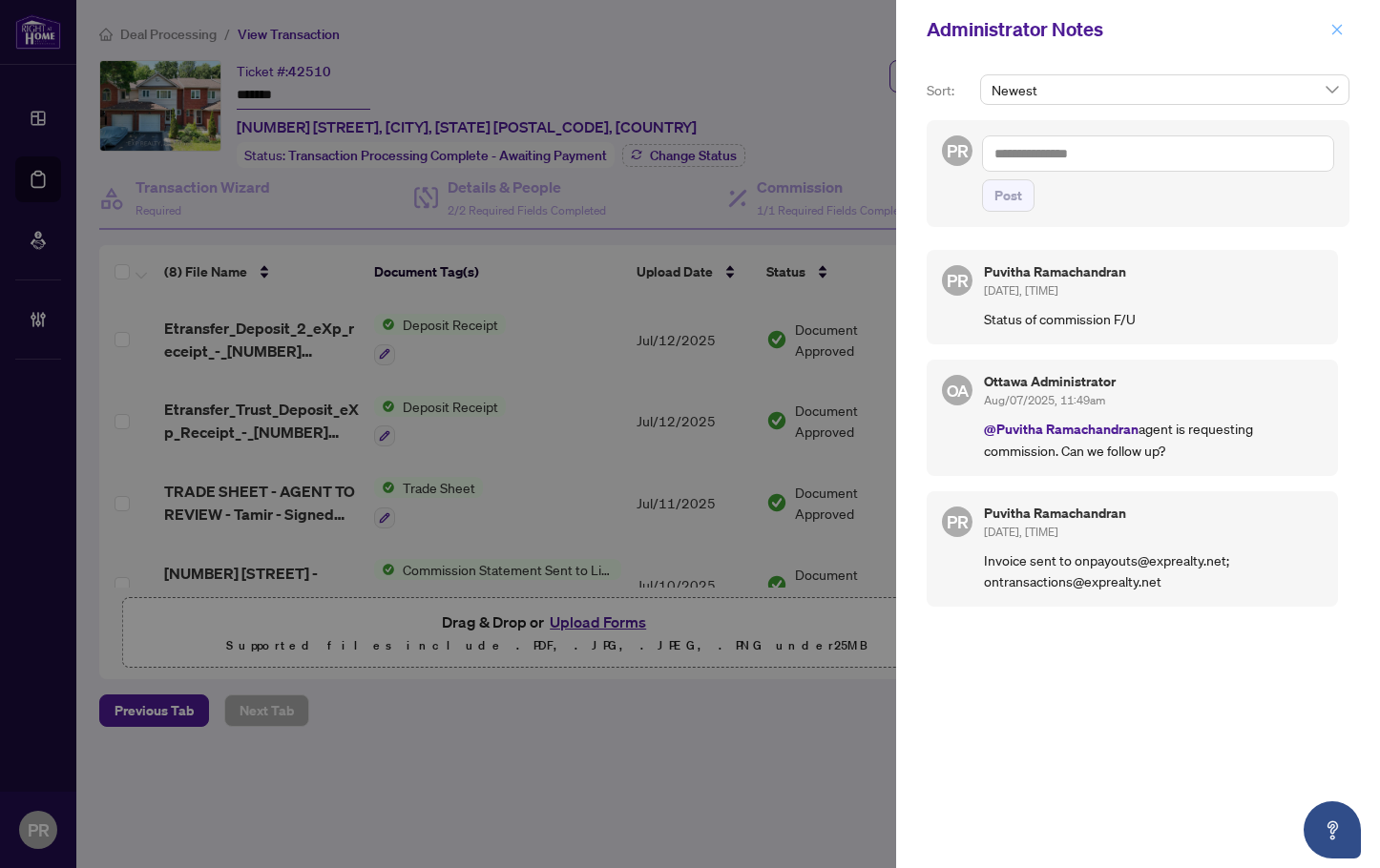 click 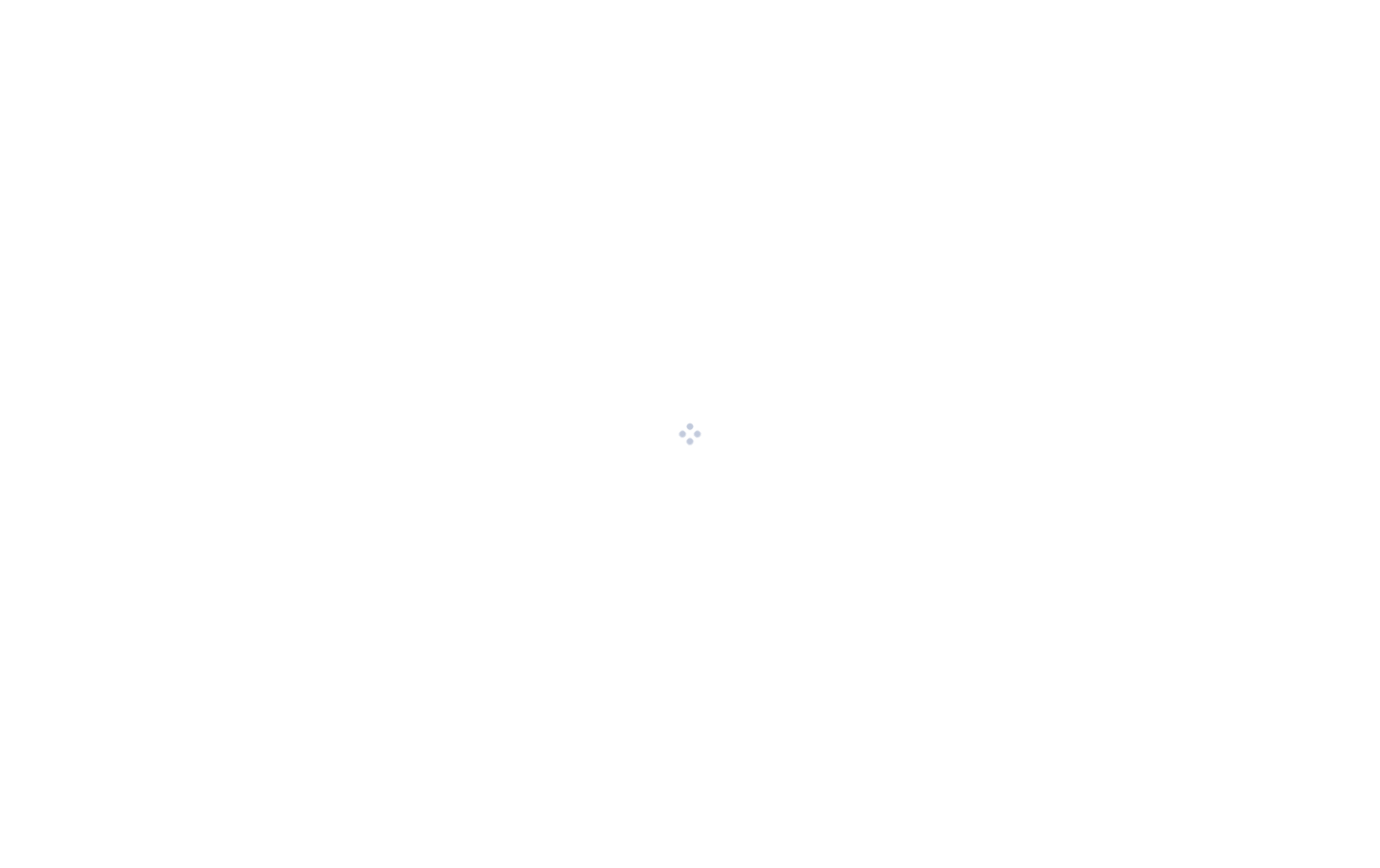 scroll, scrollTop: 0, scrollLeft: 0, axis: both 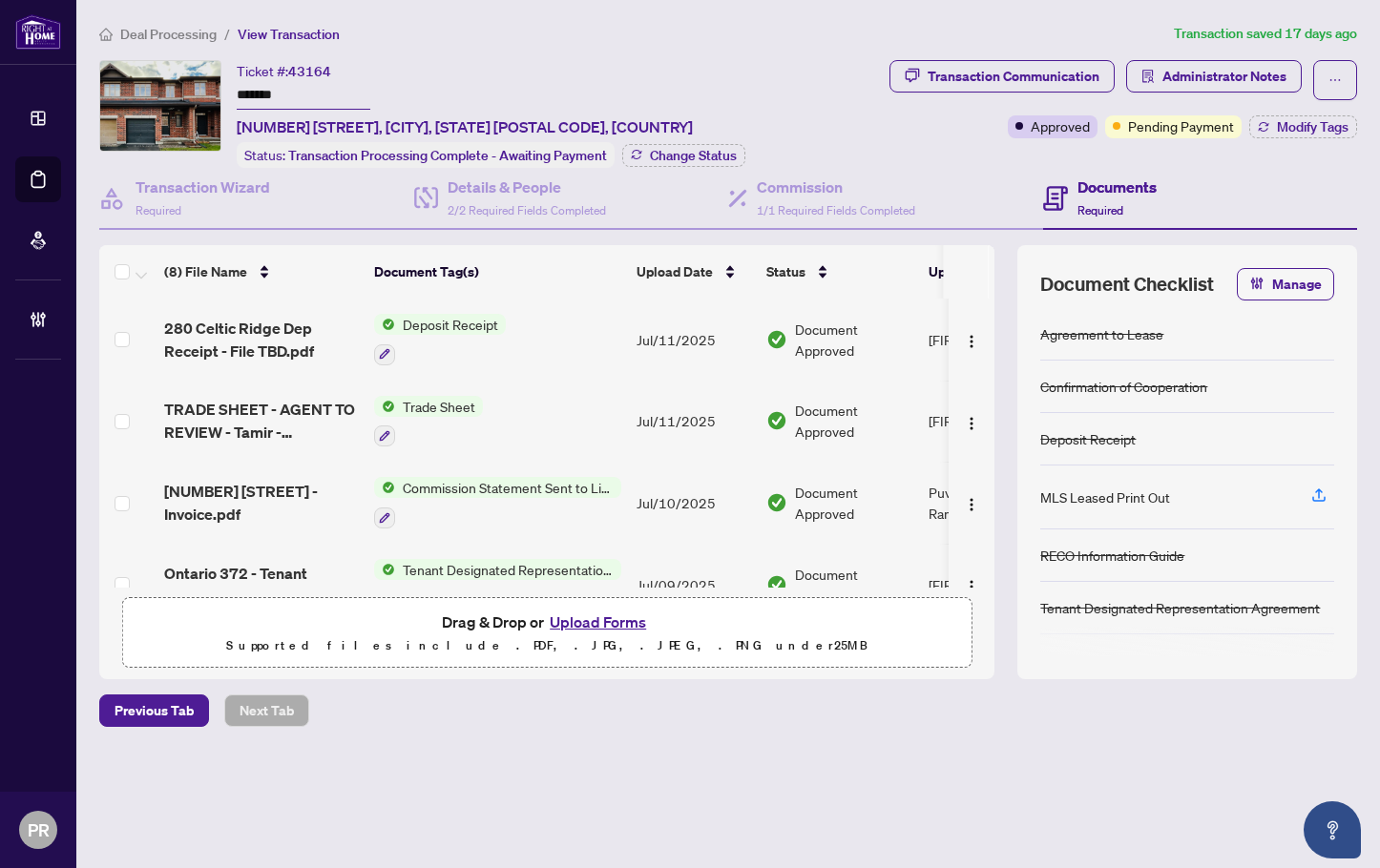 click on "*******" at bounding box center [303, 95] 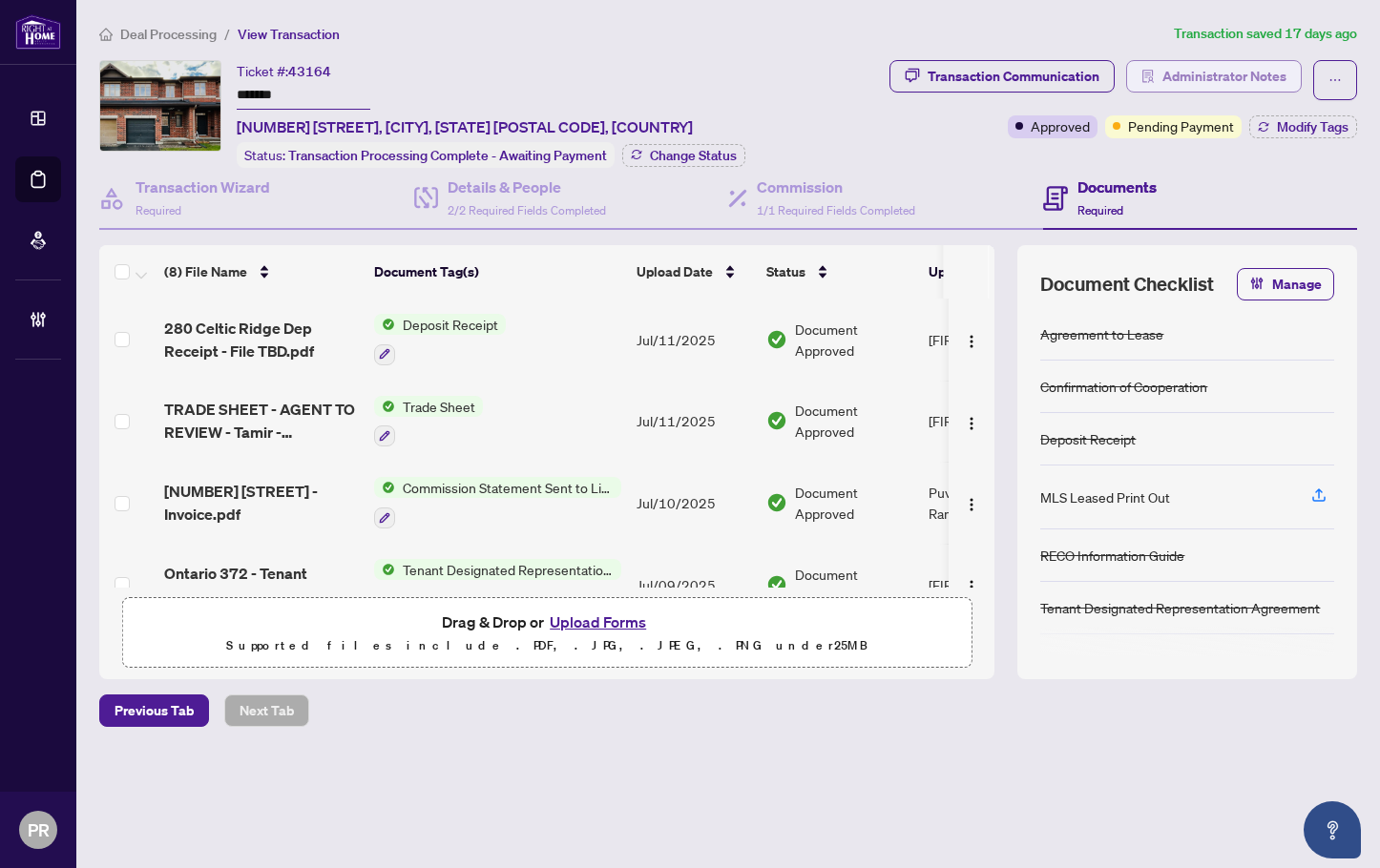 click on "Administrator Notes" at bounding box center [1214, 76] 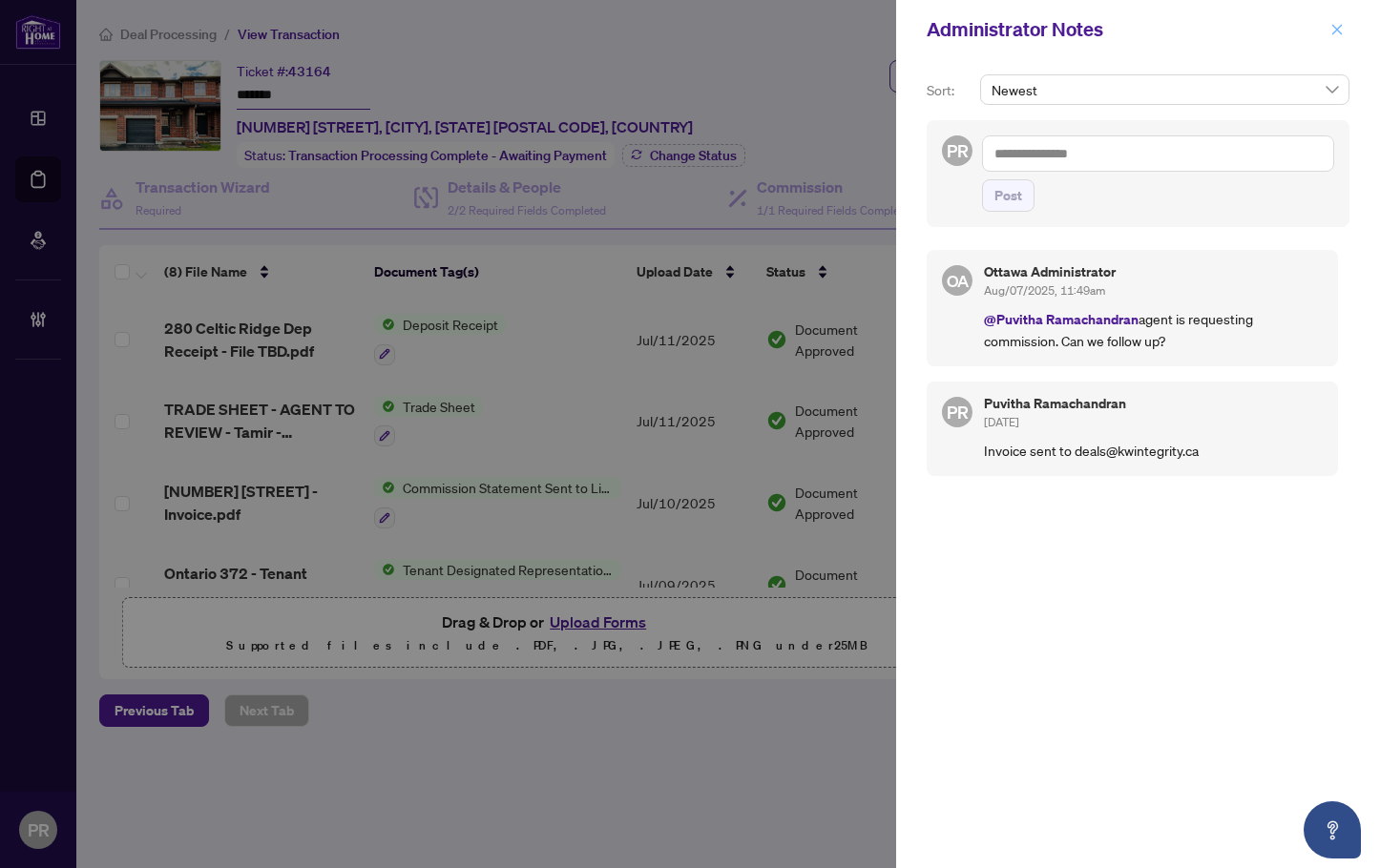 click 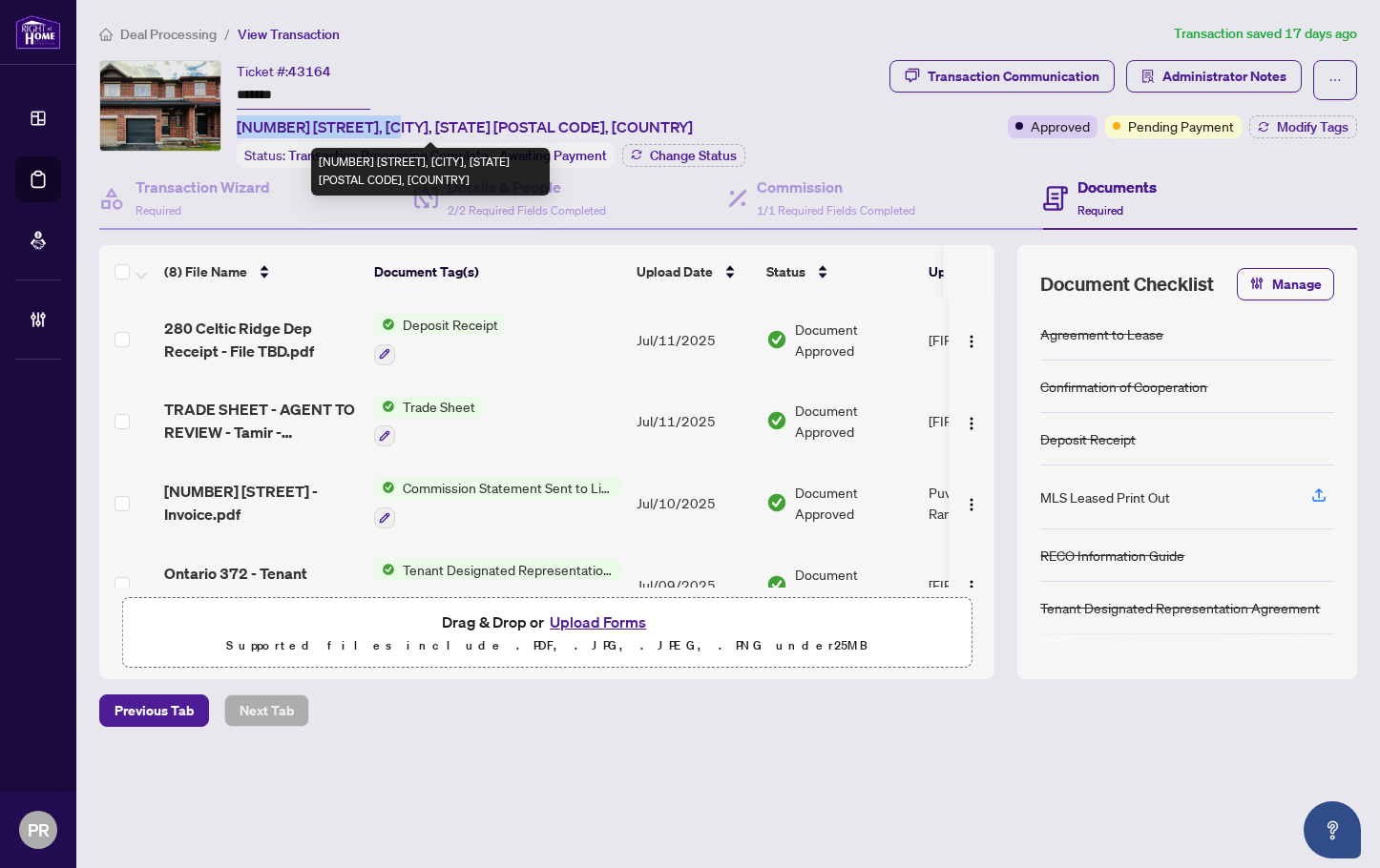drag, startPoint x: 384, startPoint y: 126, endPoint x: 238, endPoint y: 128, distance: 146.0137 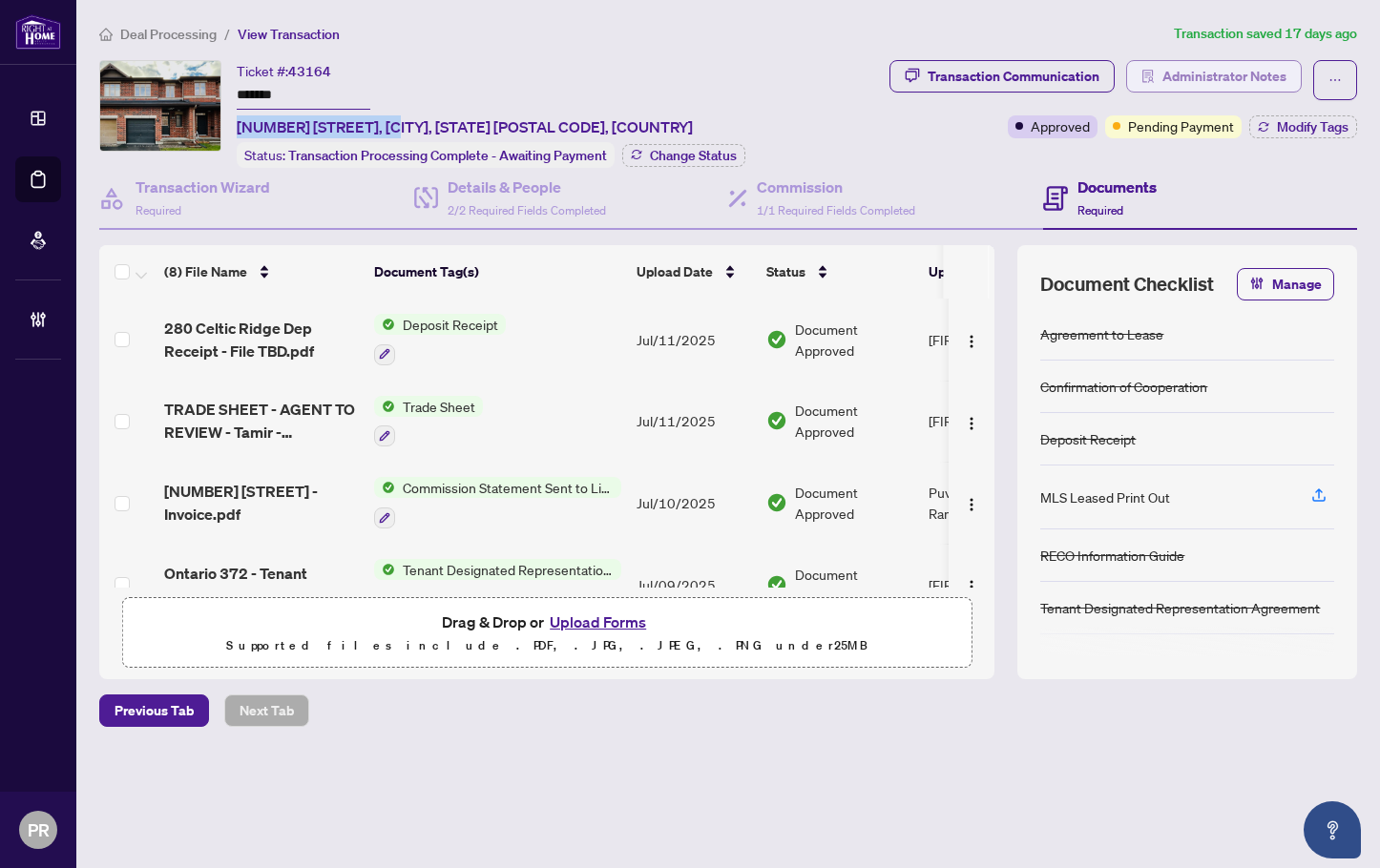 click on "Administrator Notes" at bounding box center [1224, 76] 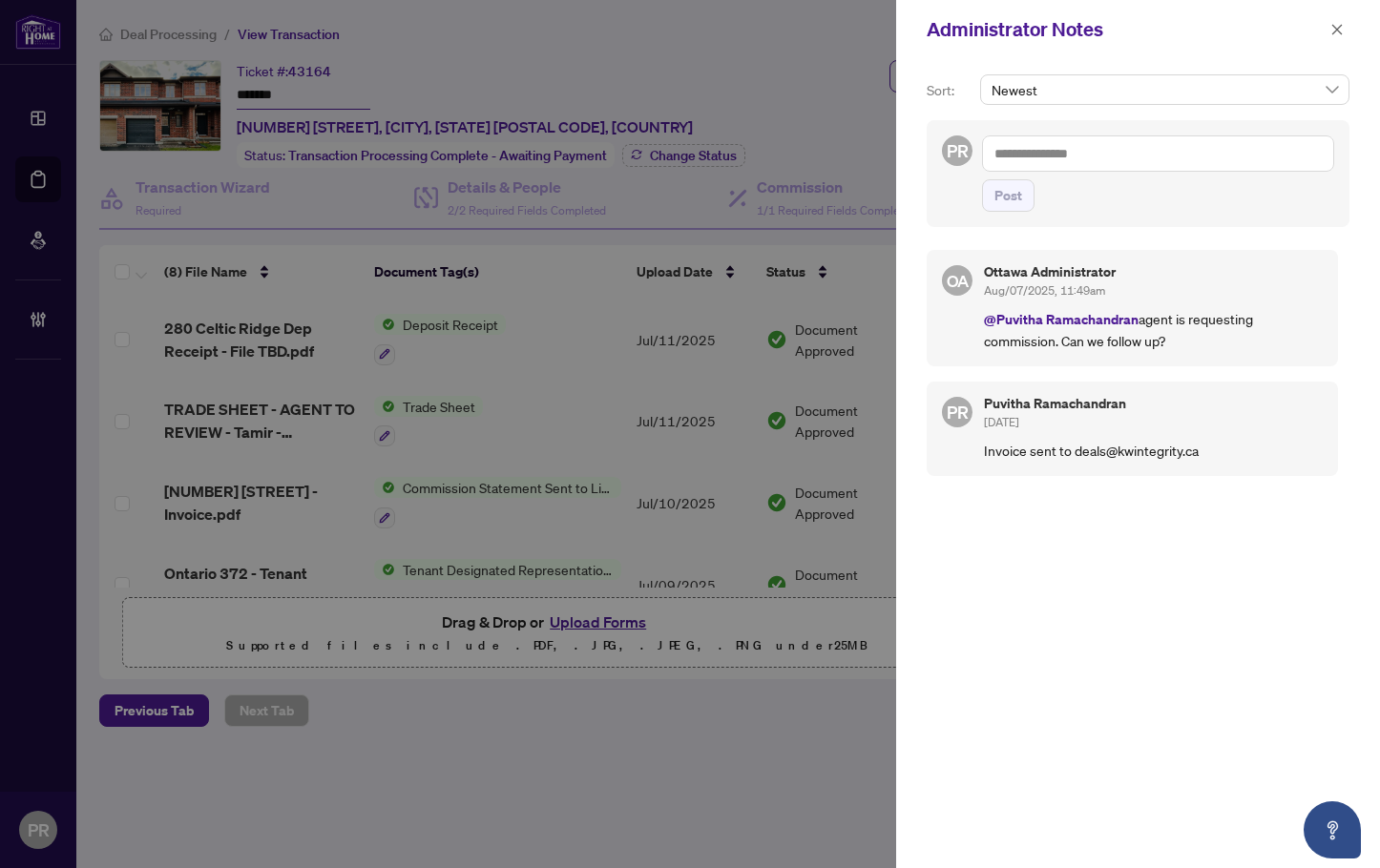 click at bounding box center (1158, 154) 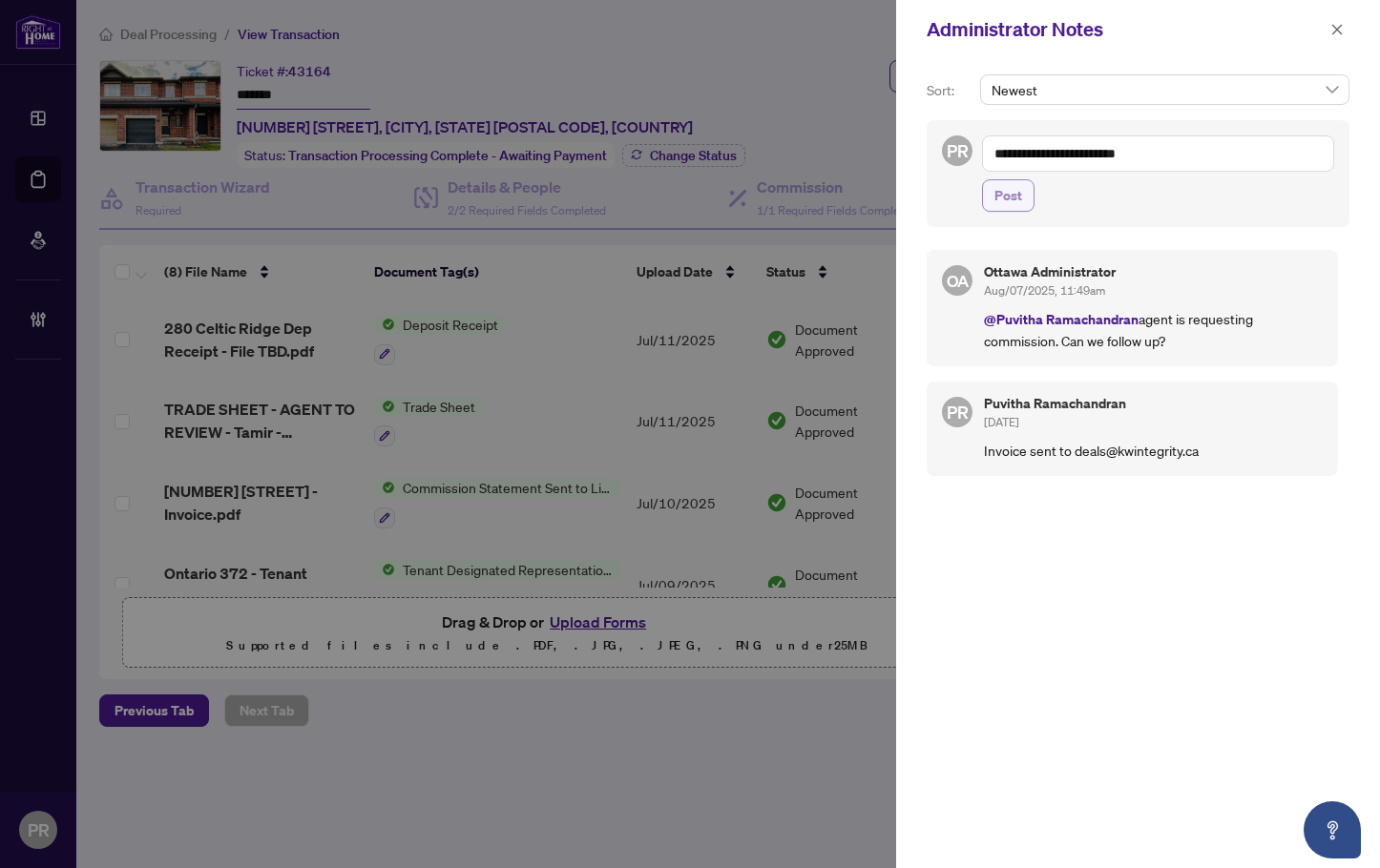 type on "**********" 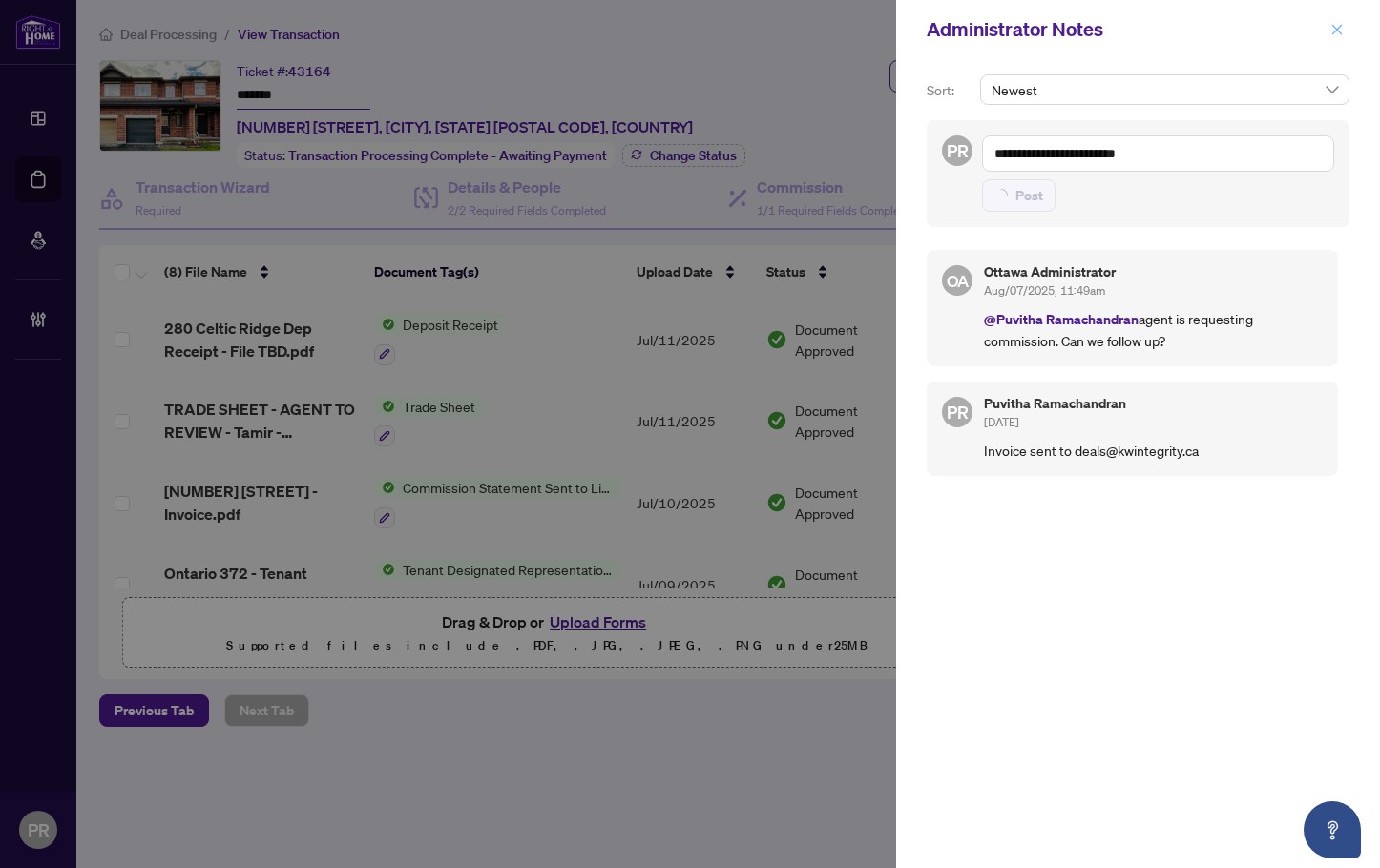 type 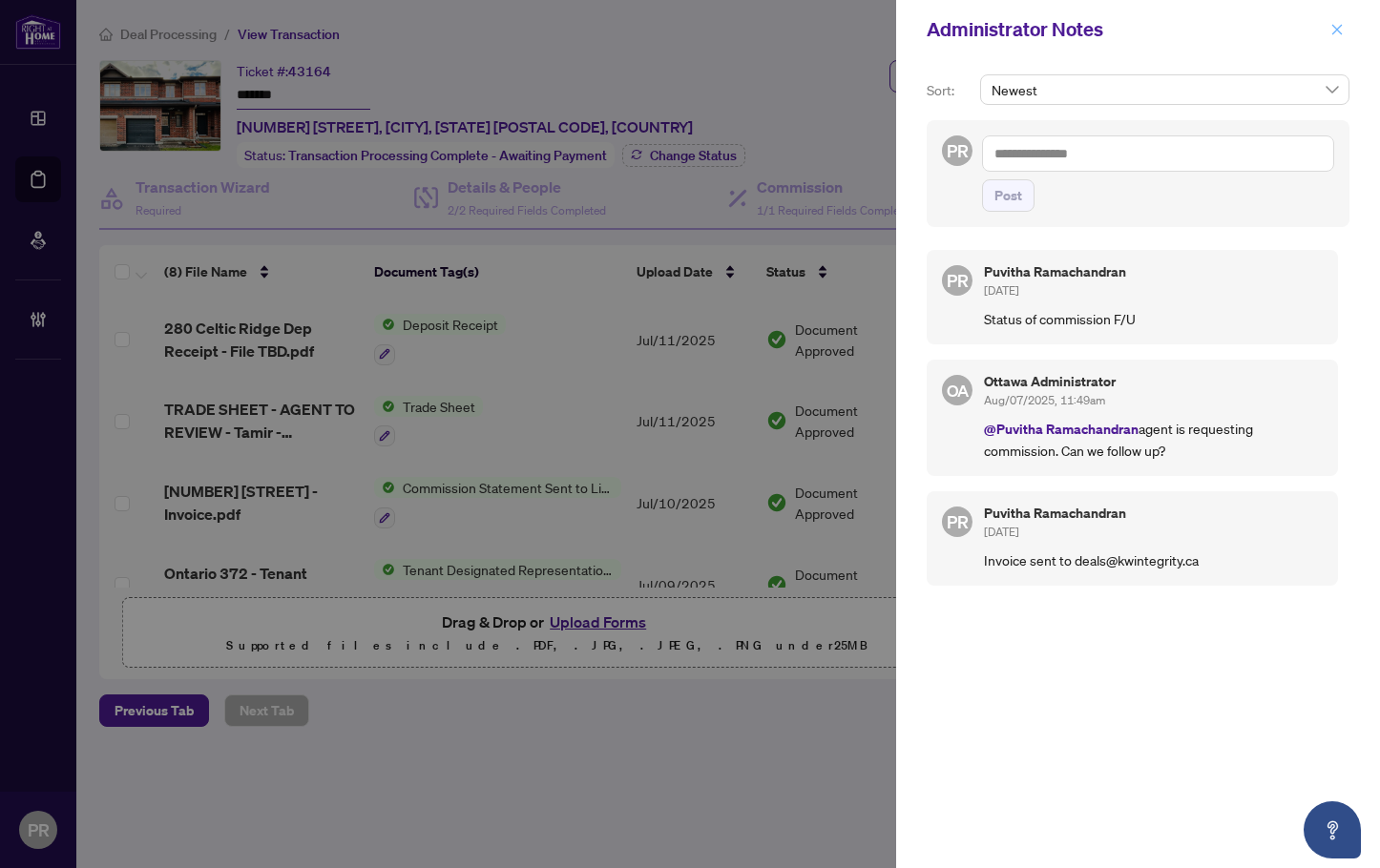 click at bounding box center (1337, 30) 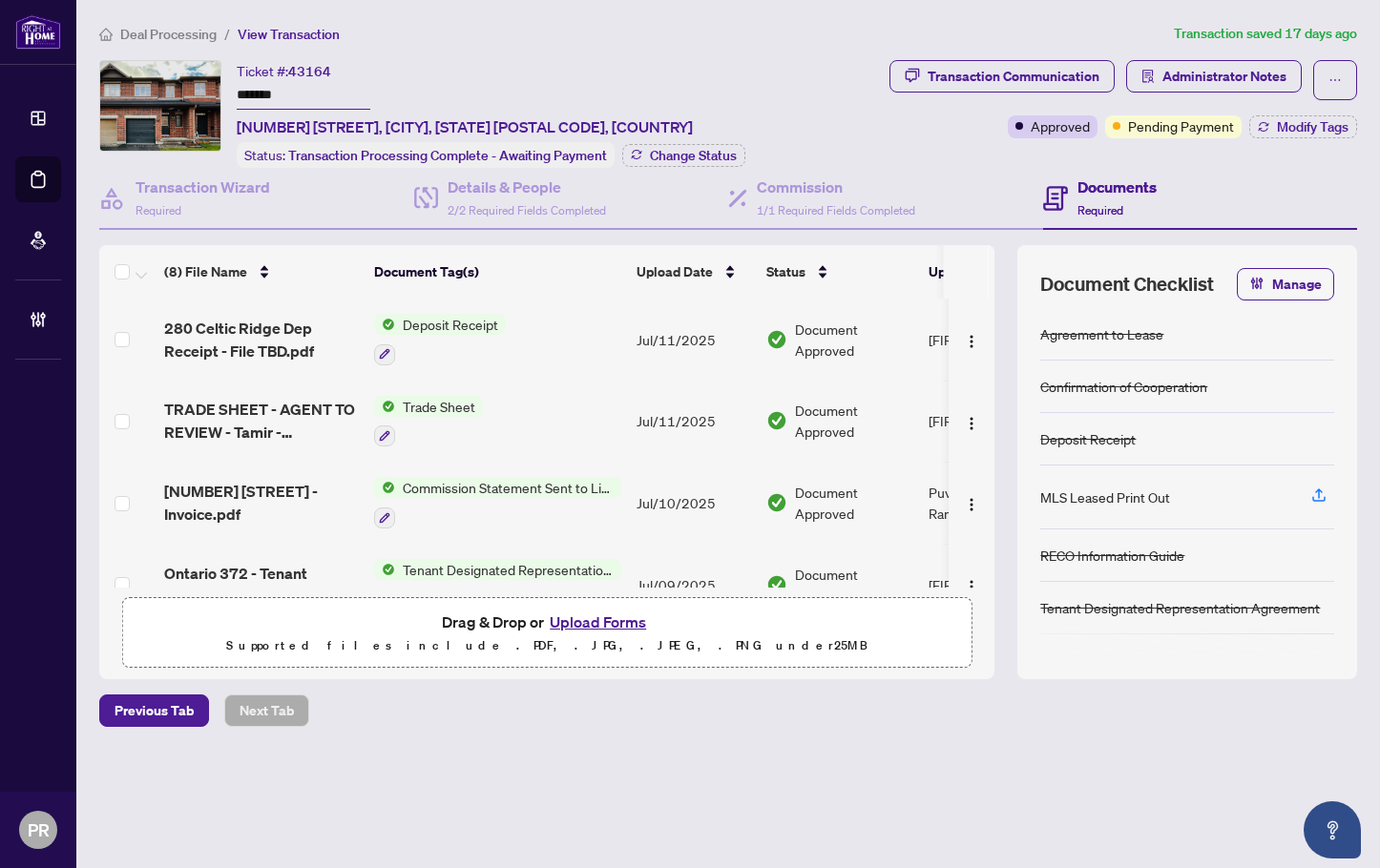 click on "Deal Processing" at bounding box center (168, 34) 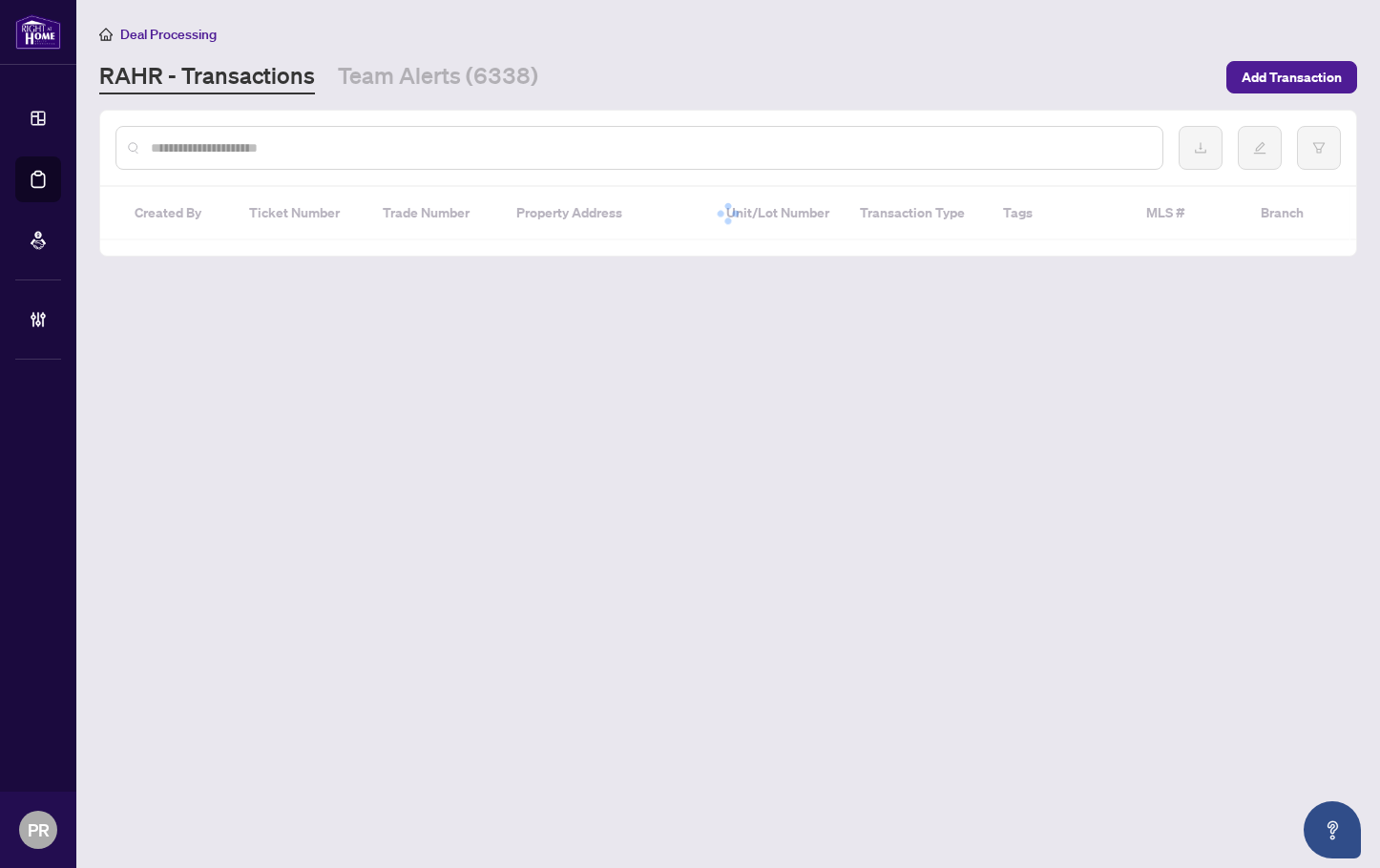 click at bounding box center [649, 148] 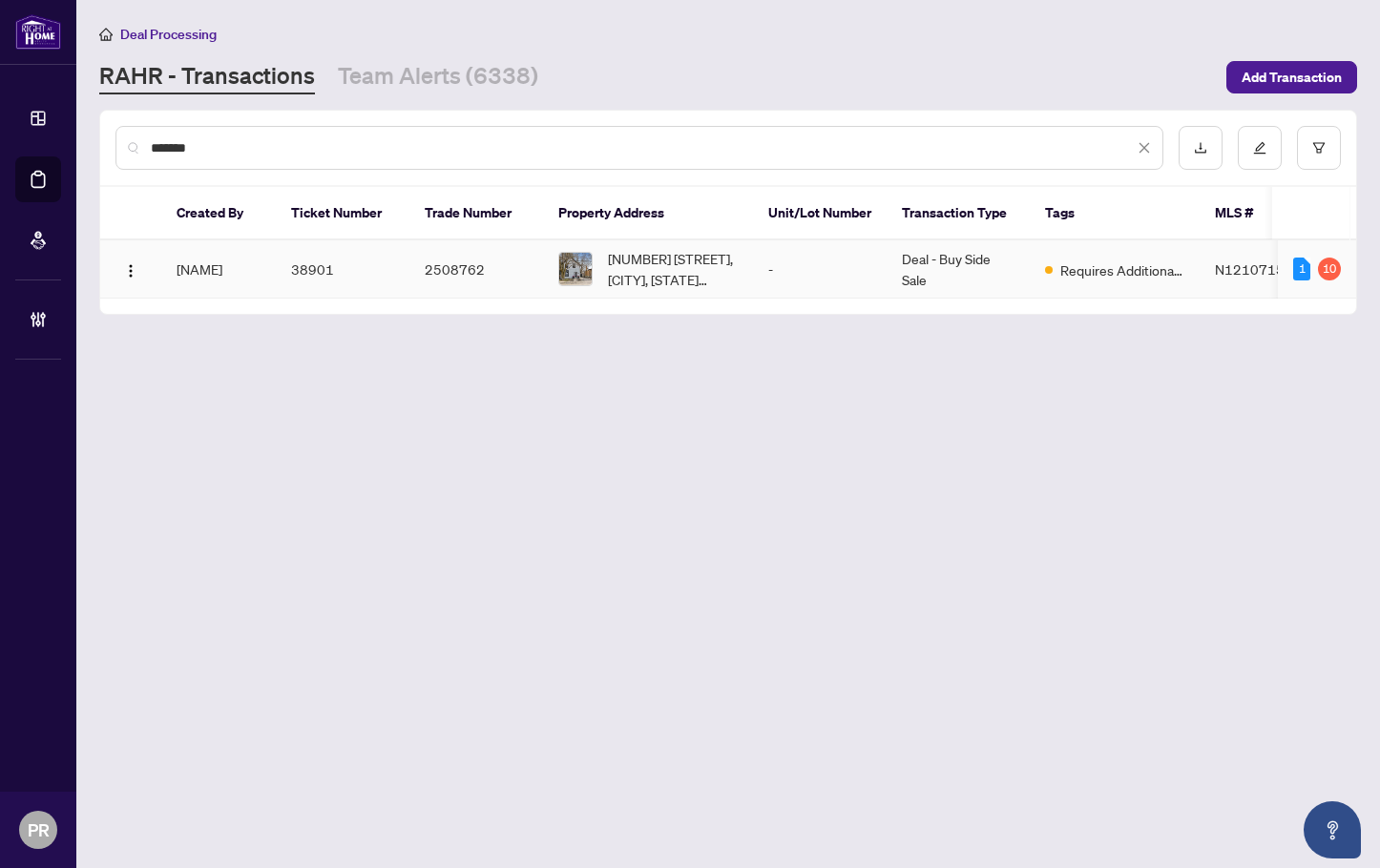type on "*******" 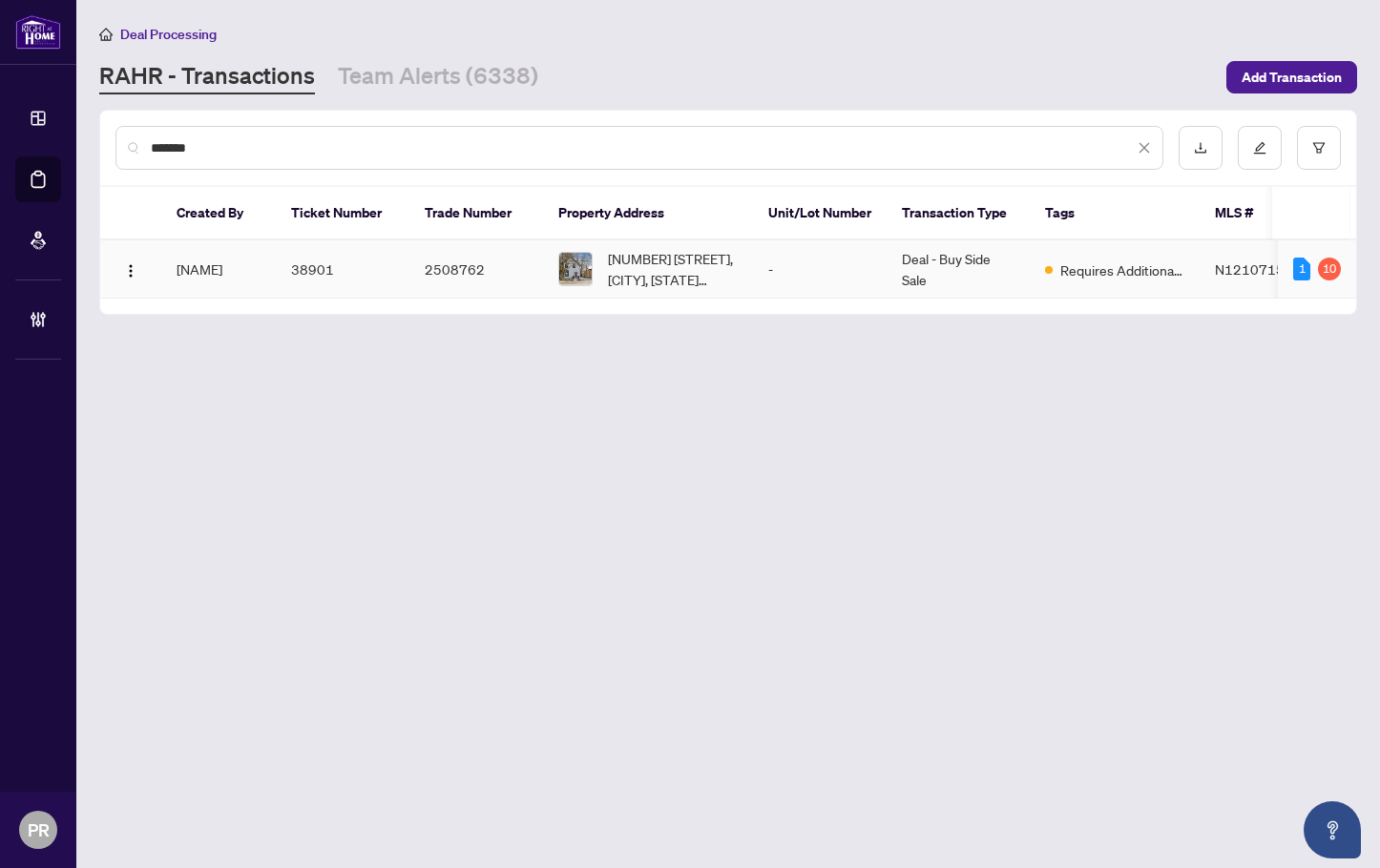 drag, startPoint x: 271, startPoint y: 273, endPoint x: 1371, endPoint y: 101, distance: 1113.3661 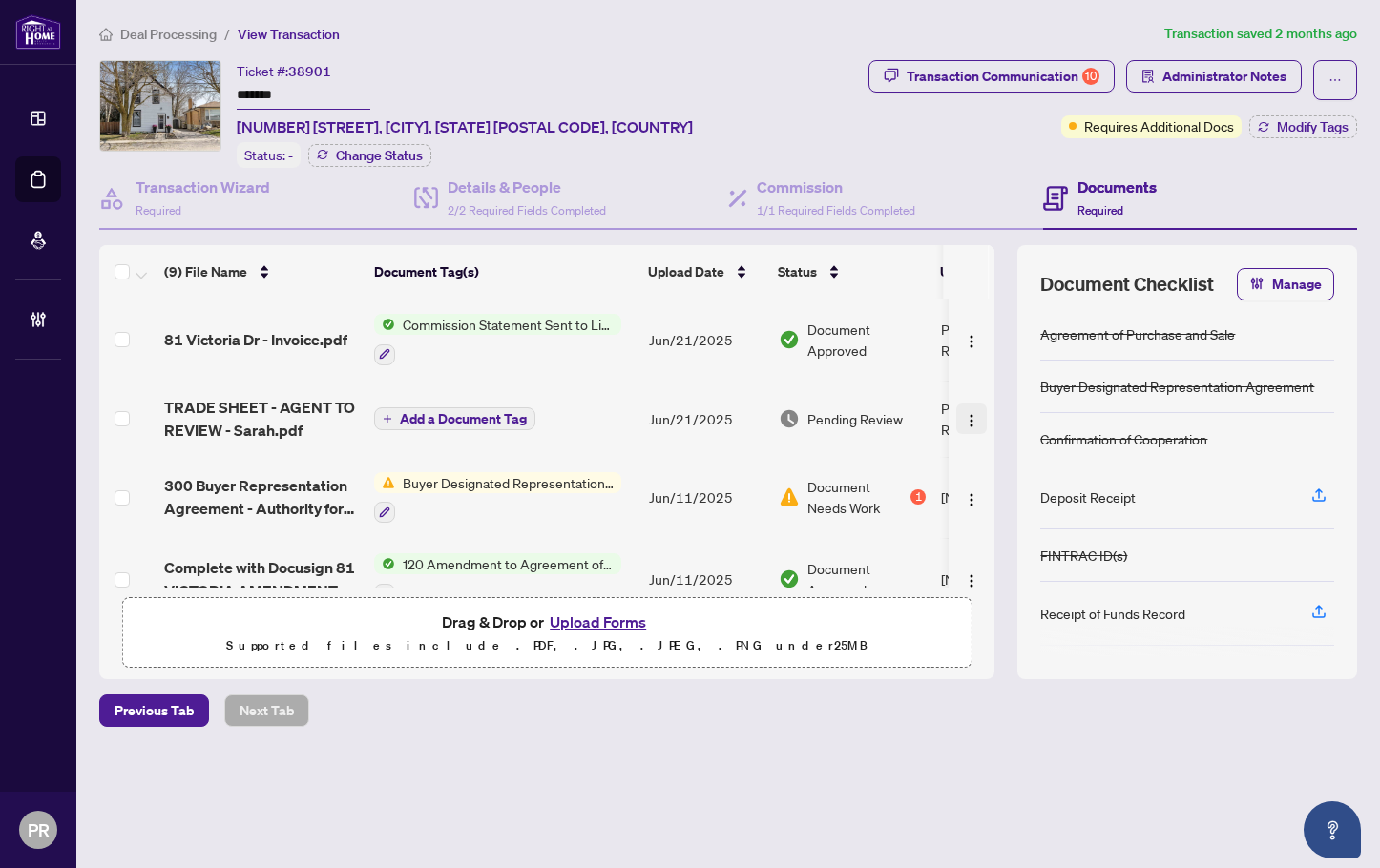 click at bounding box center (972, 421) 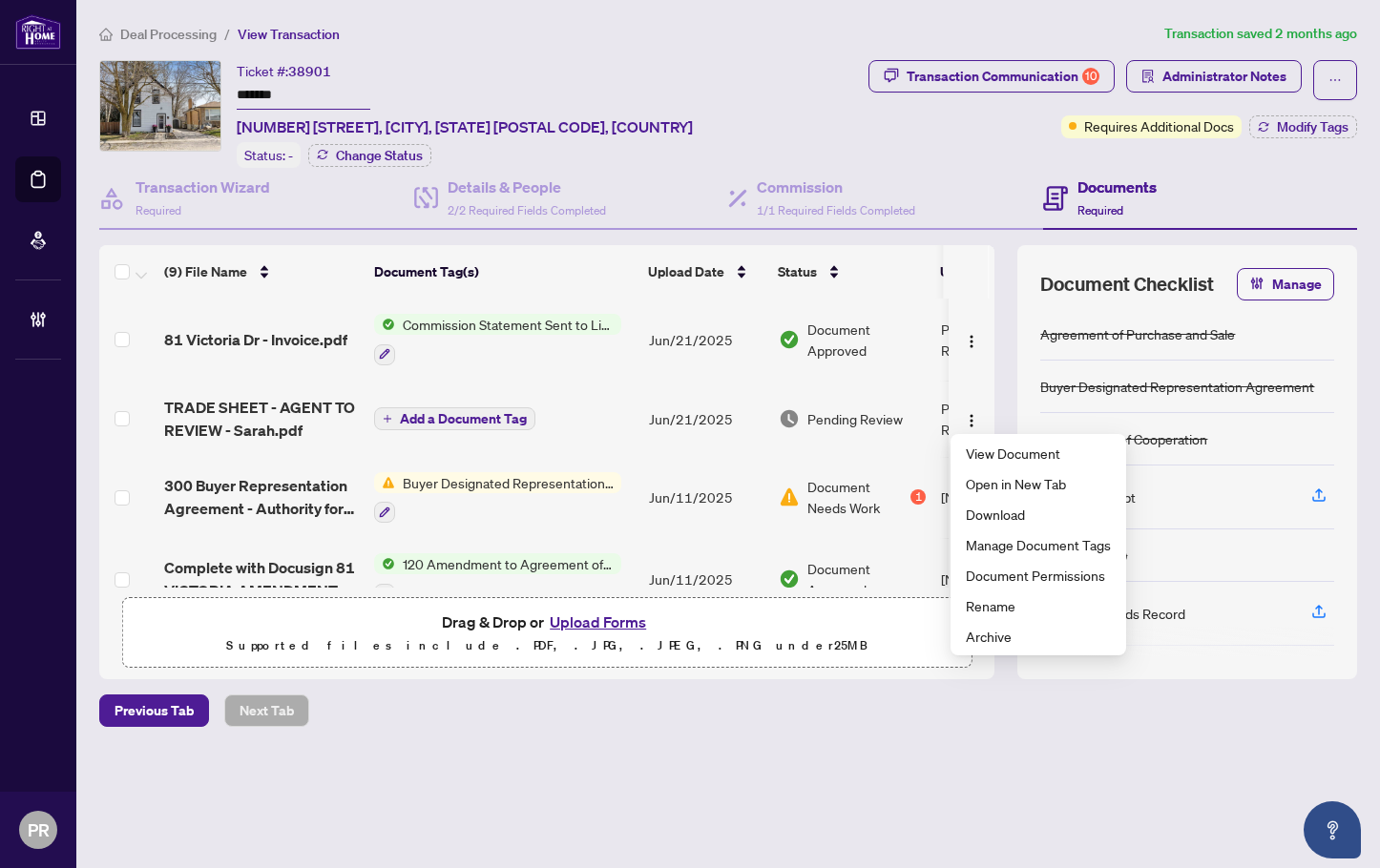 click on "TRADE SHEET - AGENT TO REVIEW - Sarah.pdf" at bounding box center [261, 419] 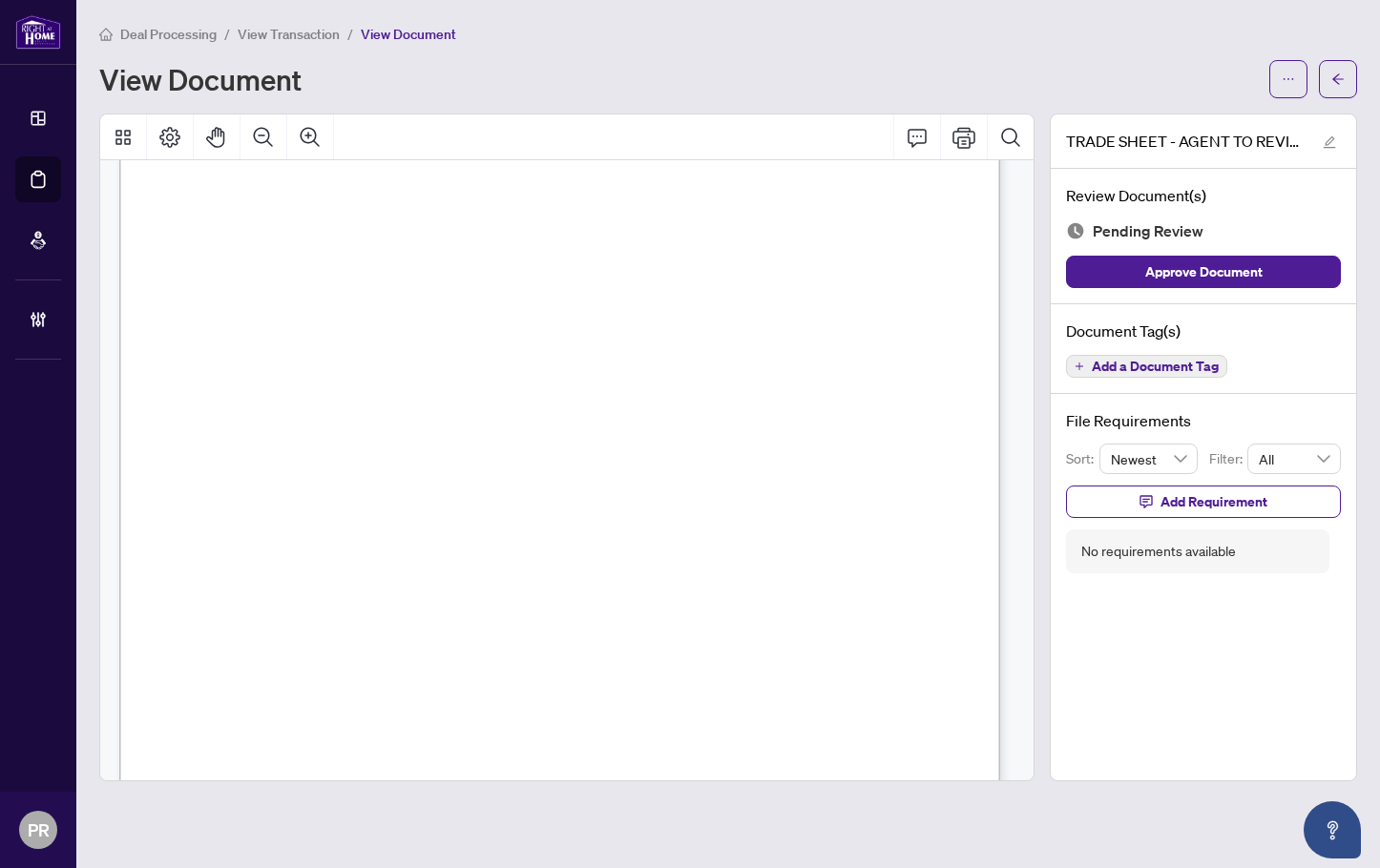 scroll, scrollTop: 477, scrollLeft: 0, axis: vertical 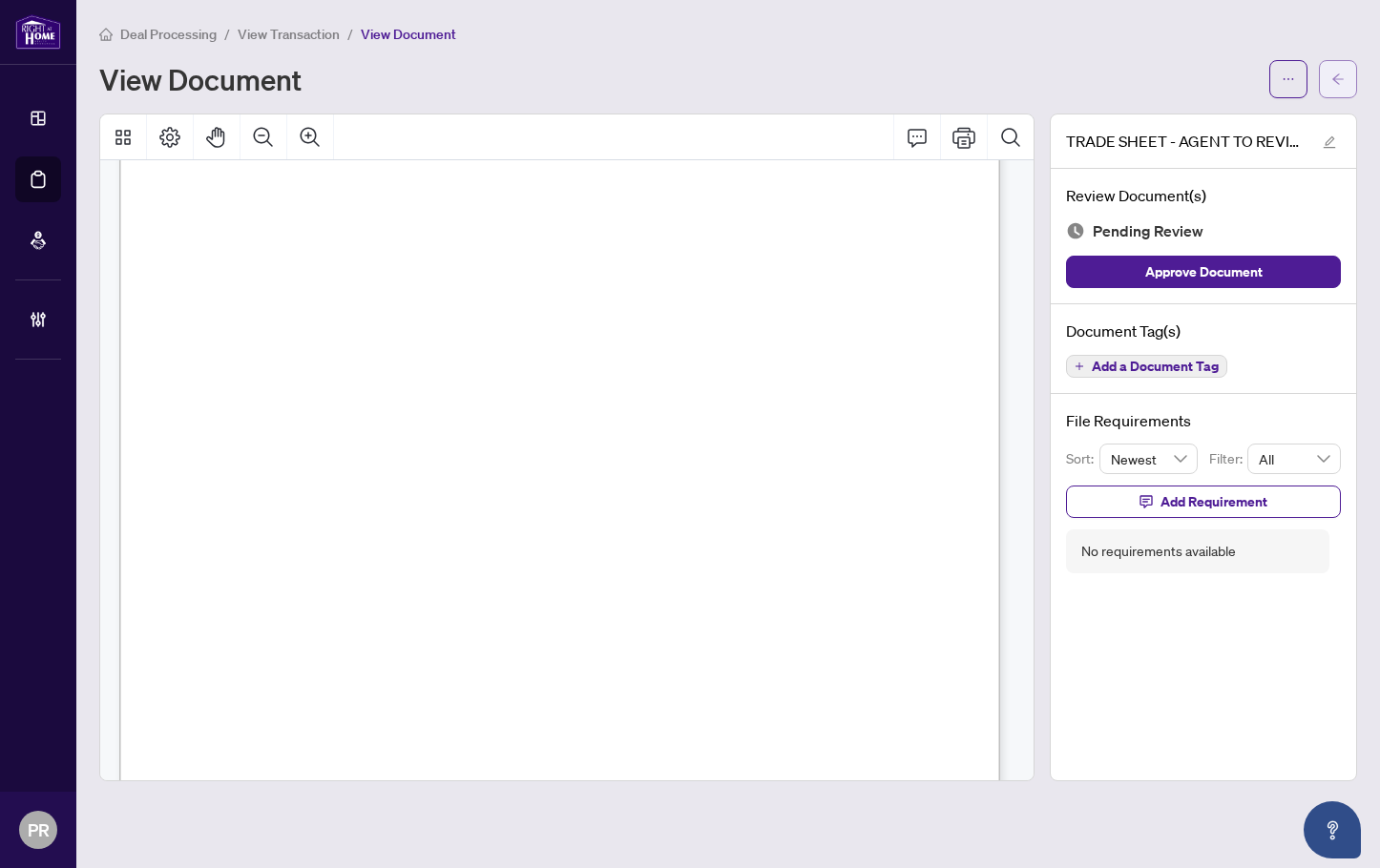 click at bounding box center (1338, 79) 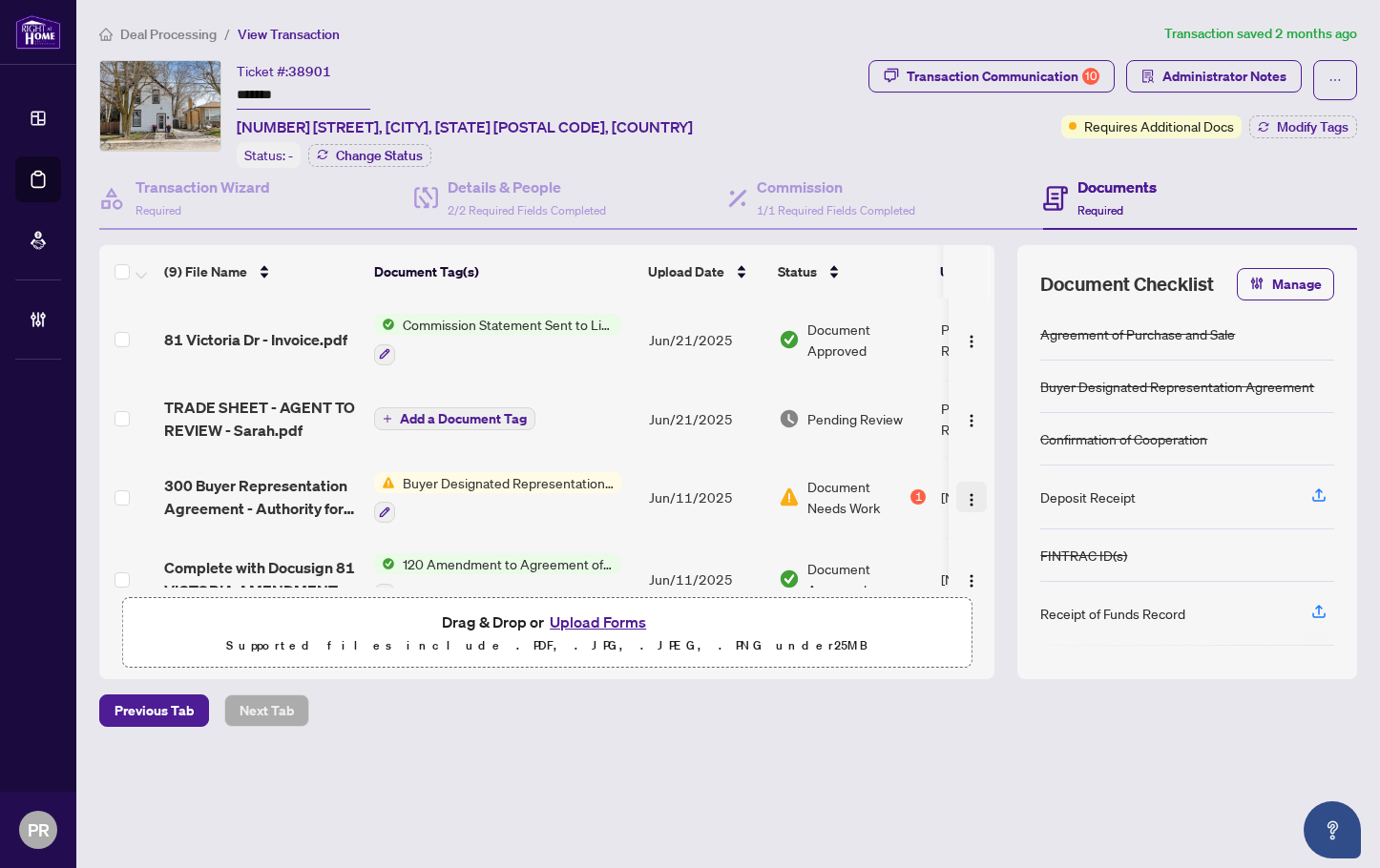 click at bounding box center [972, 497] 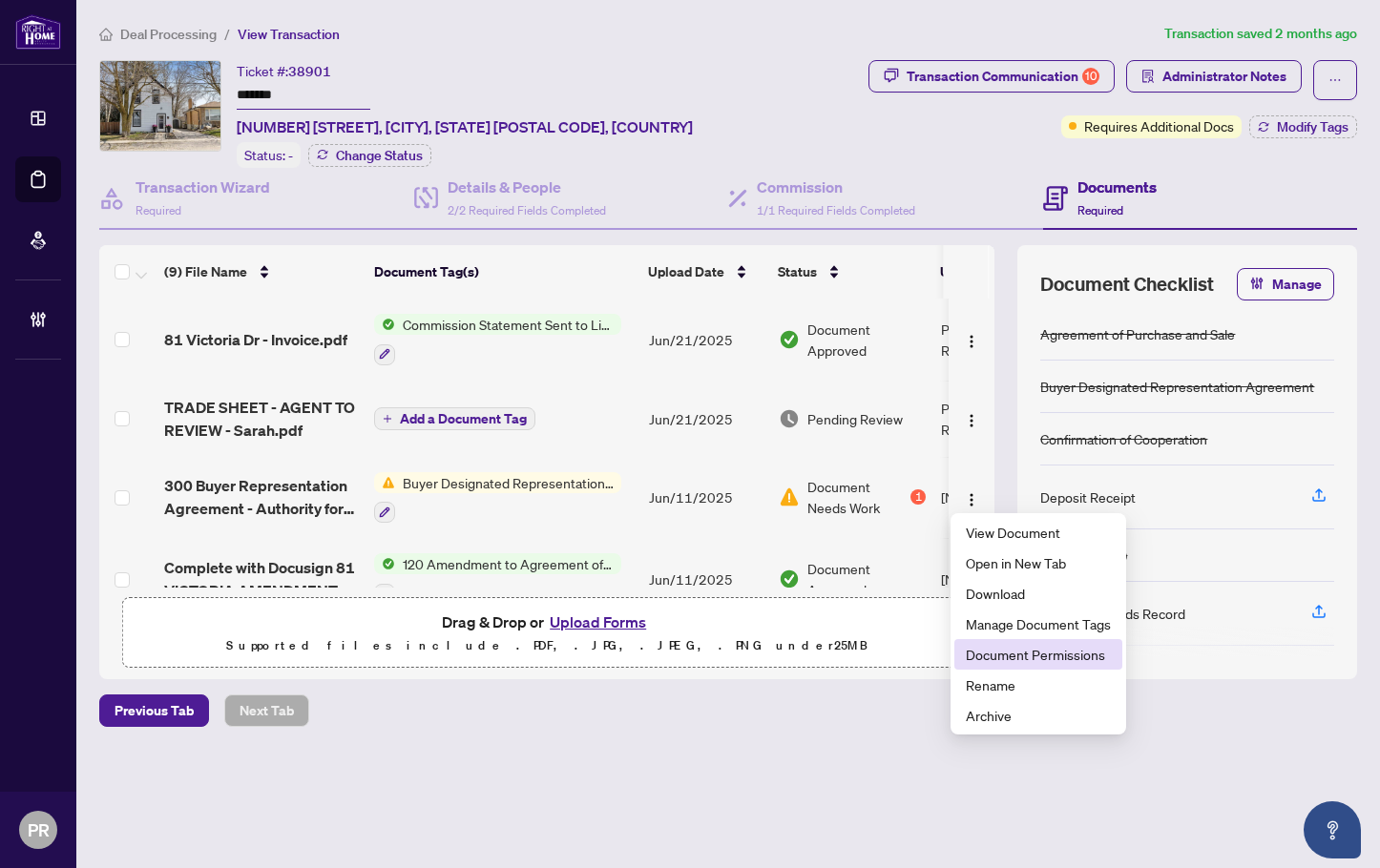 click on "Document Permissions" at bounding box center [1038, 654] 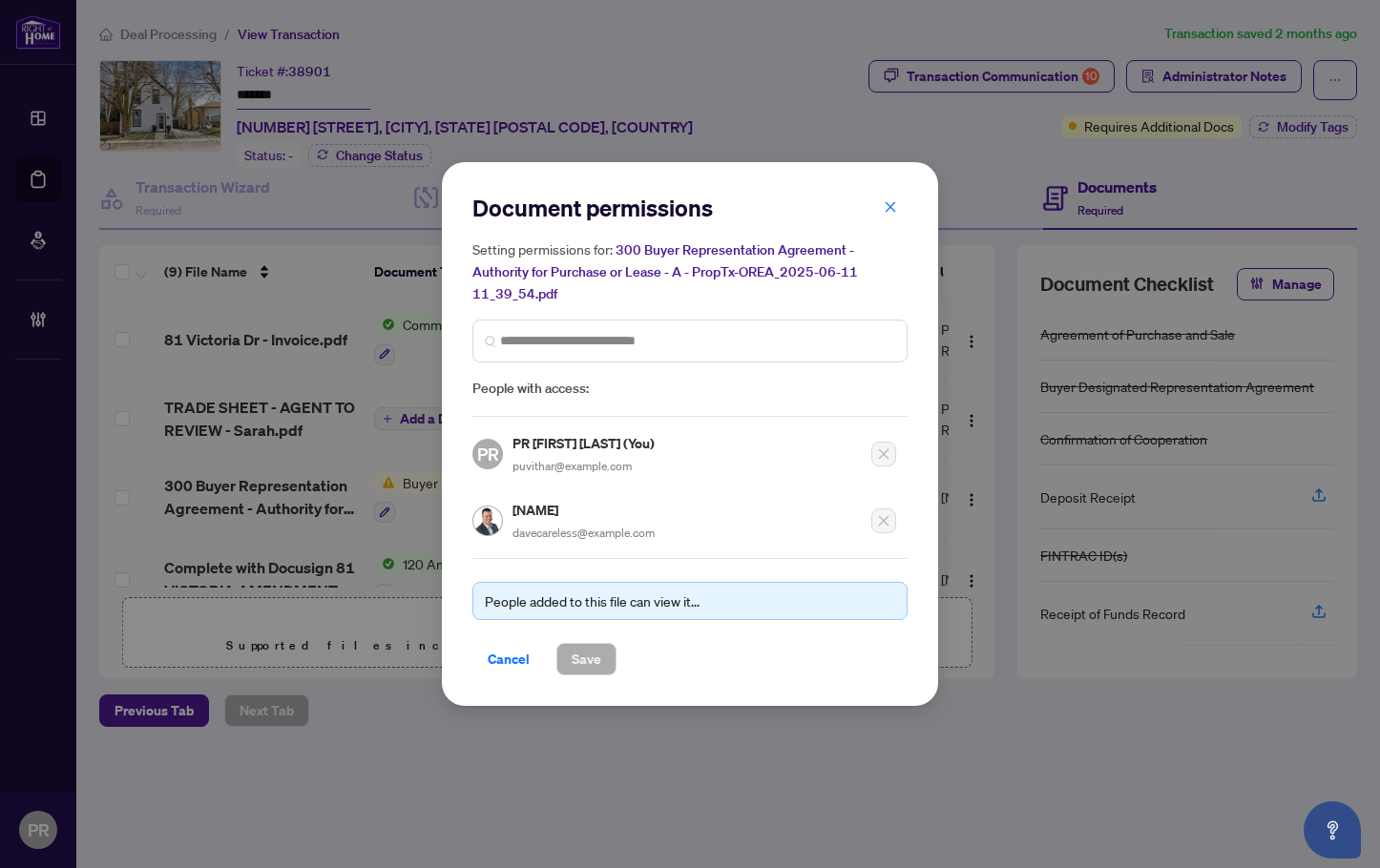 click on "[NAME]   davecareless@example.com" at bounding box center [684, 515] 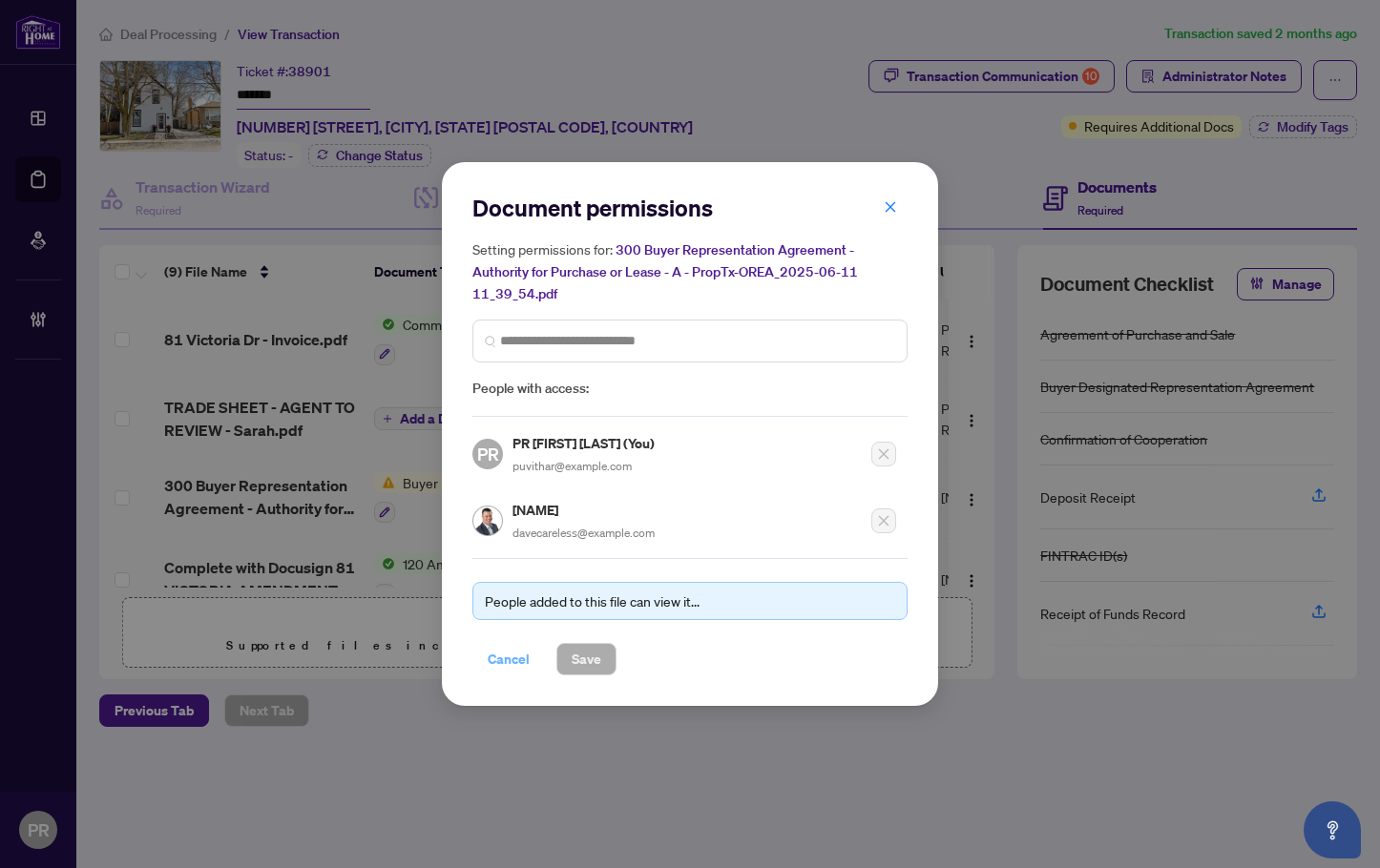 click on "Cancel" at bounding box center [509, 659] 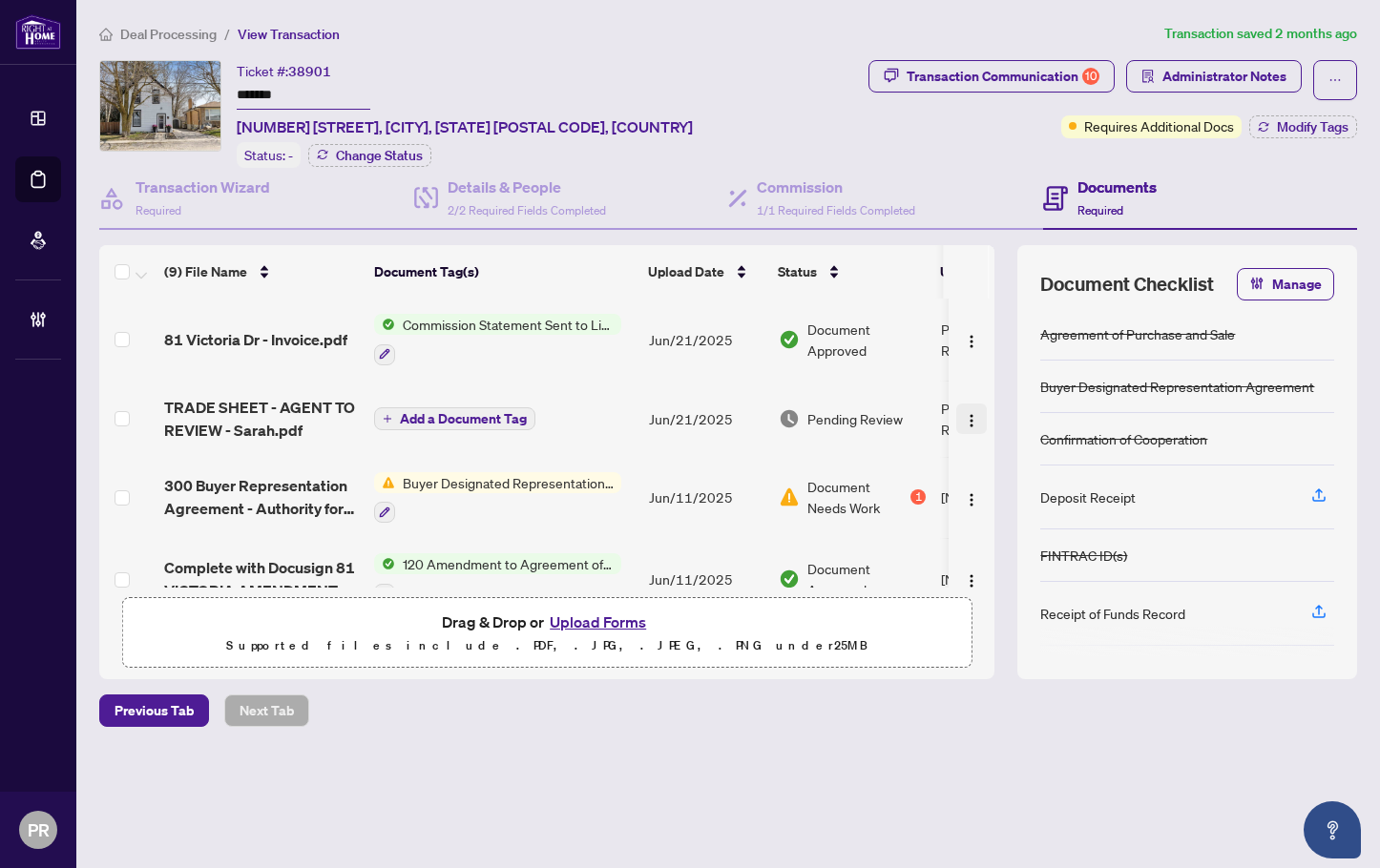 click at bounding box center (972, 421) 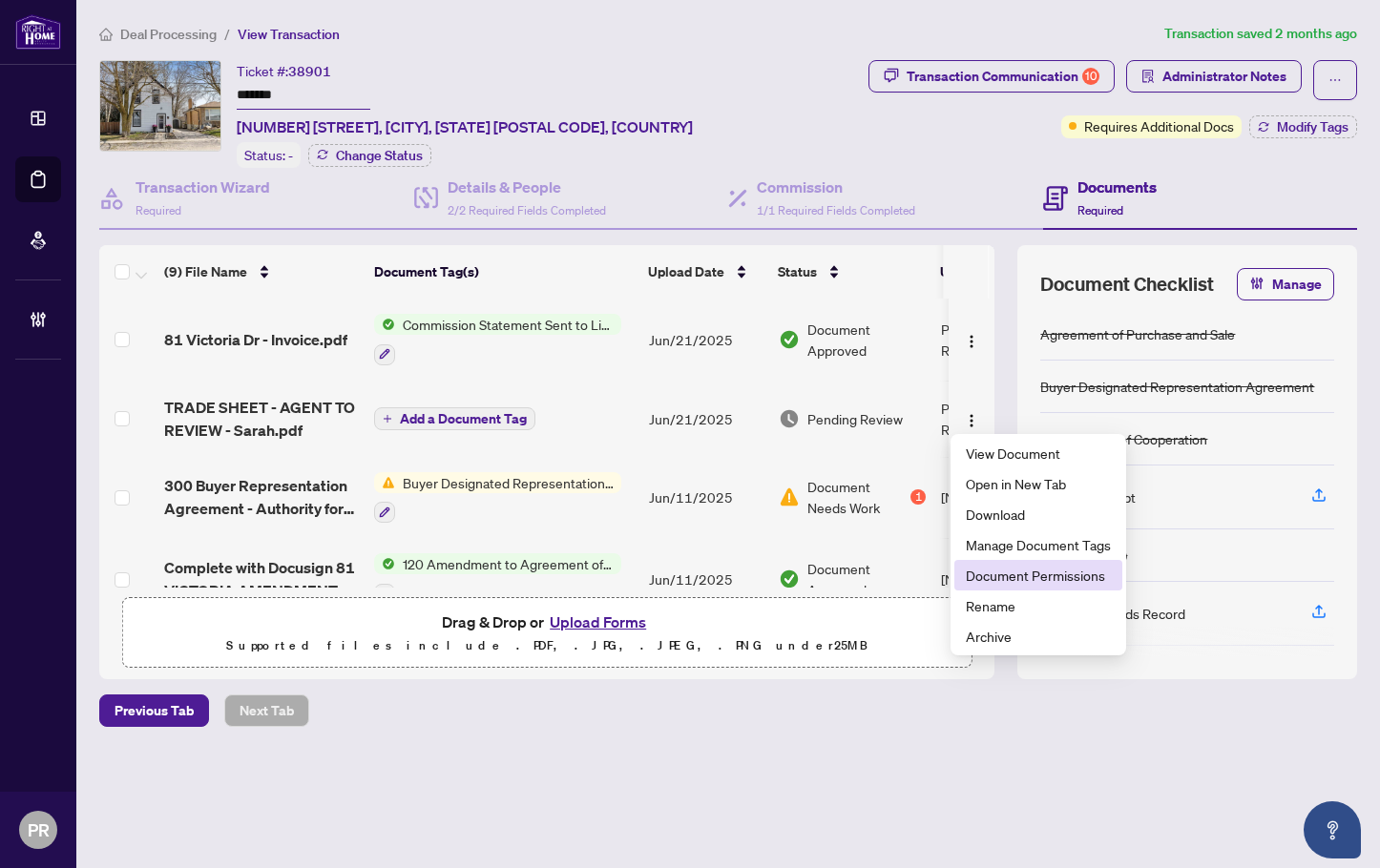 click on "Document Permissions" at bounding box center [1038, 575] 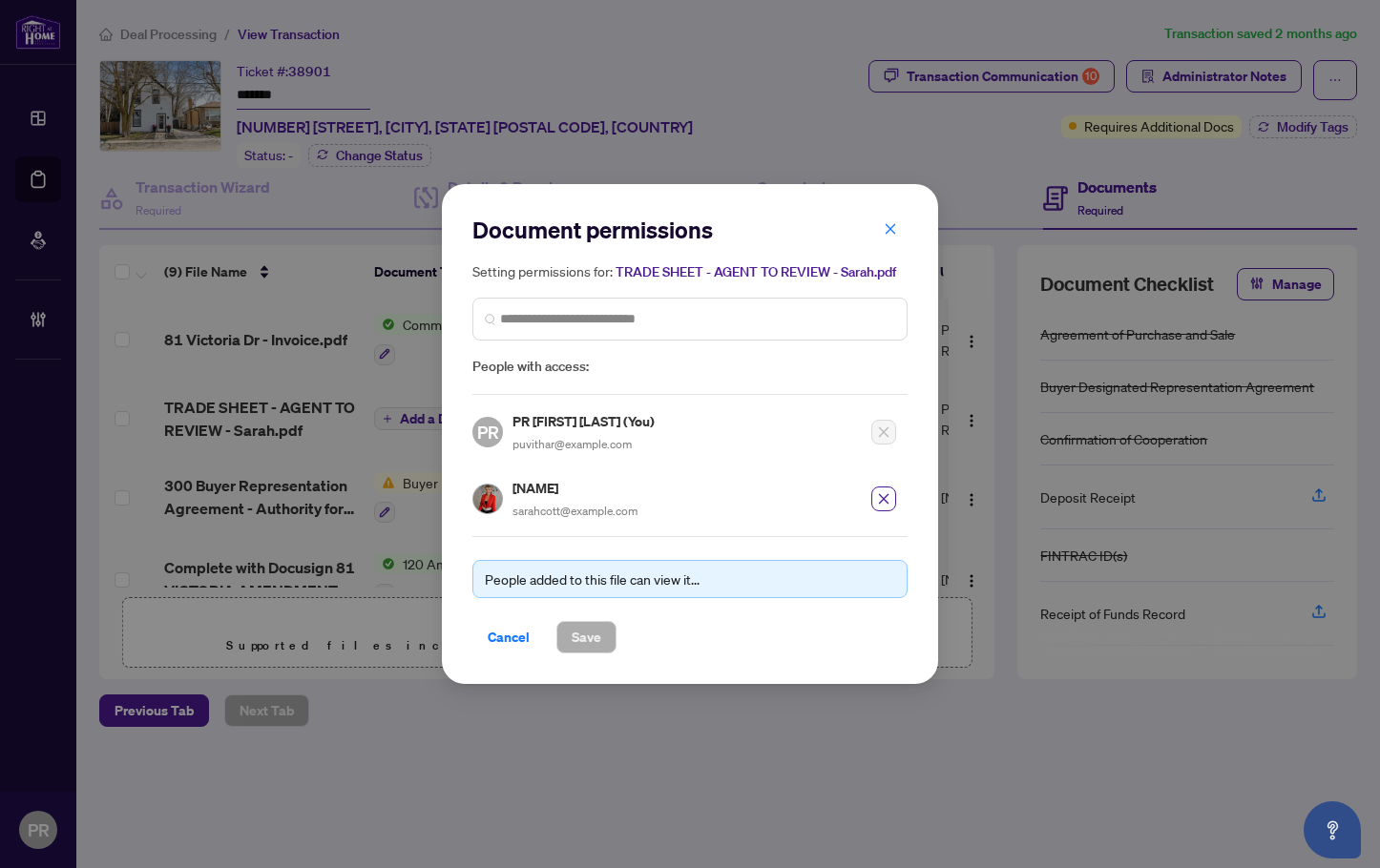 drag, startPoint x: 523, startPoint y: 628, endPoint x: 807, endPoint y: 478, distance: 321.17908 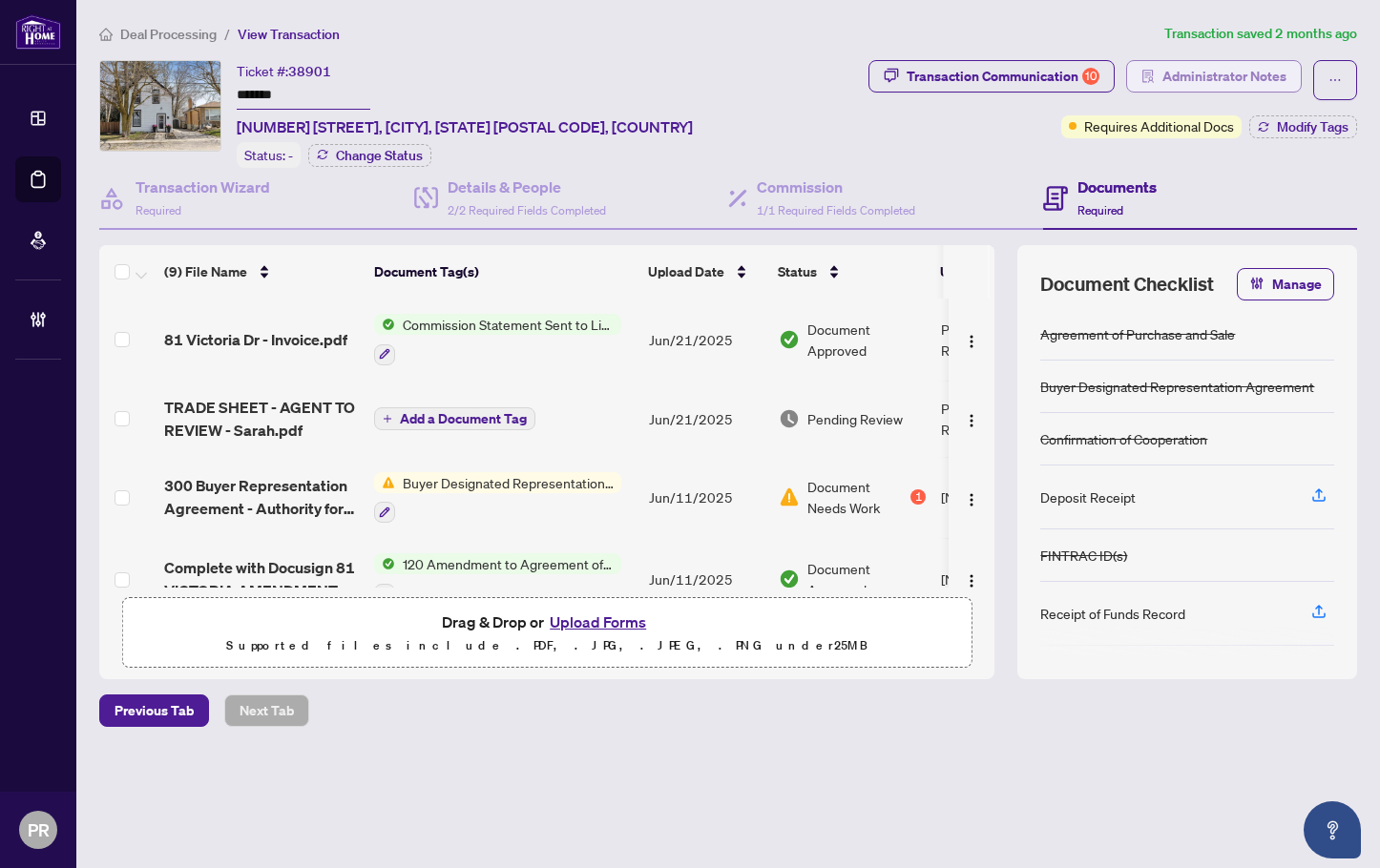 click on "Administrator Notes" at bounding box center (1224, 76) 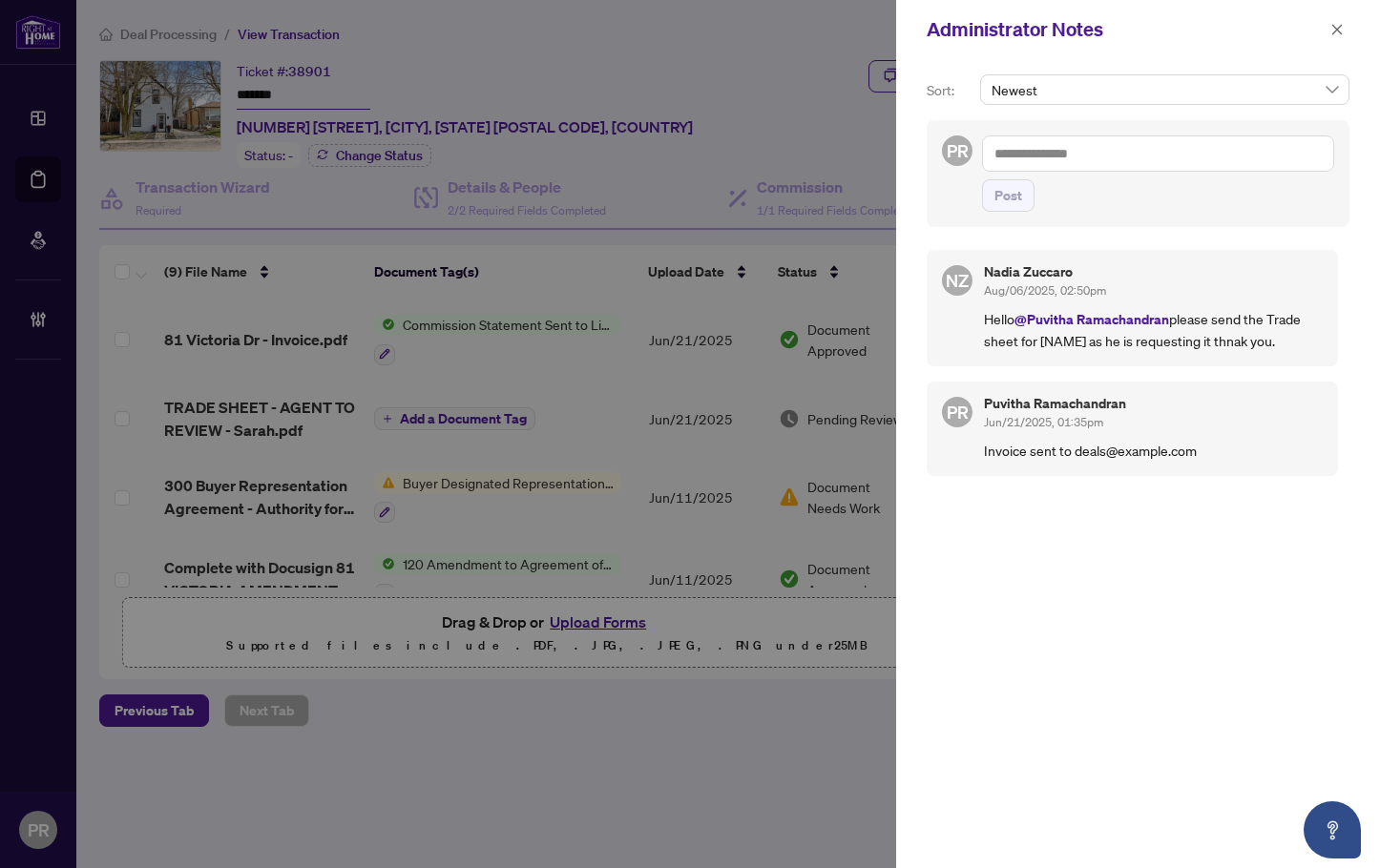 click at bounding box center (1158, 154) 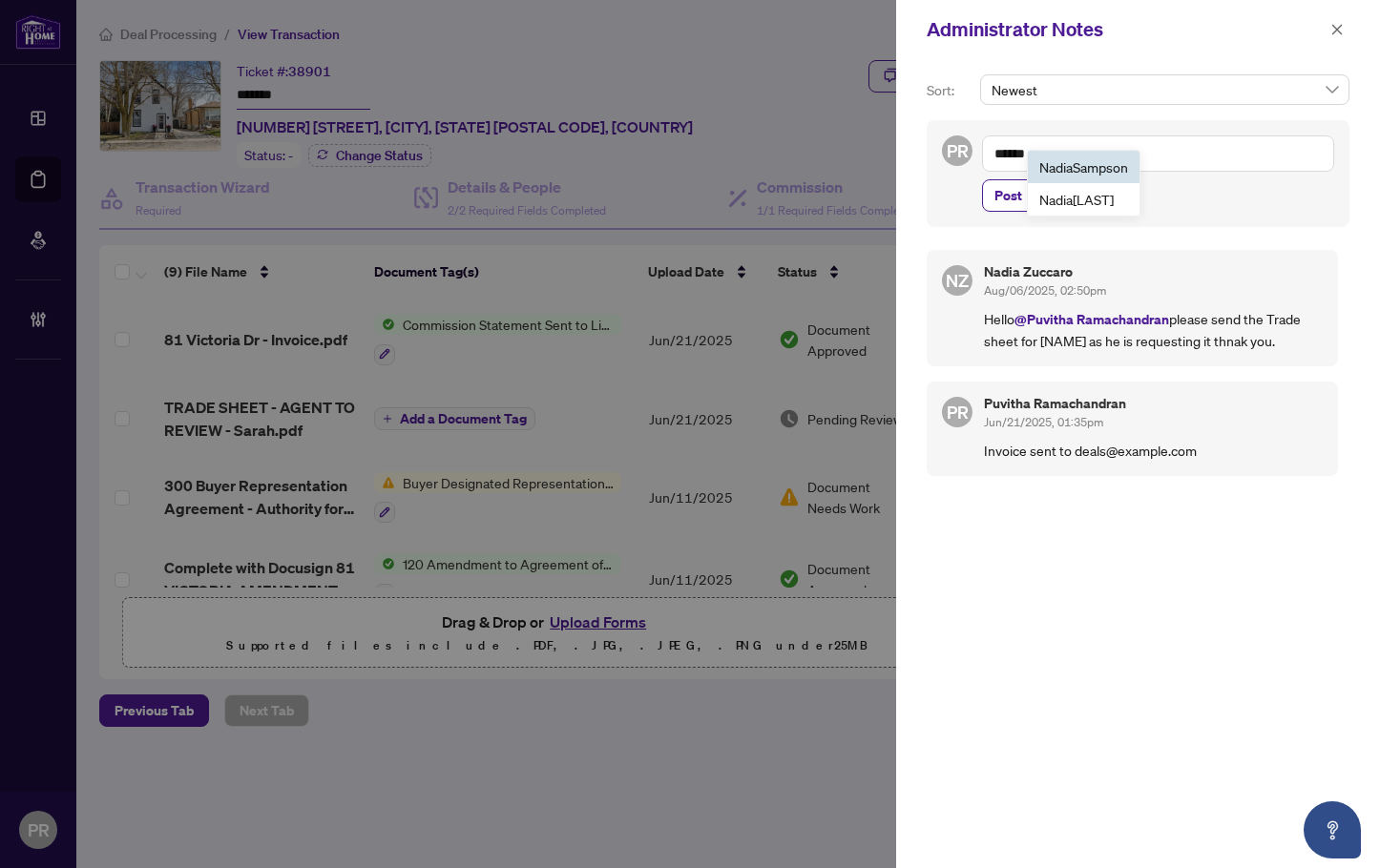 type on "**********" 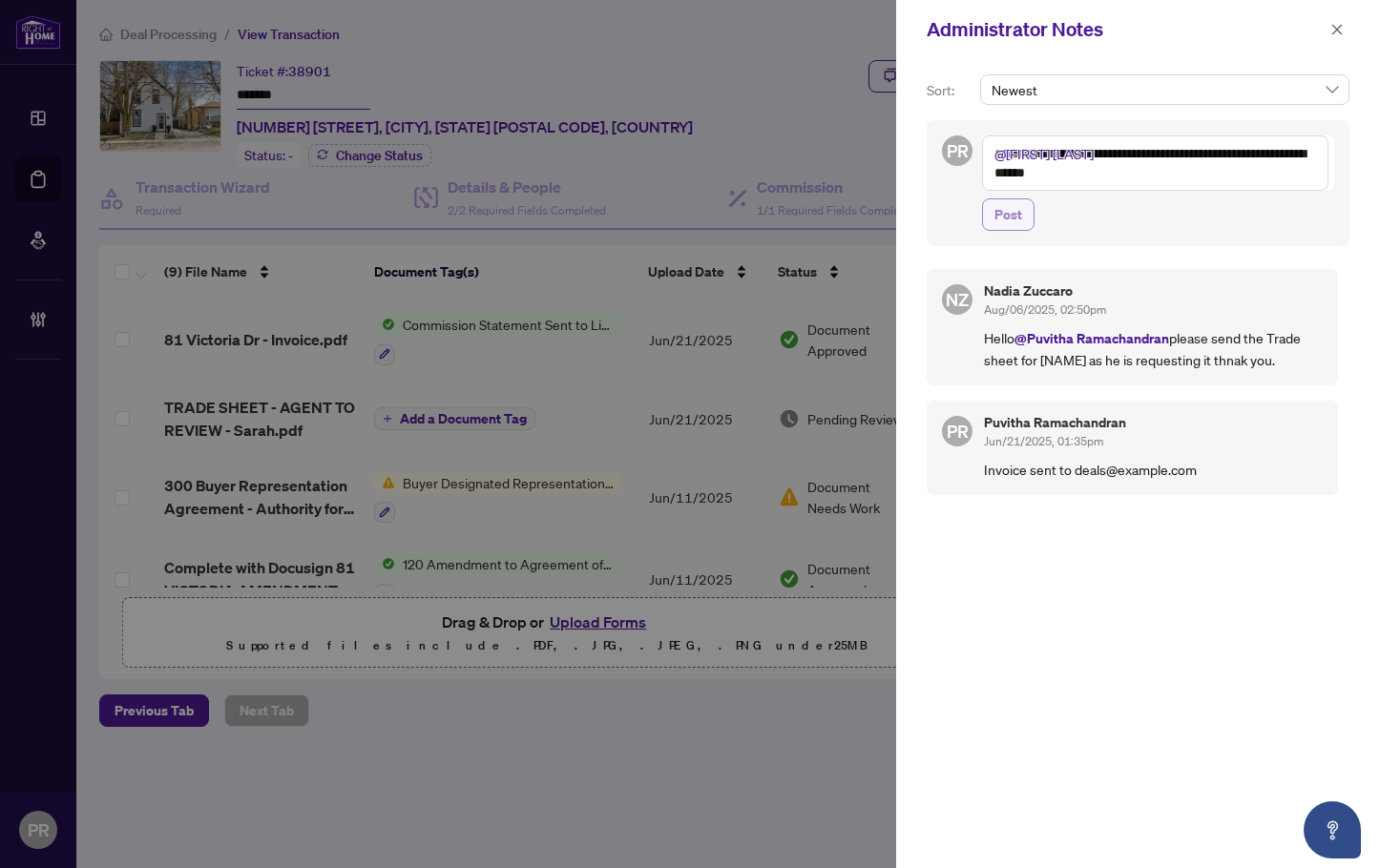 type on "**********" 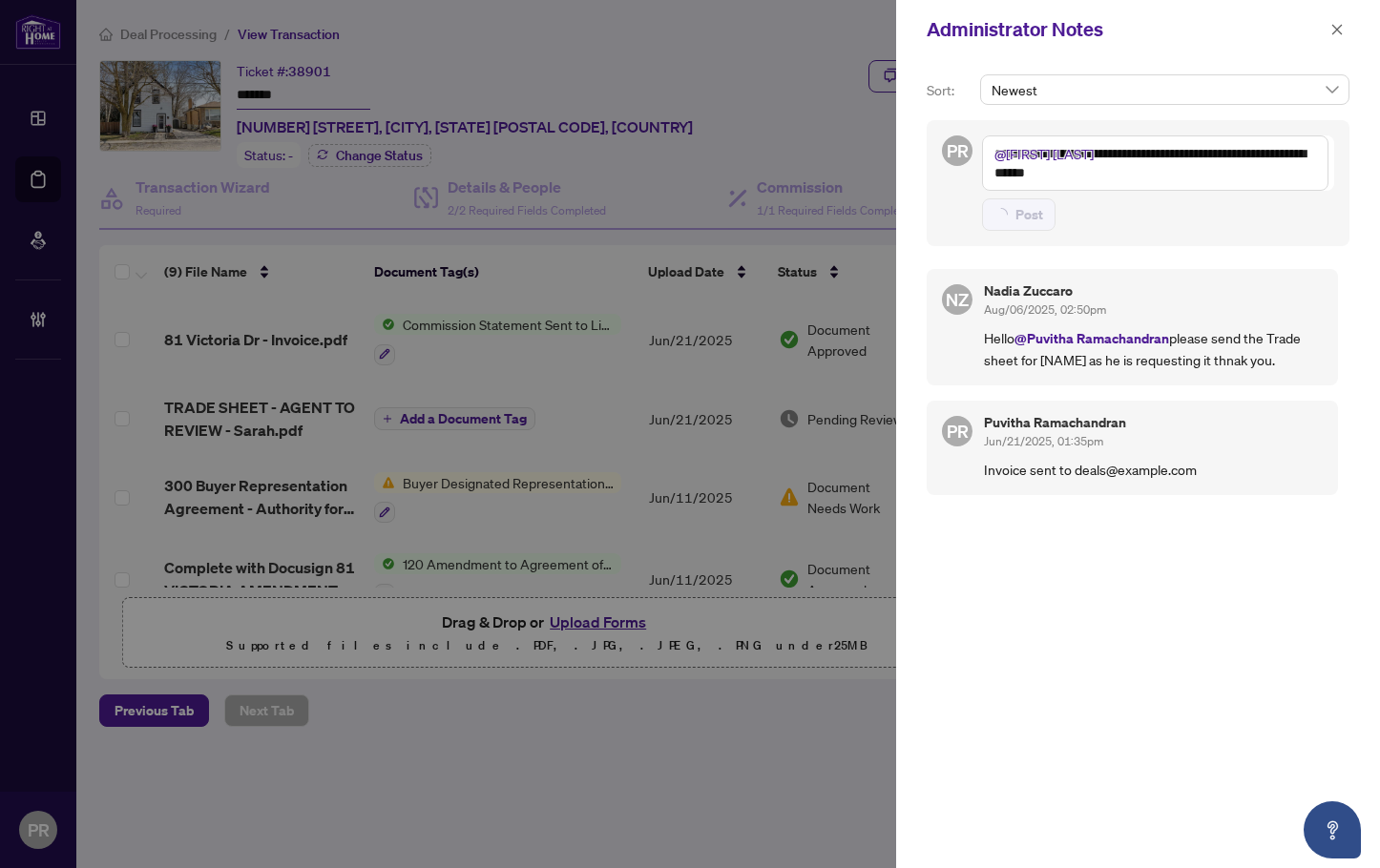 type 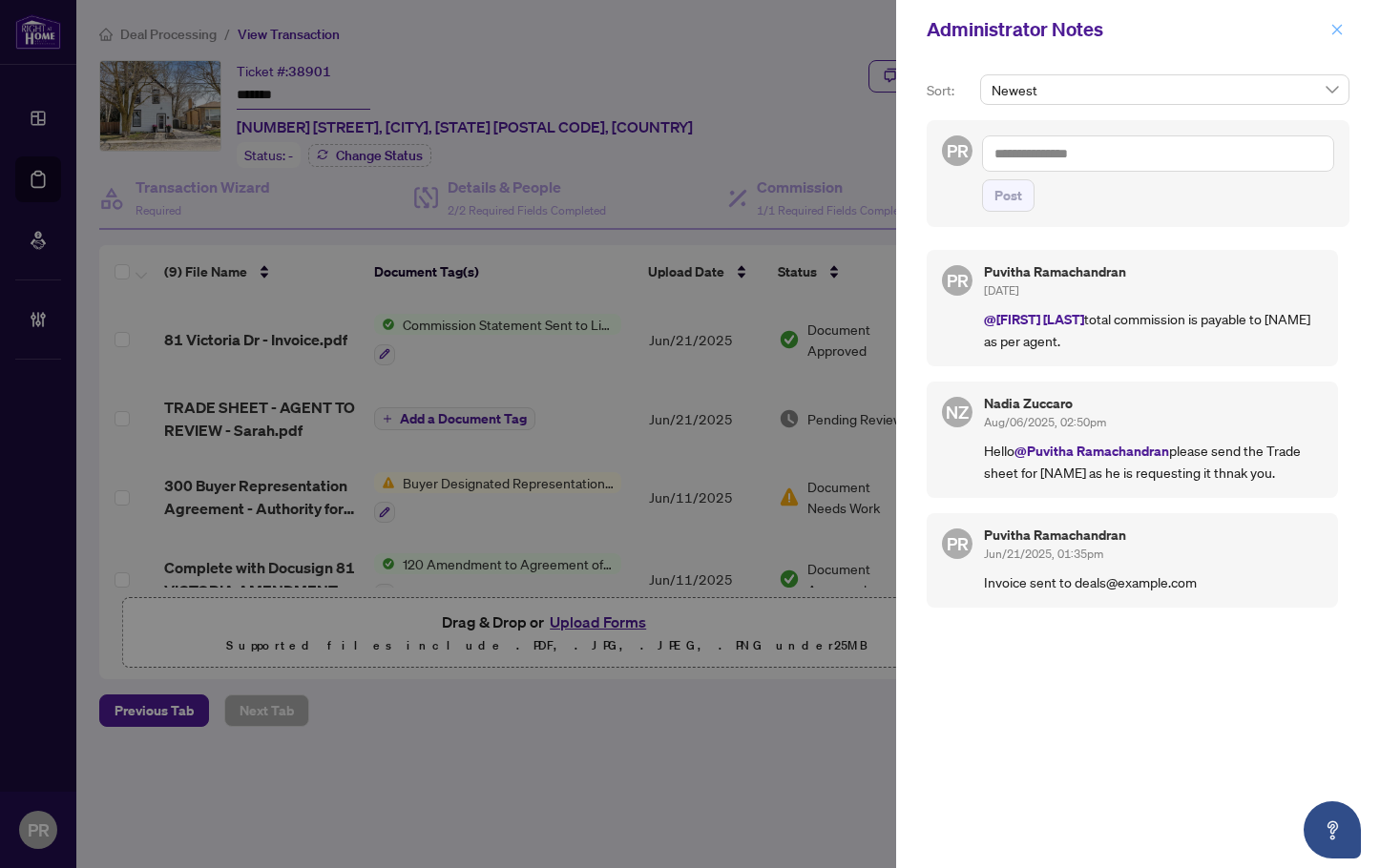 click 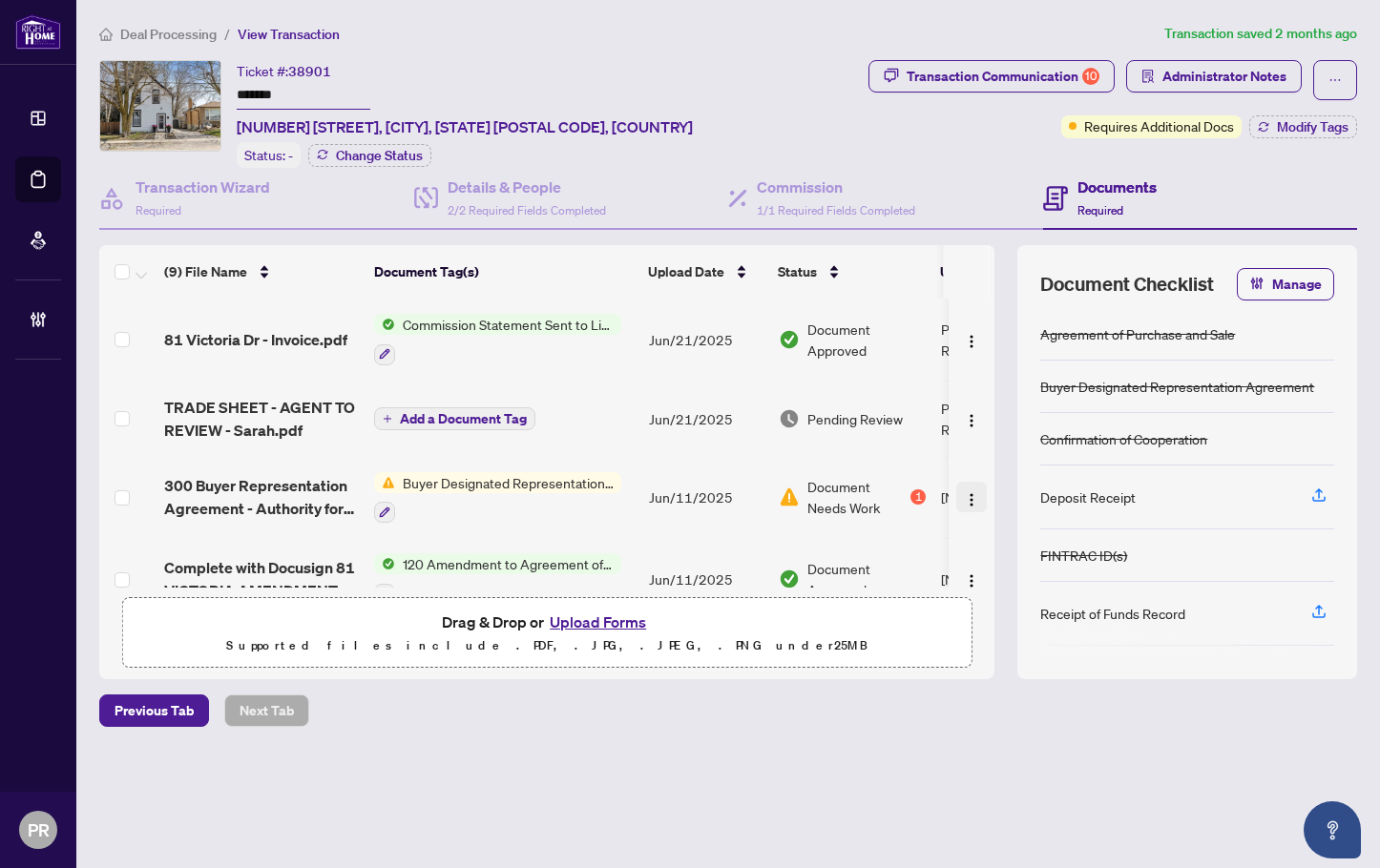 click at bounding box center [972, 500] 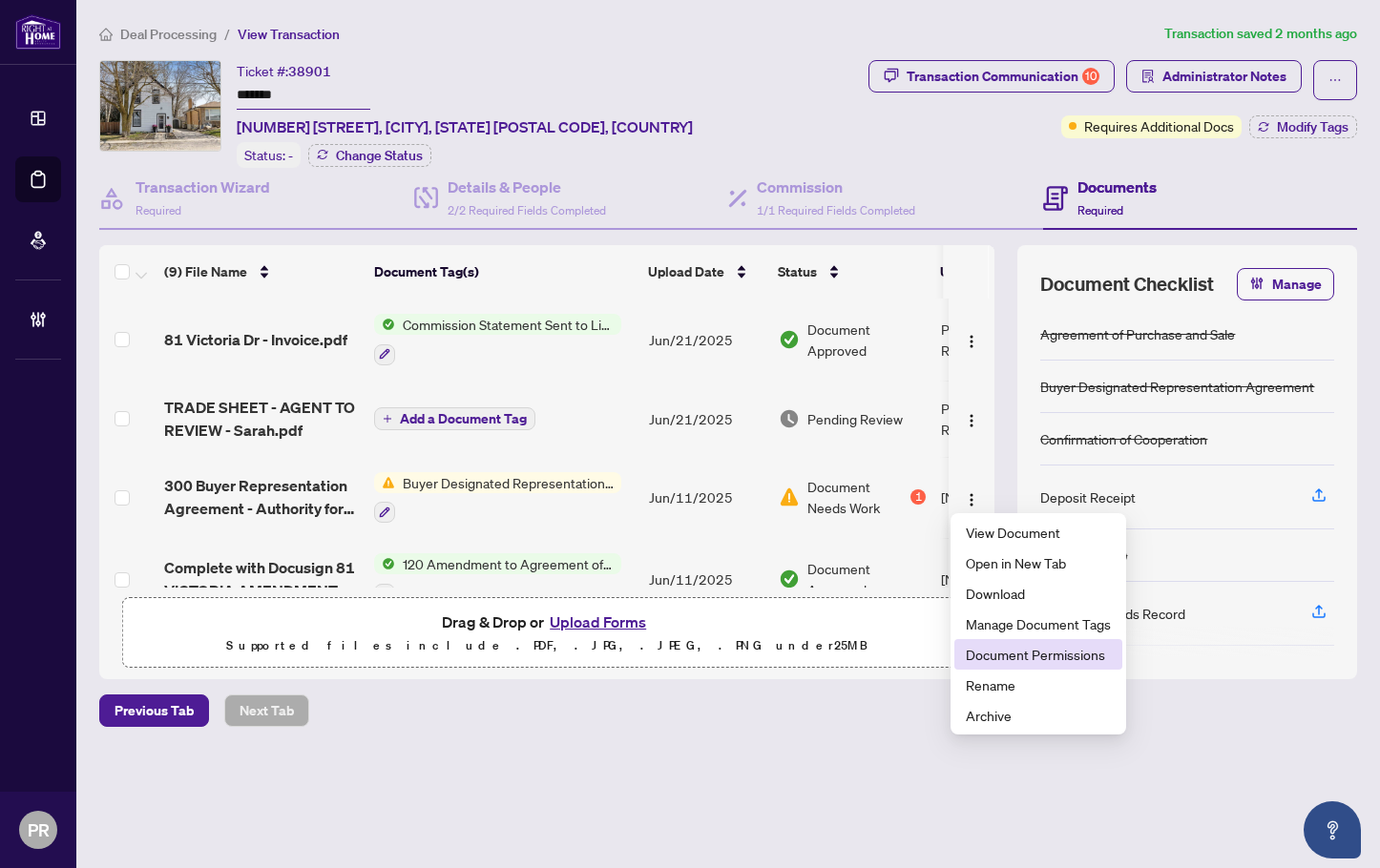 click on "Document Permissions" at bounding box center (1038, 654) 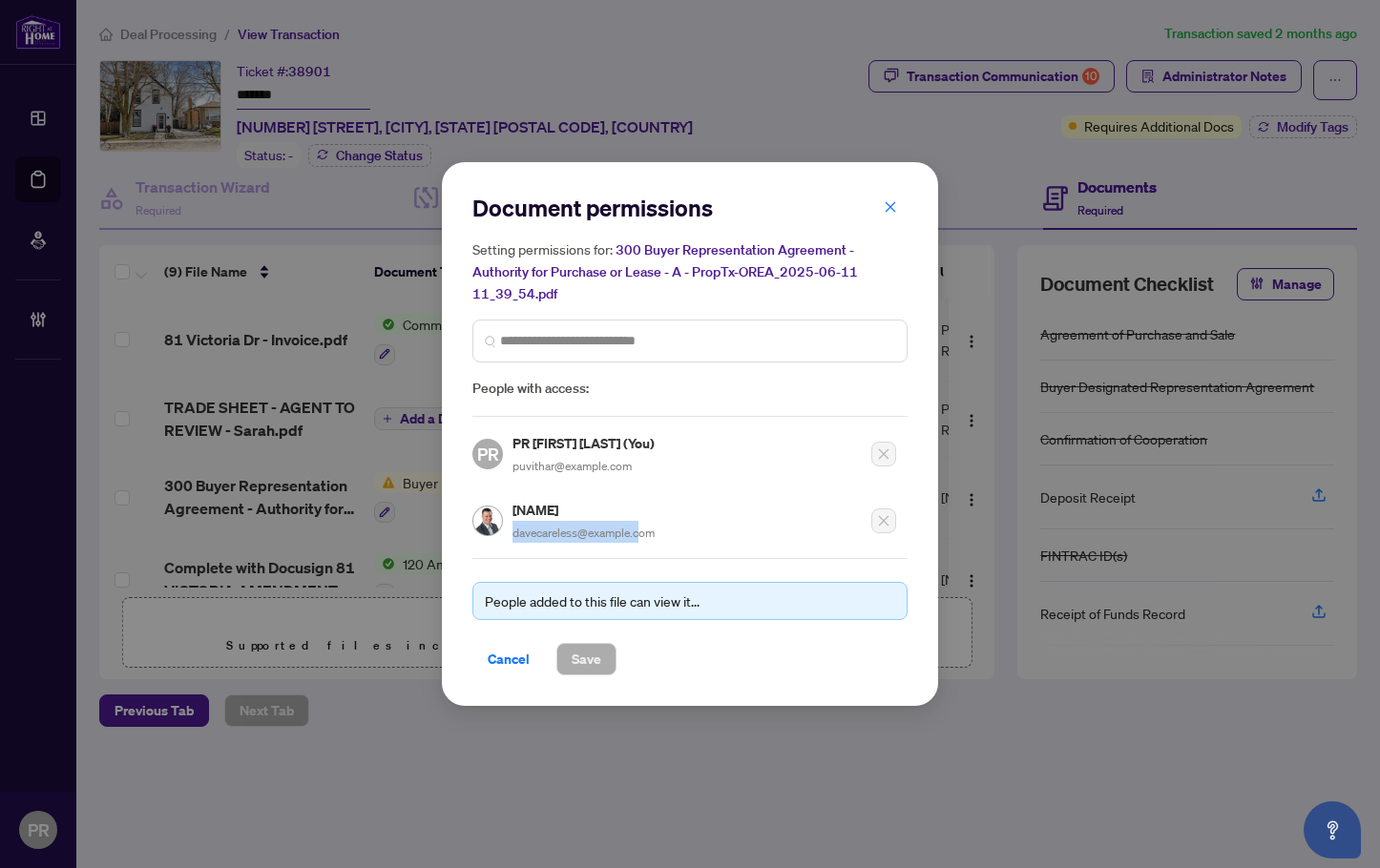 drag, startPoint x: 656, startPoint y: 529, endPoint x: 513, endPoint y: 529, distance: 143 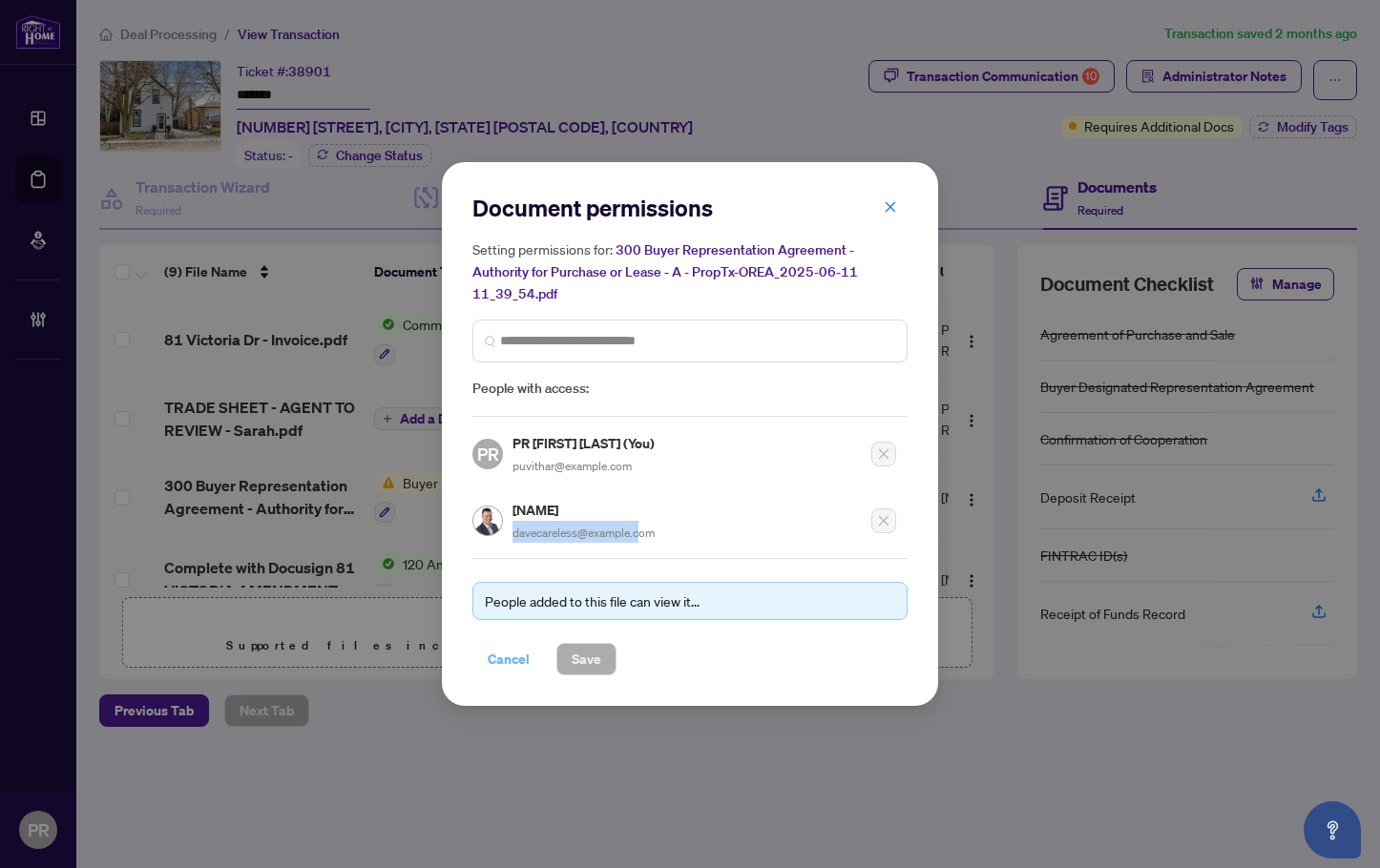 copy on "davecareless@example.com" 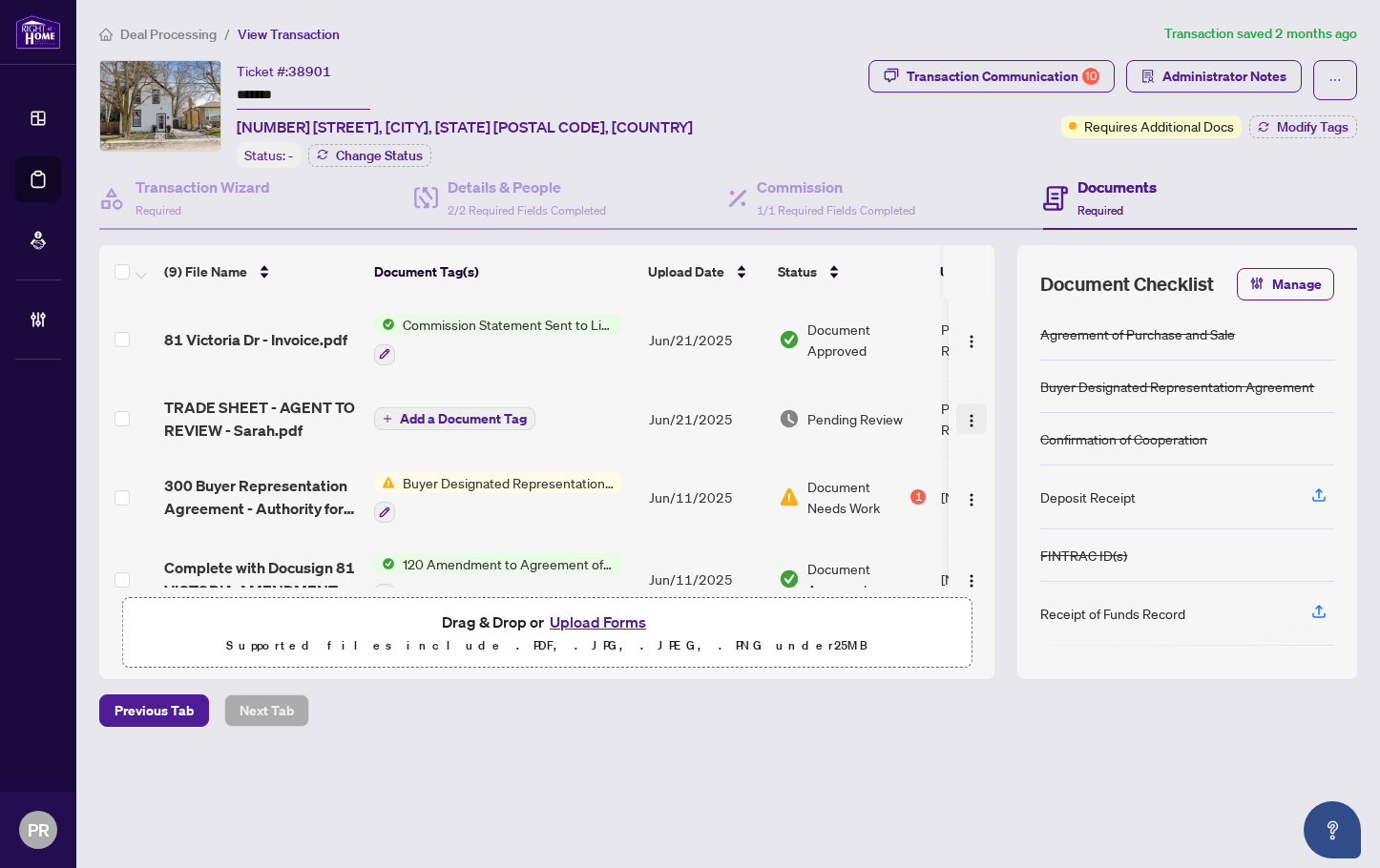 click at bounding box center [972, 421] 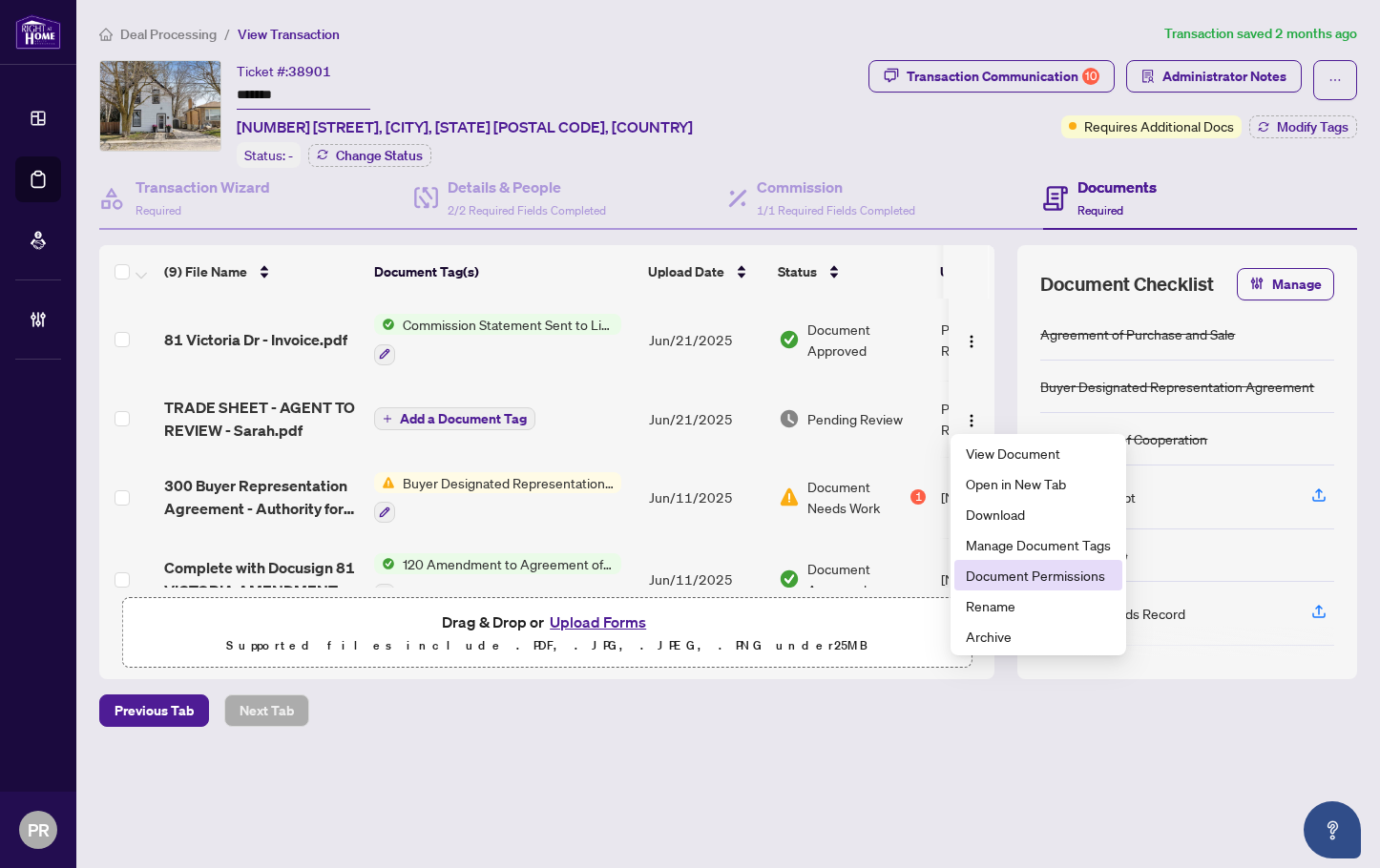 click on "Document Permissions" at bounding box center [1038, 575] 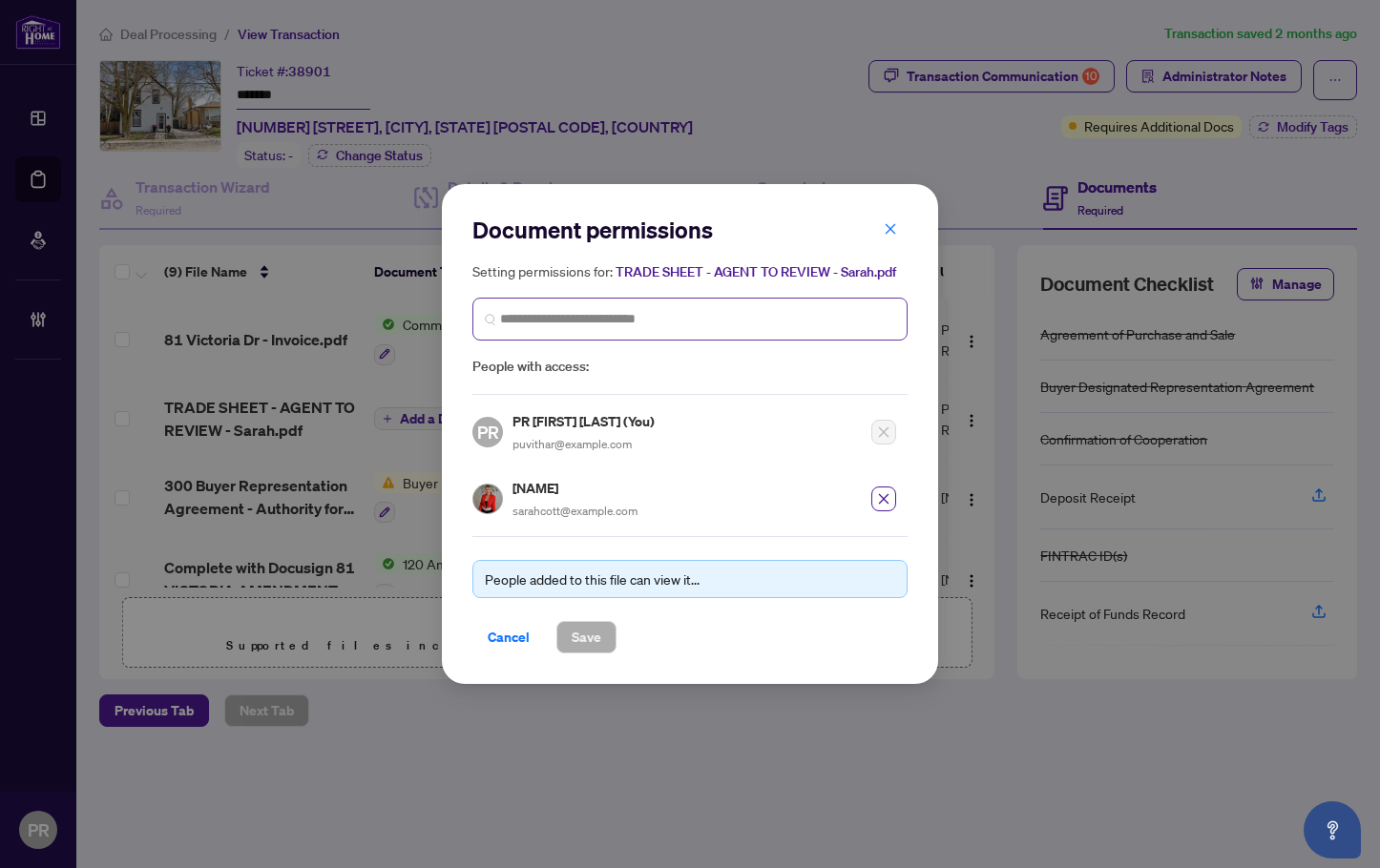 drag, startPoint x: 564, startPoint y: 335, endPoint x: 558, endPoint y: 317, distance: 18.973666 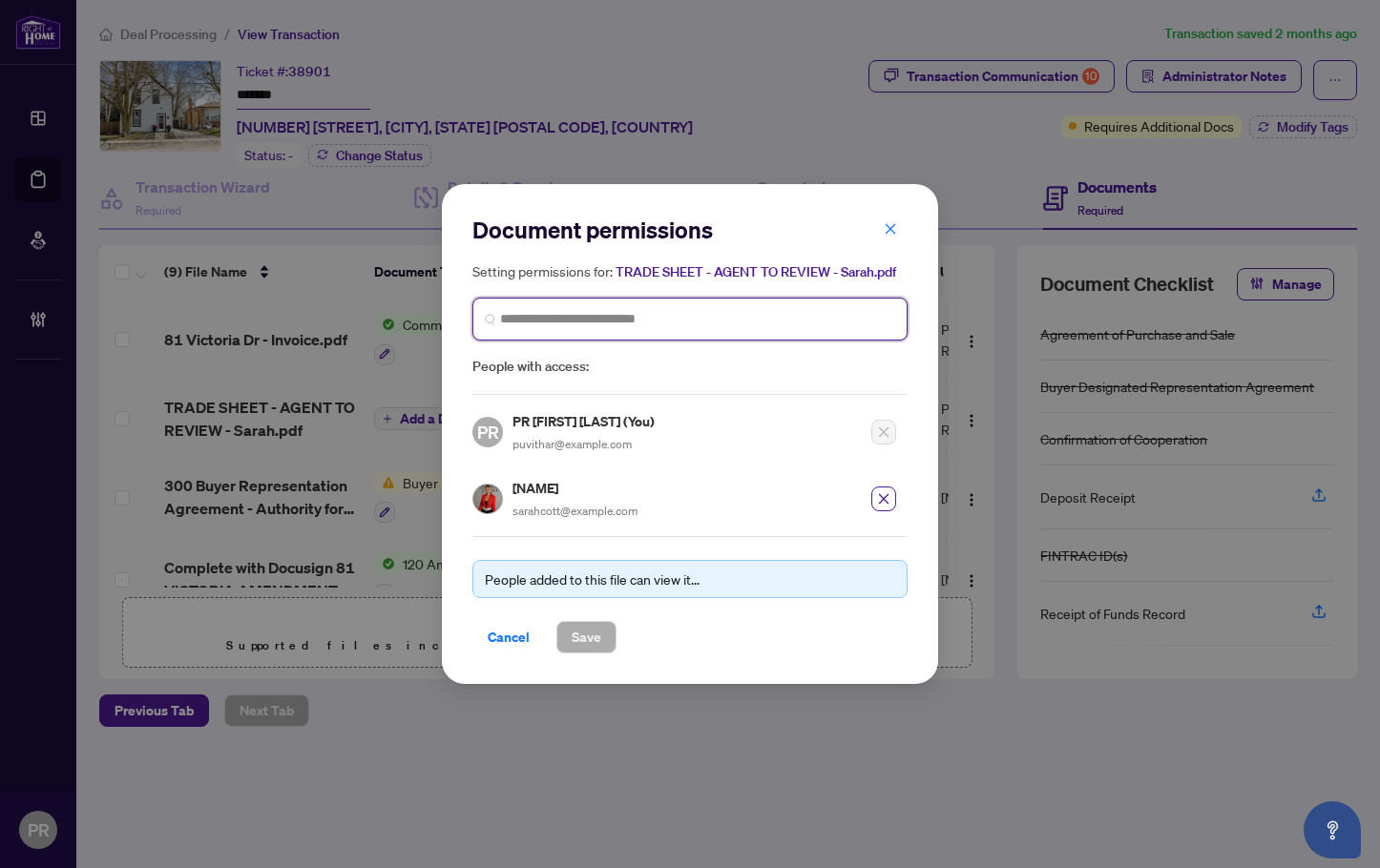 paste on "**********" 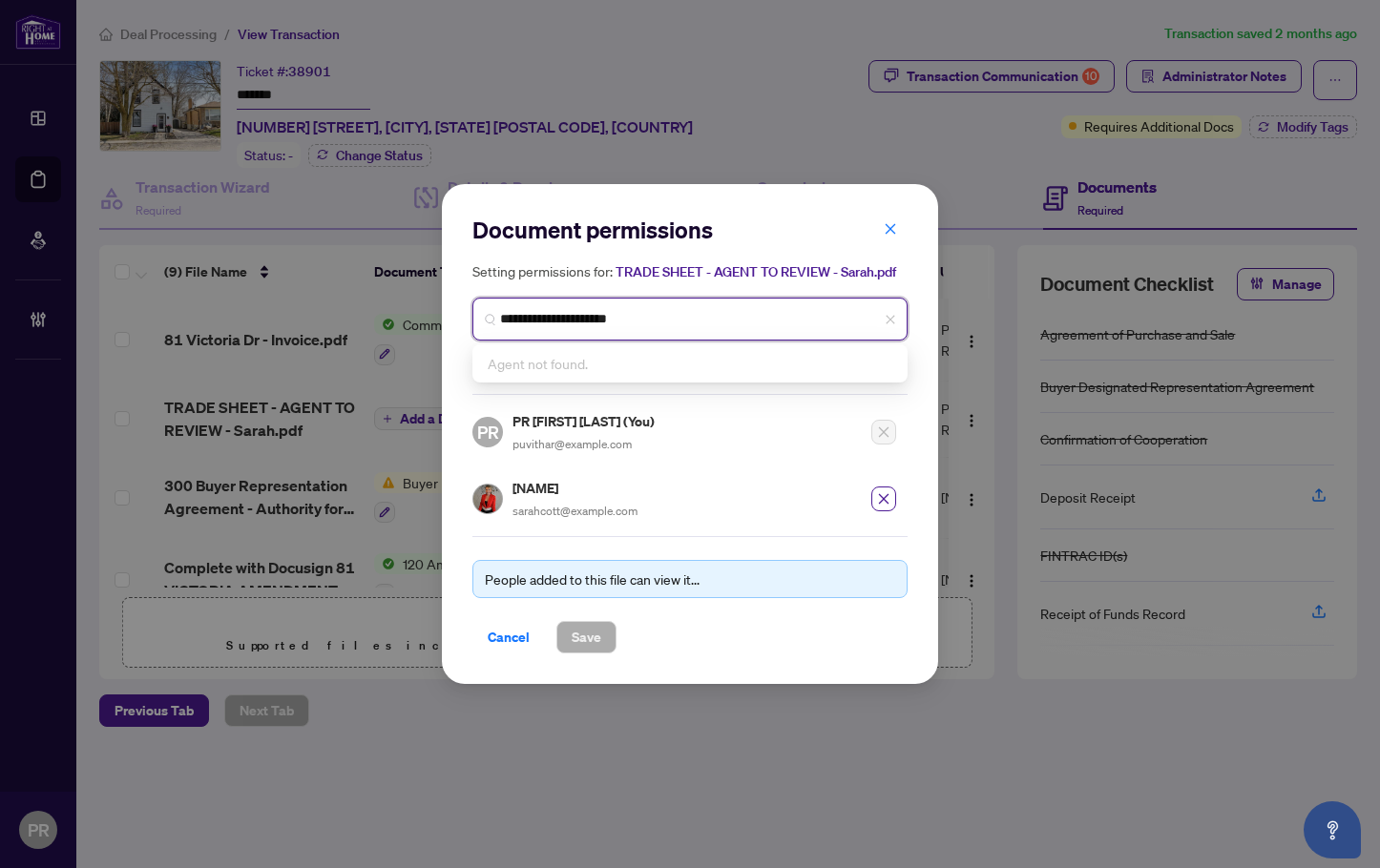 drag, startPoint x: 672, startPoint y: 326, endPoint x: 333, endPoint y: 325, distance: 339.0015 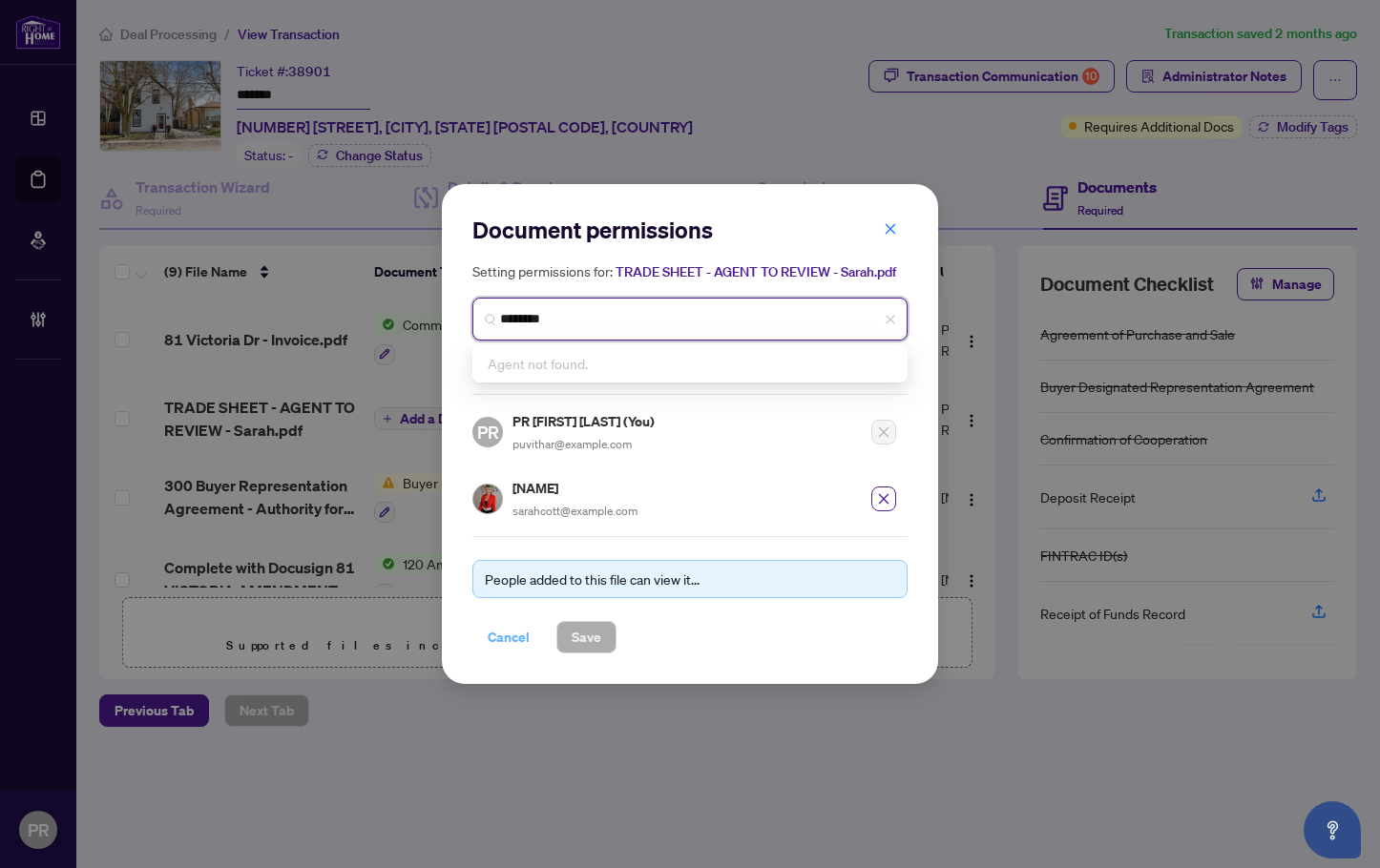 type on "********" 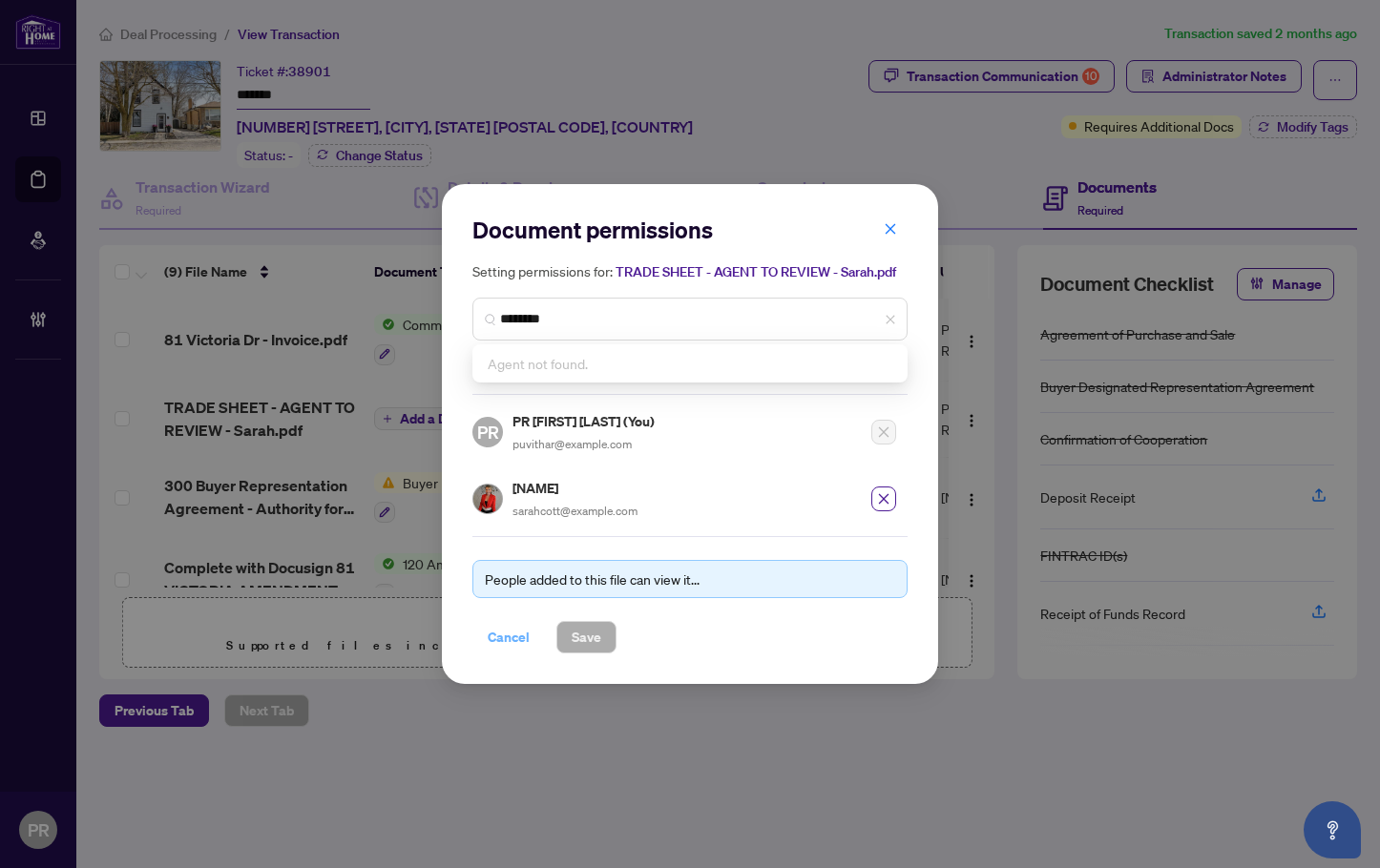 click on "Cancel" at bounding box center (509, 637) 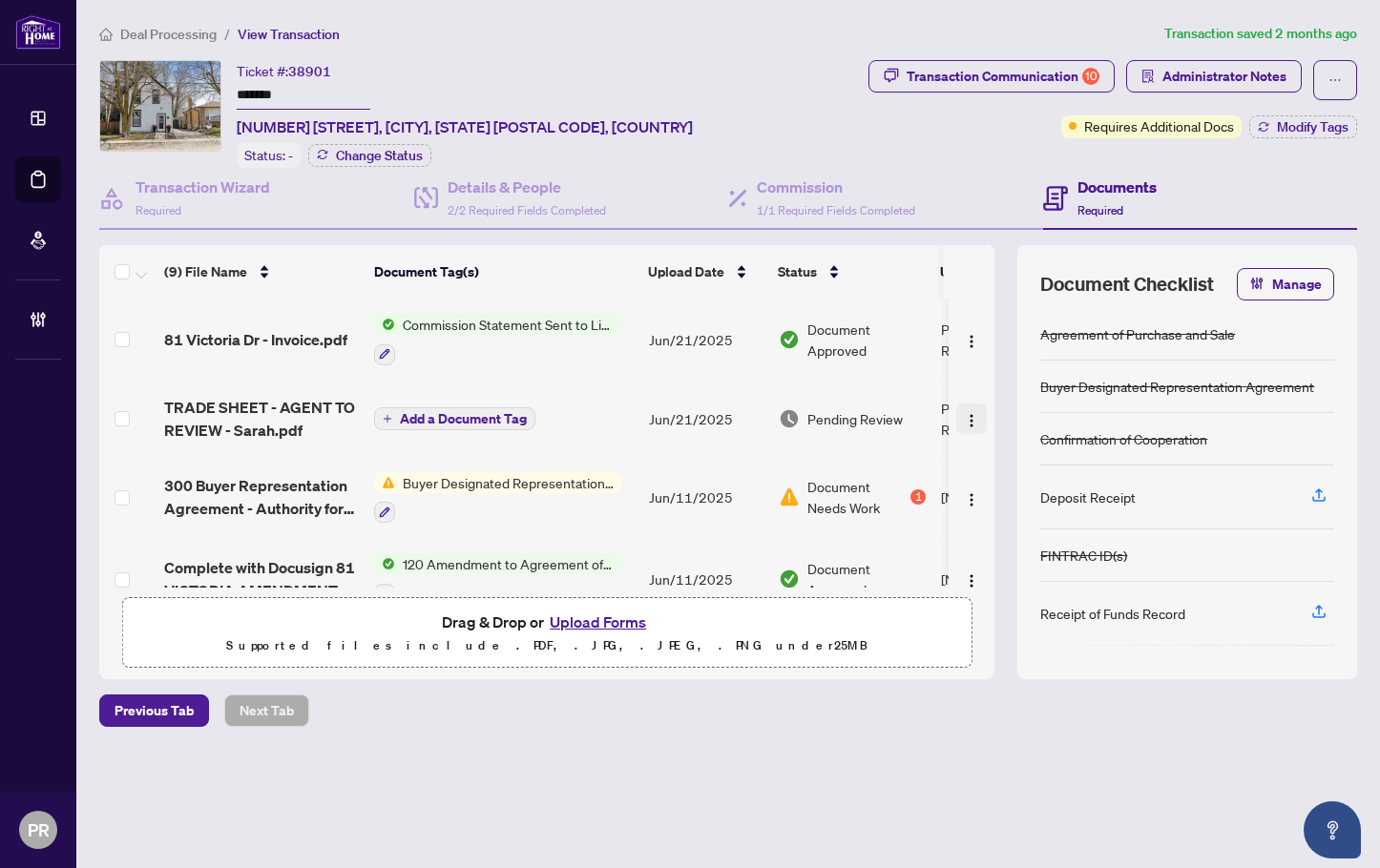 click at bounding box center (972, 419) 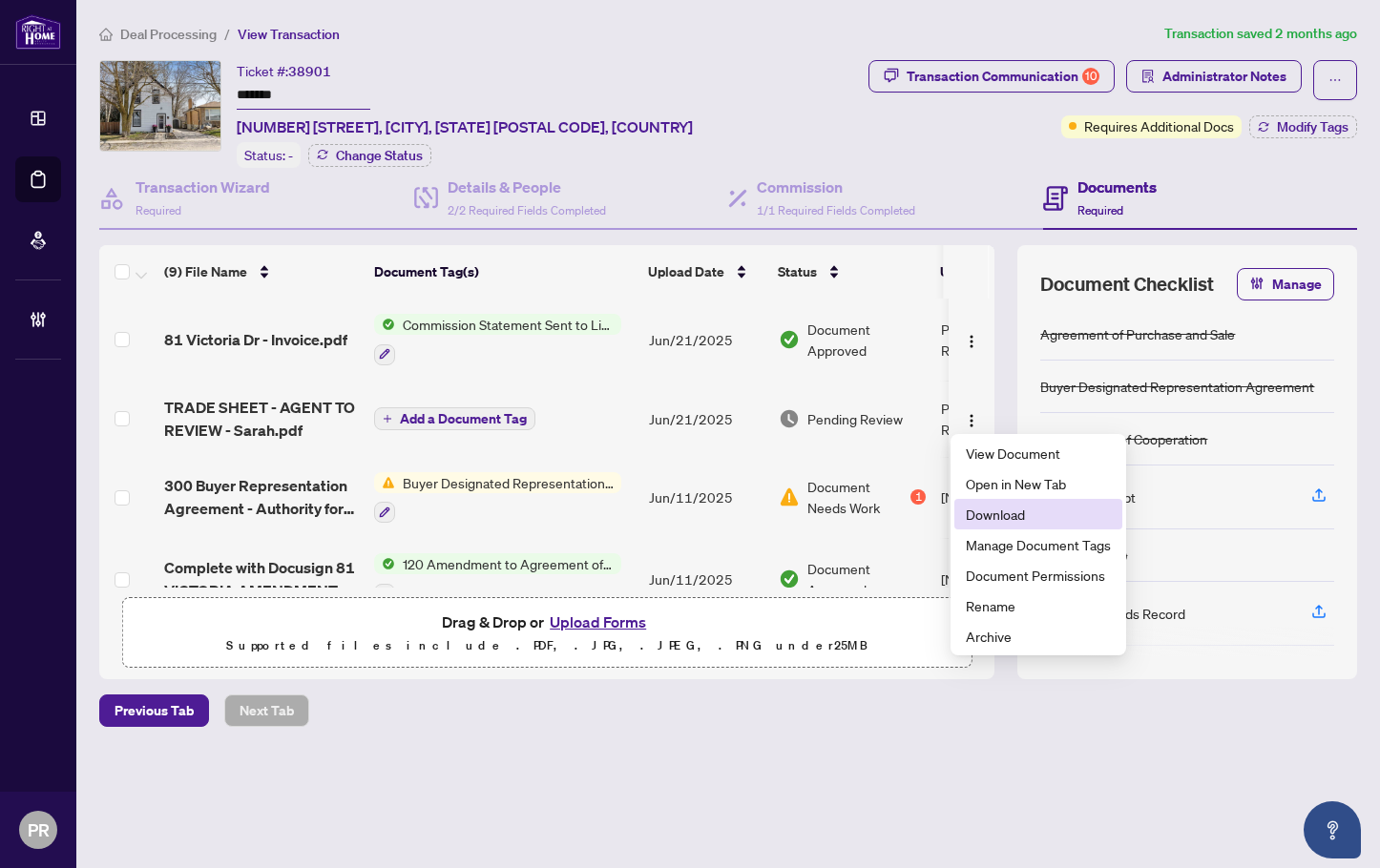 click on "Download" at bounding box center (1038, 514) 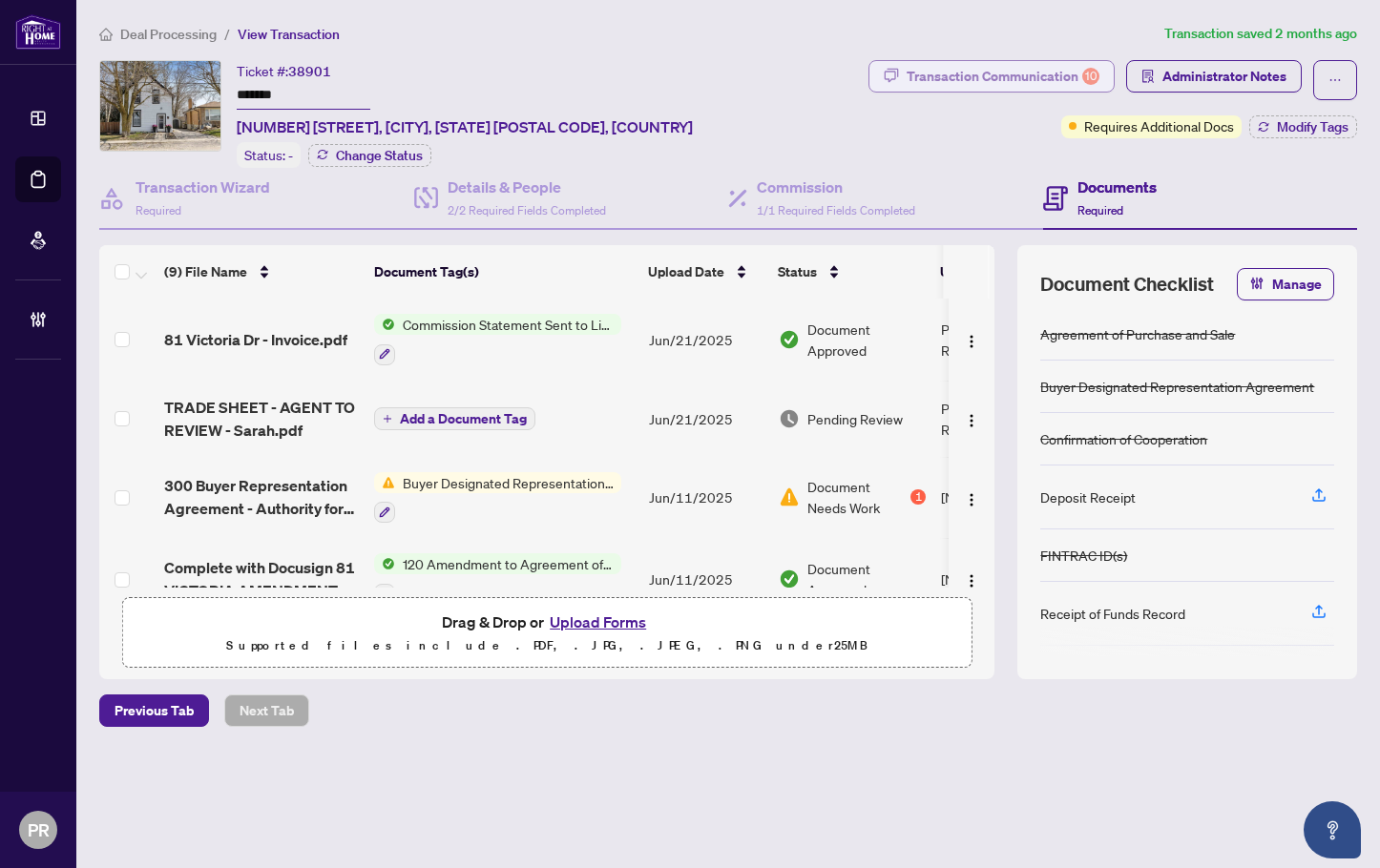 click on "Transaction Communication 10" at bounding box center (1003, 76) 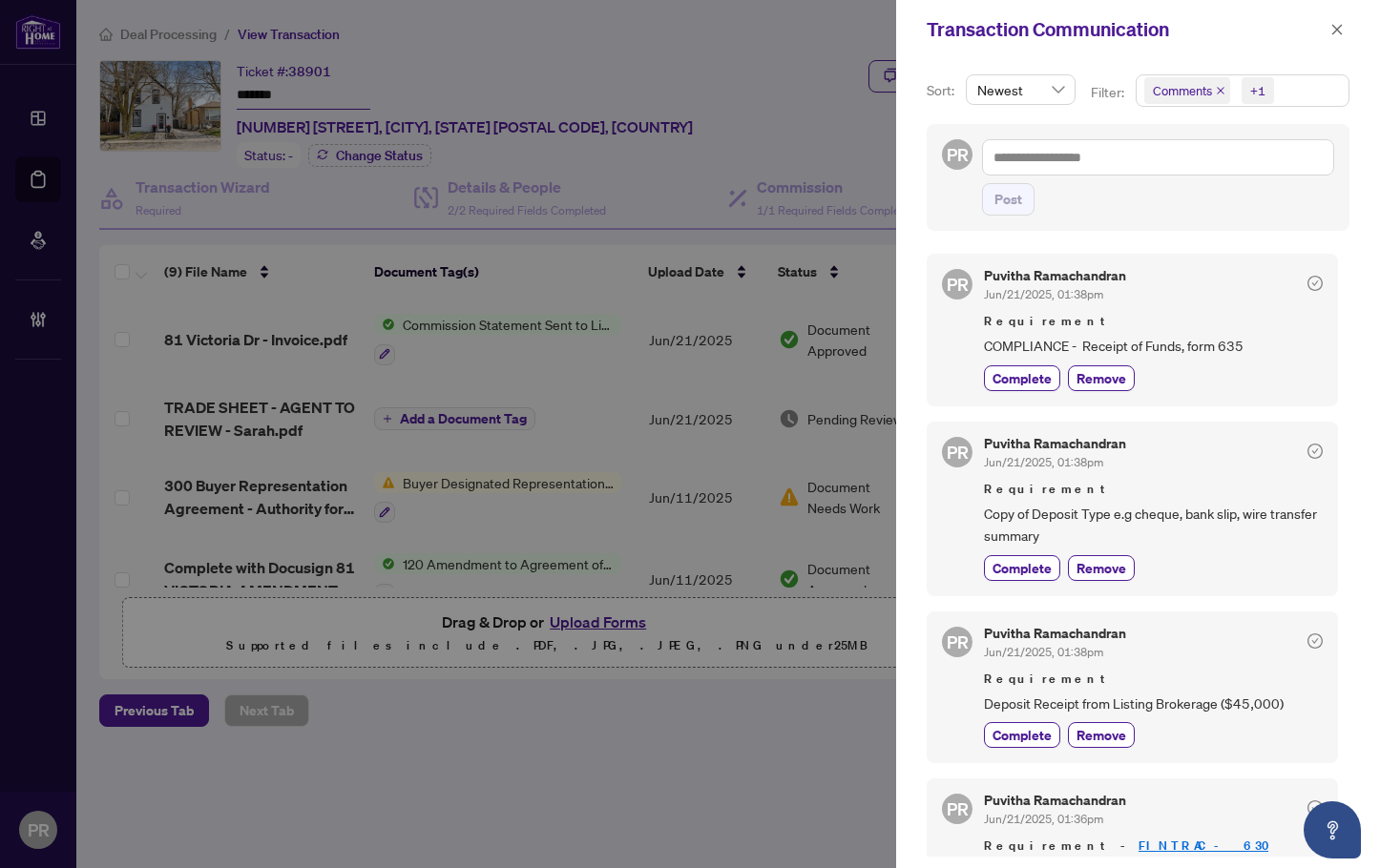 click 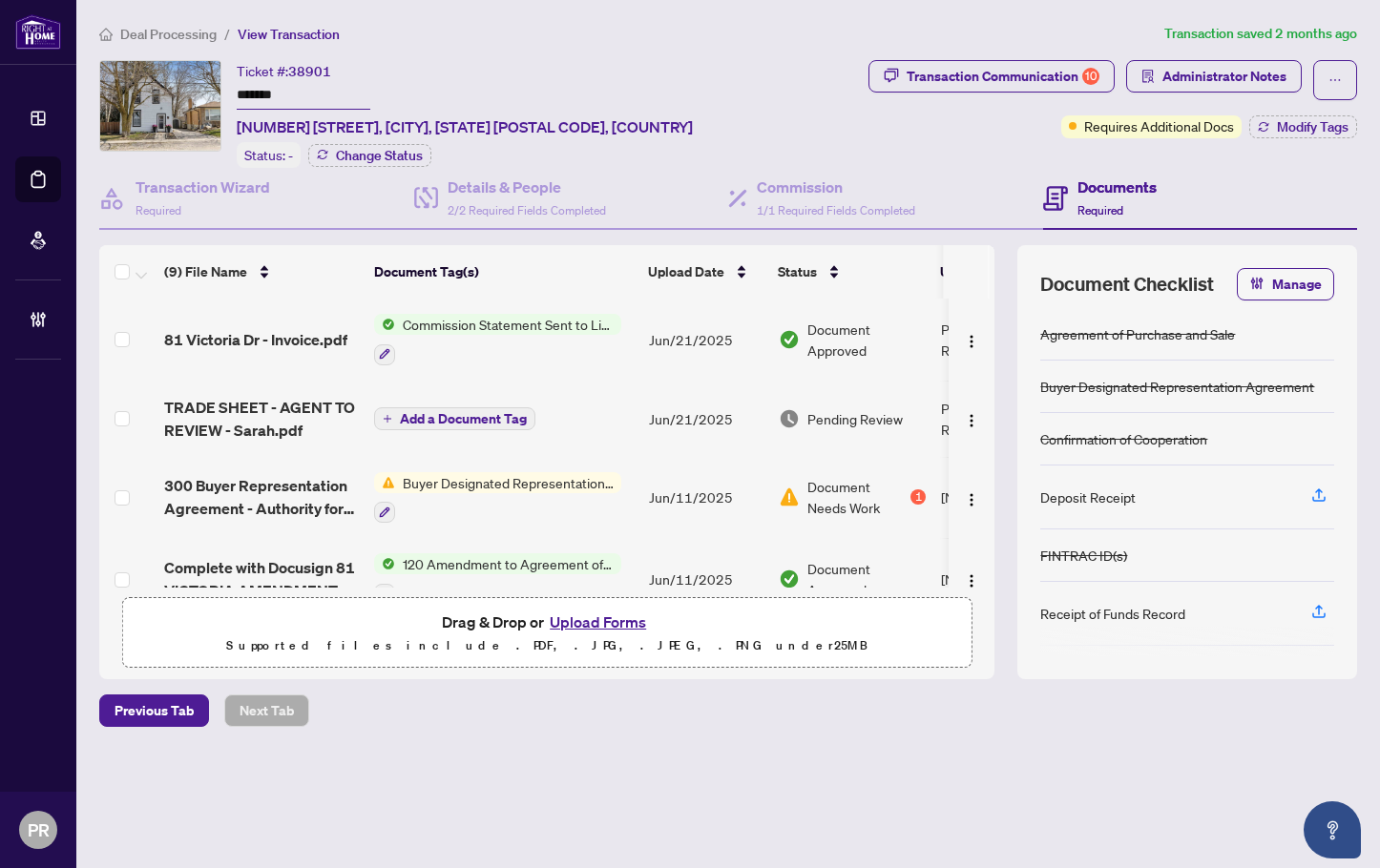 click on "Ticket #:  38901 ******* [NUMBER] [STREET], [CITY], [STATE] [POSTAL CODE], [COUNTRY] Status:   - Change Status" at bounding box center [480, 114] 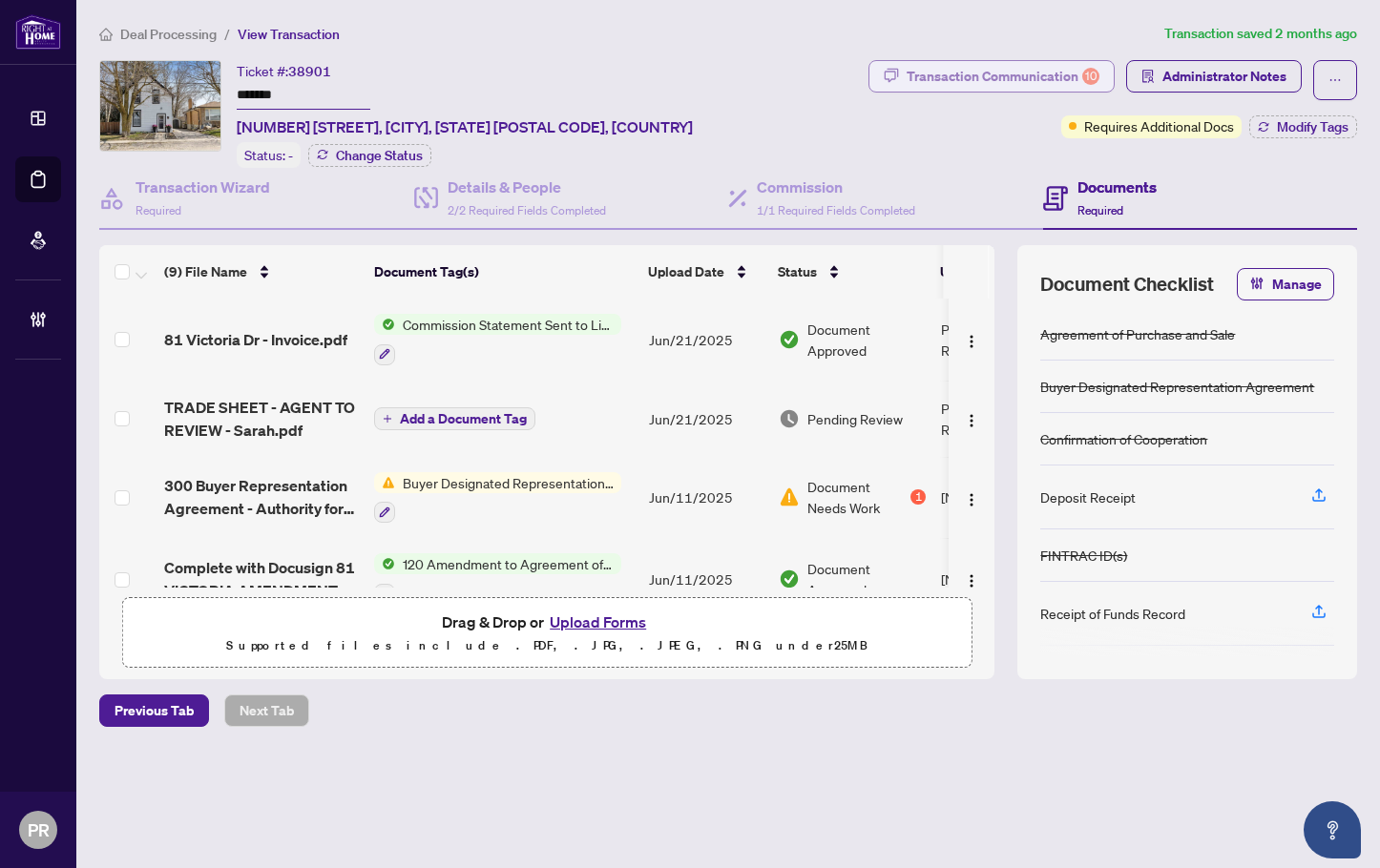 click on "Transaction Communication 10" at bounding box center [1003, 76] 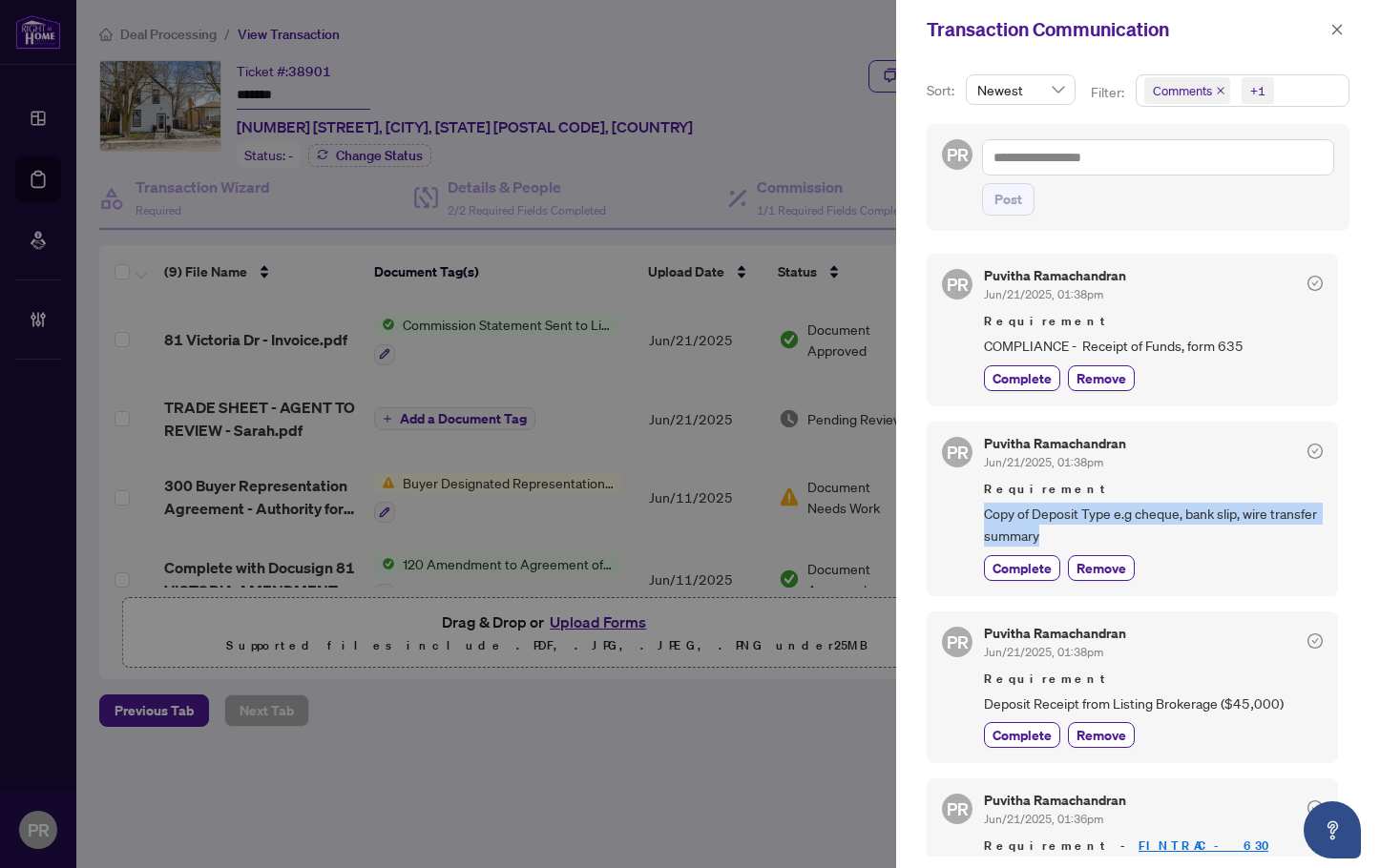drag, startPoint x: 1119, startPoint y: 541, endPoint x: 983, endPoint y: 516, distance: 138.2787 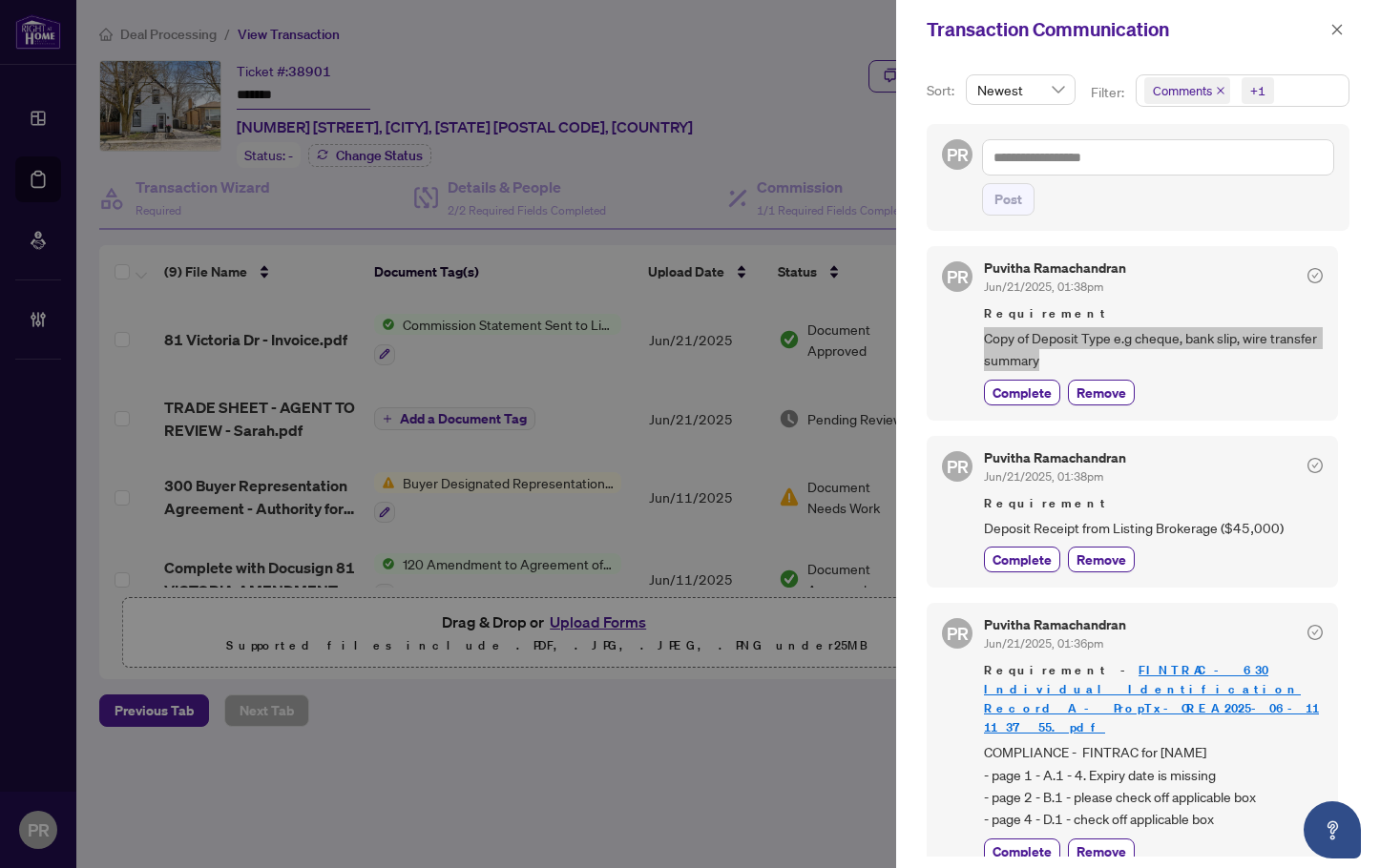 scroll, scrollTop: 191, scrollLeft: 0, axis: vertical 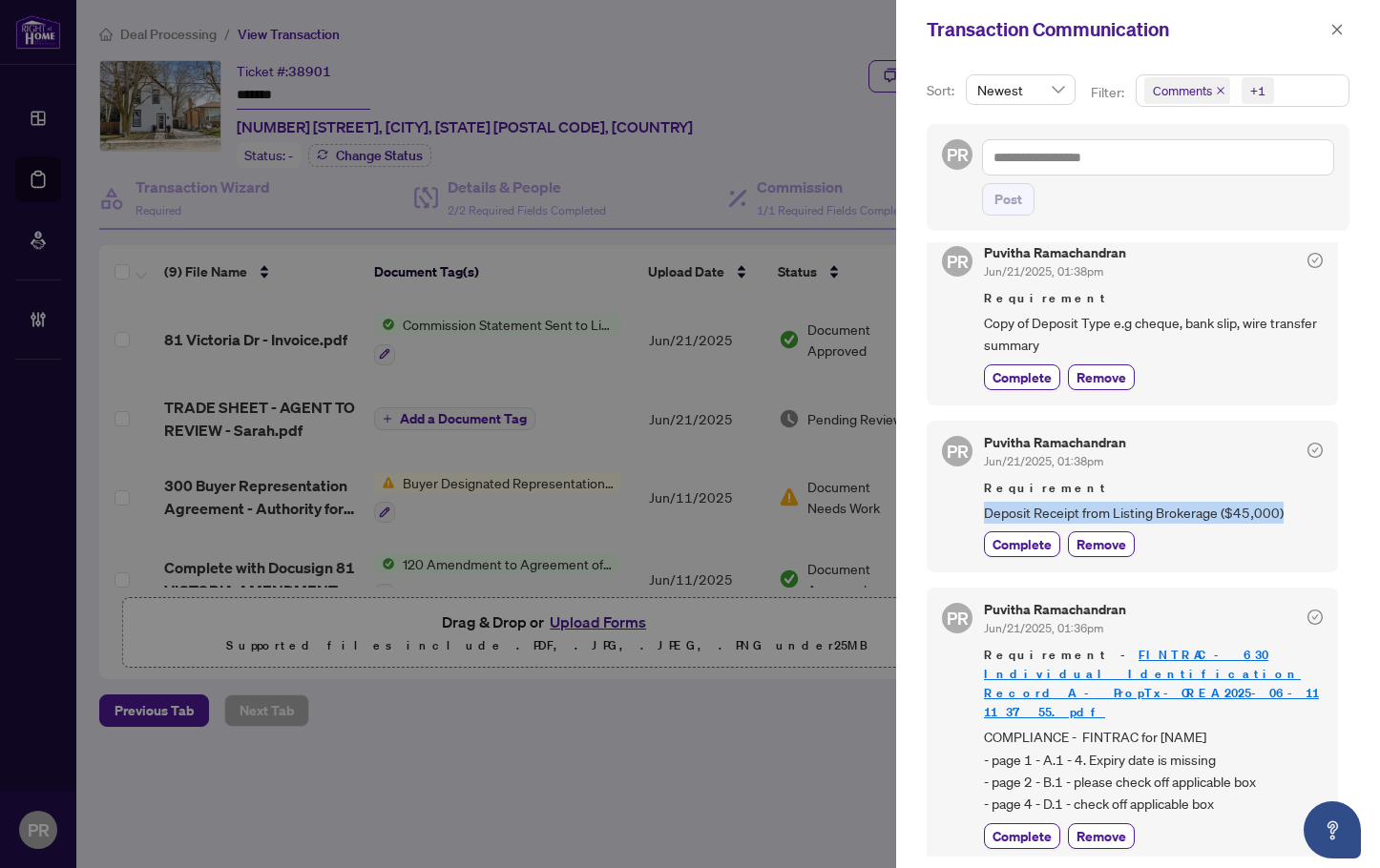 drag, startPoint x: 1291, startPoint y: 517, endPoint x: 941, endPoint y: 514, distance: 350.01286 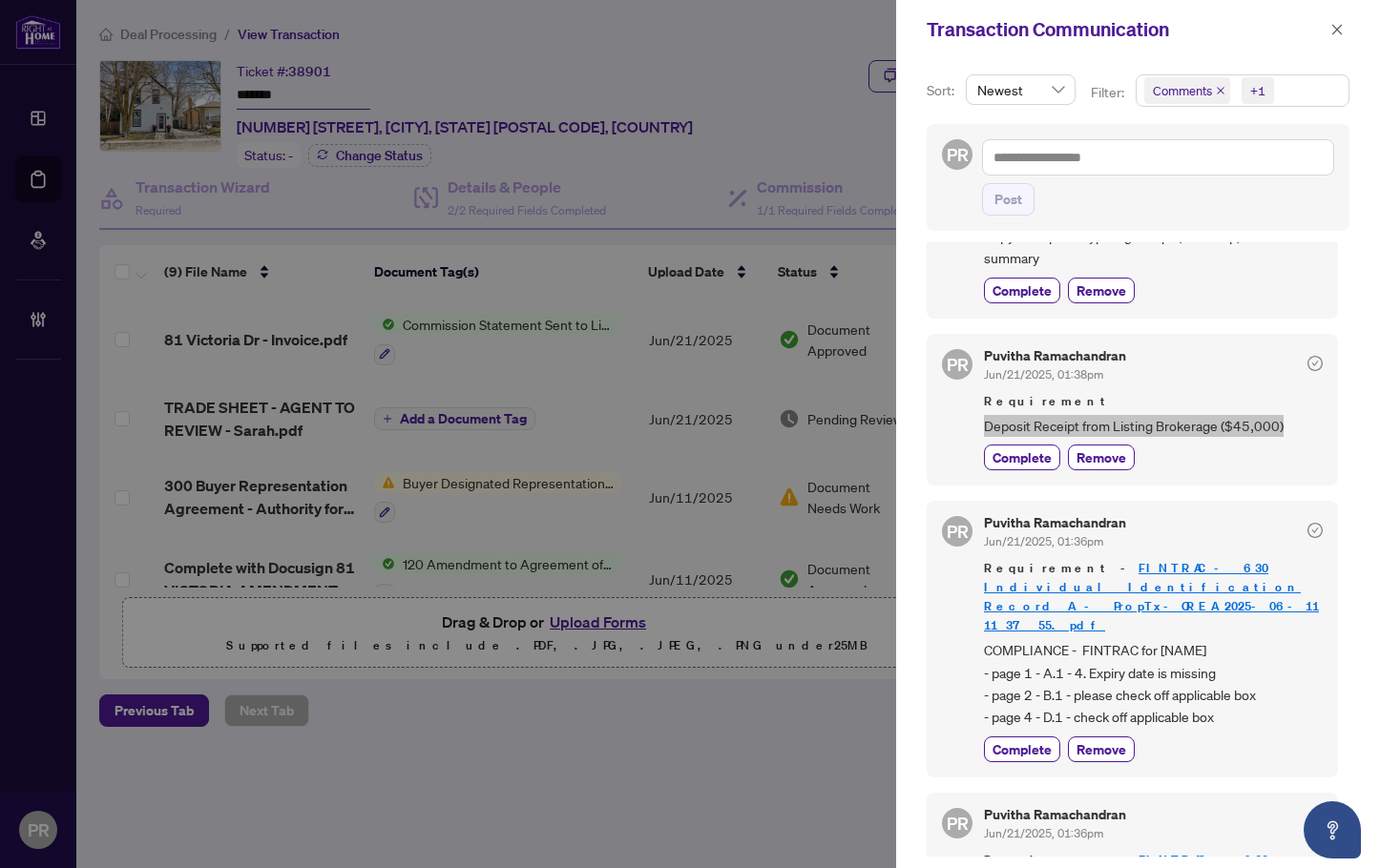 scroll, scrollTop: 382, scrollLeft: 0, axis: vertical 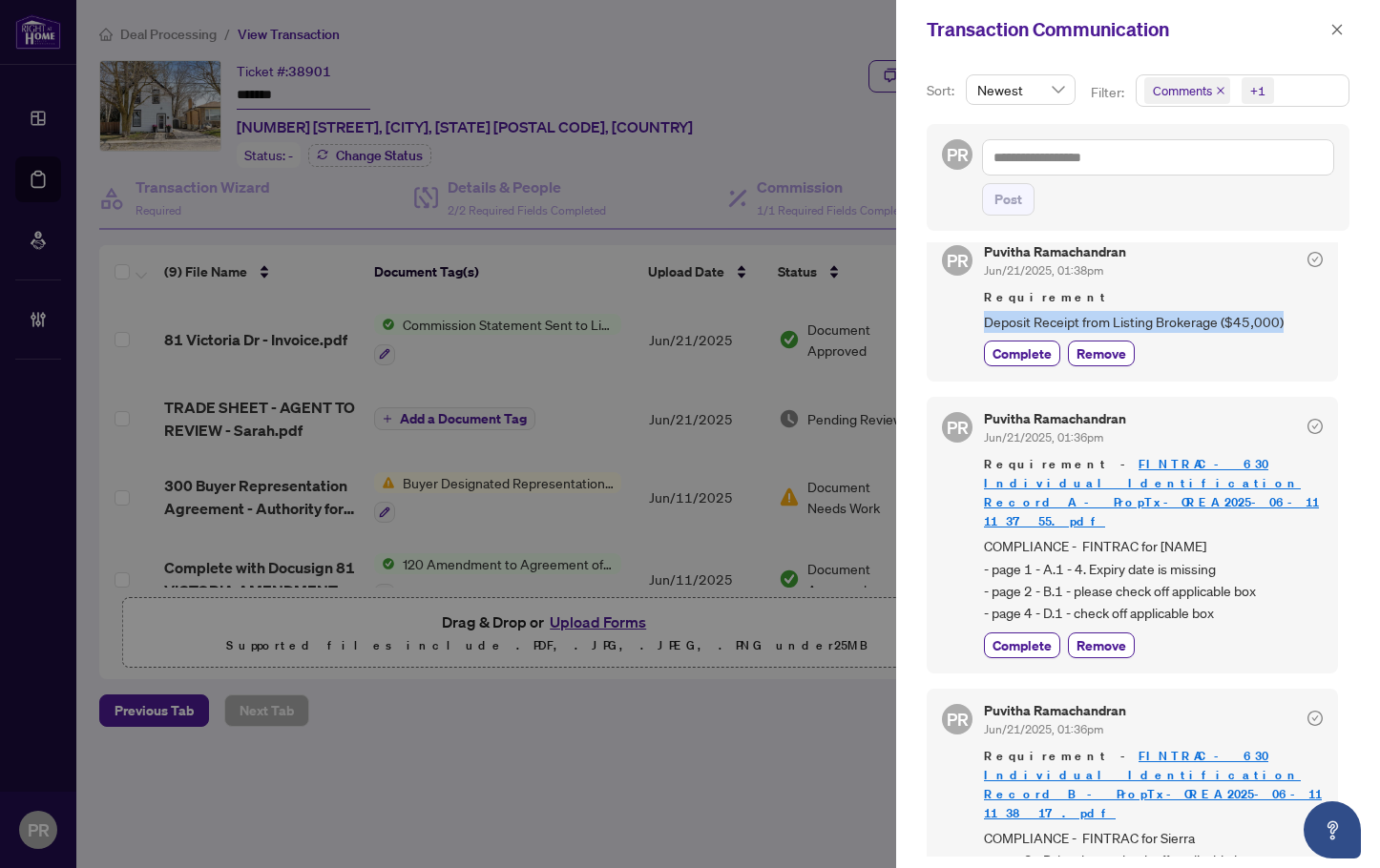 drag, startPoint x: 1238, startPoint y: 580, endPoint x: 967, endPoint y: 514, distance: 278.92114 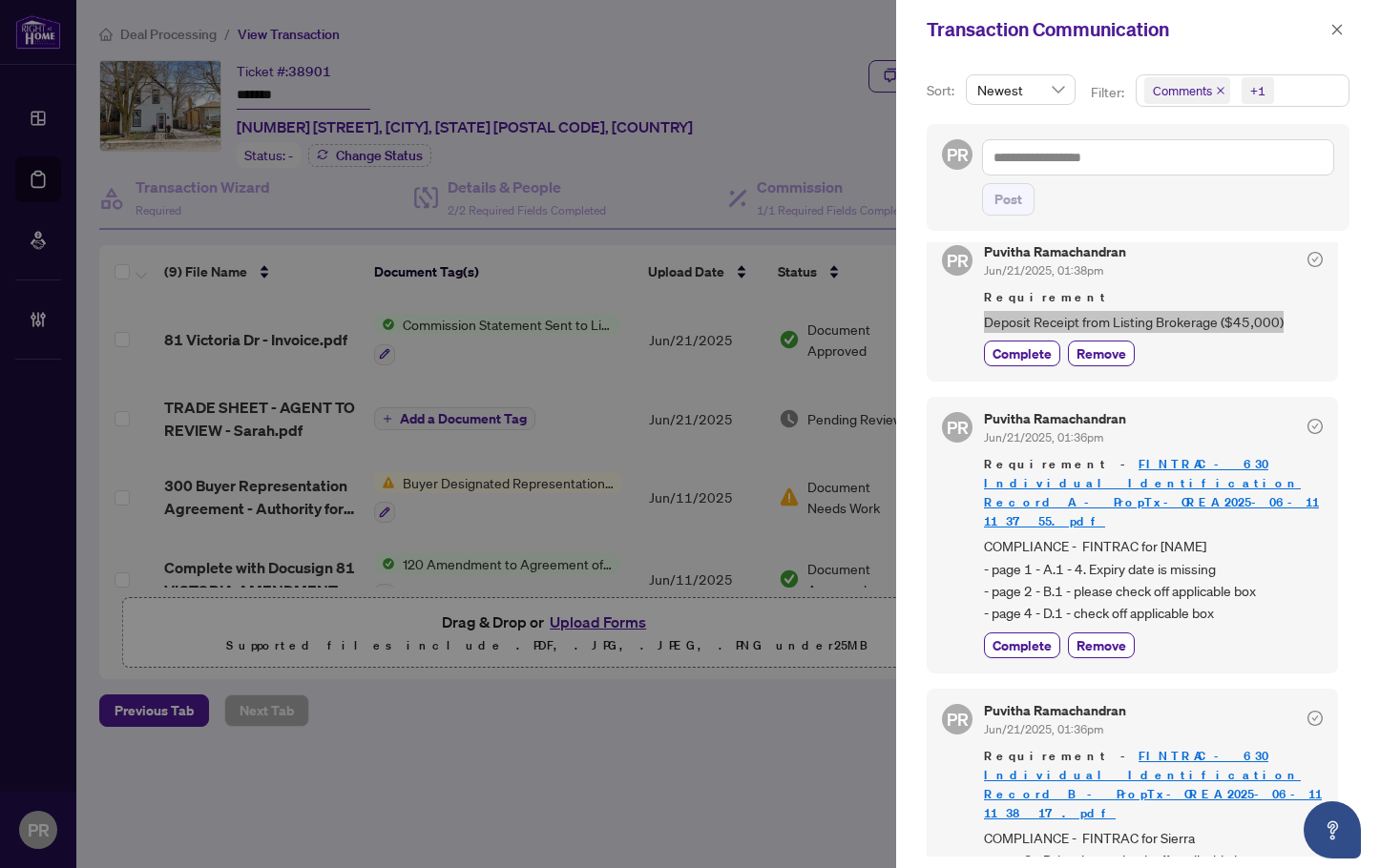 scroll, scrollTop: 572, scrollLeft: 0, axis: vertical 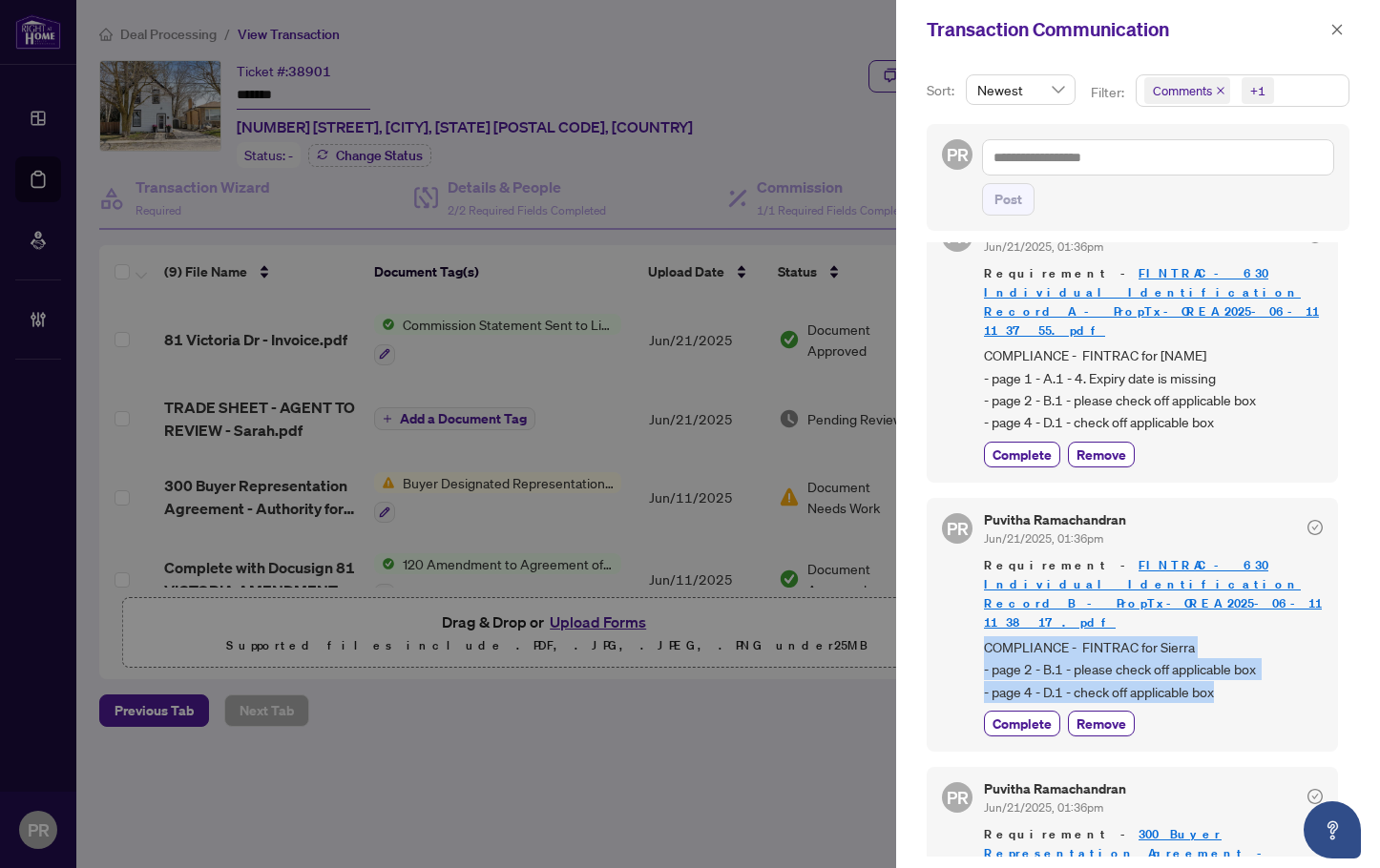 drag, startPoint x: 1201, startPoint y: 614, endPoint x: 950, endPoint y: 576, distance: 253.8602 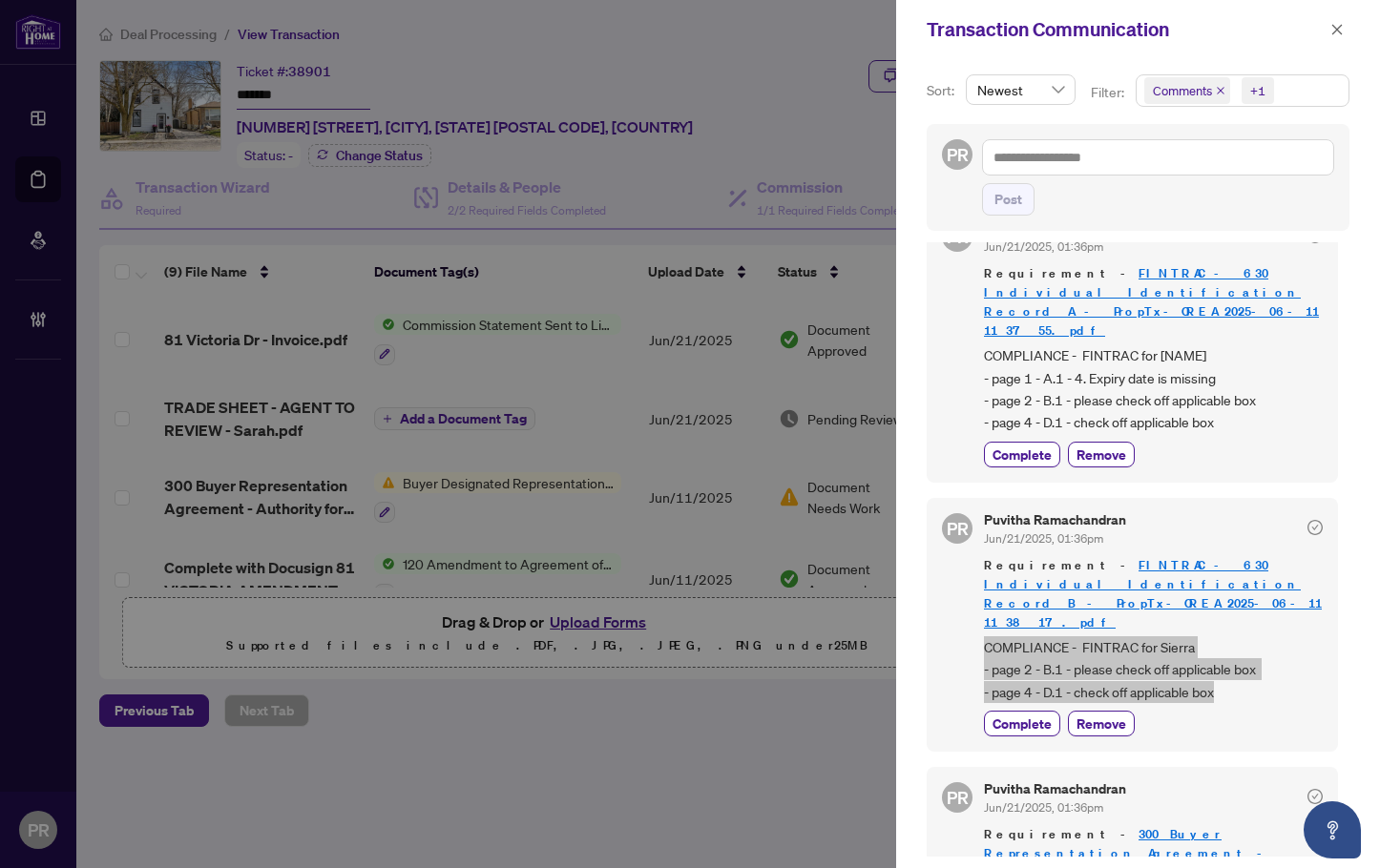 scroll, scrollTop: 858, scrollLeft: 0, axis: vertical 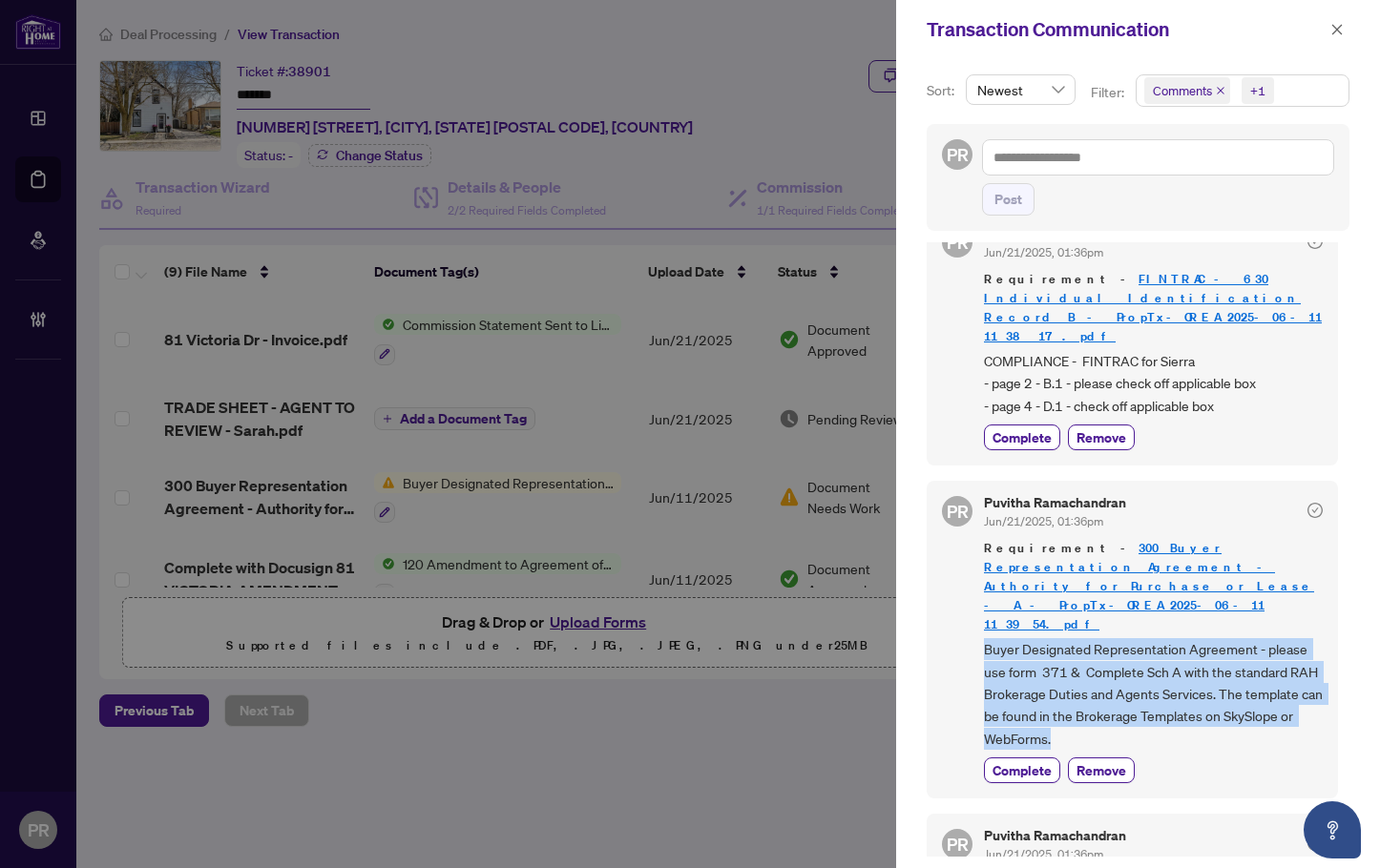 drag, startPoint x: 1131, startPoint y: 626, endPoint x: 974, endPoint y: 544, distance: 177.124 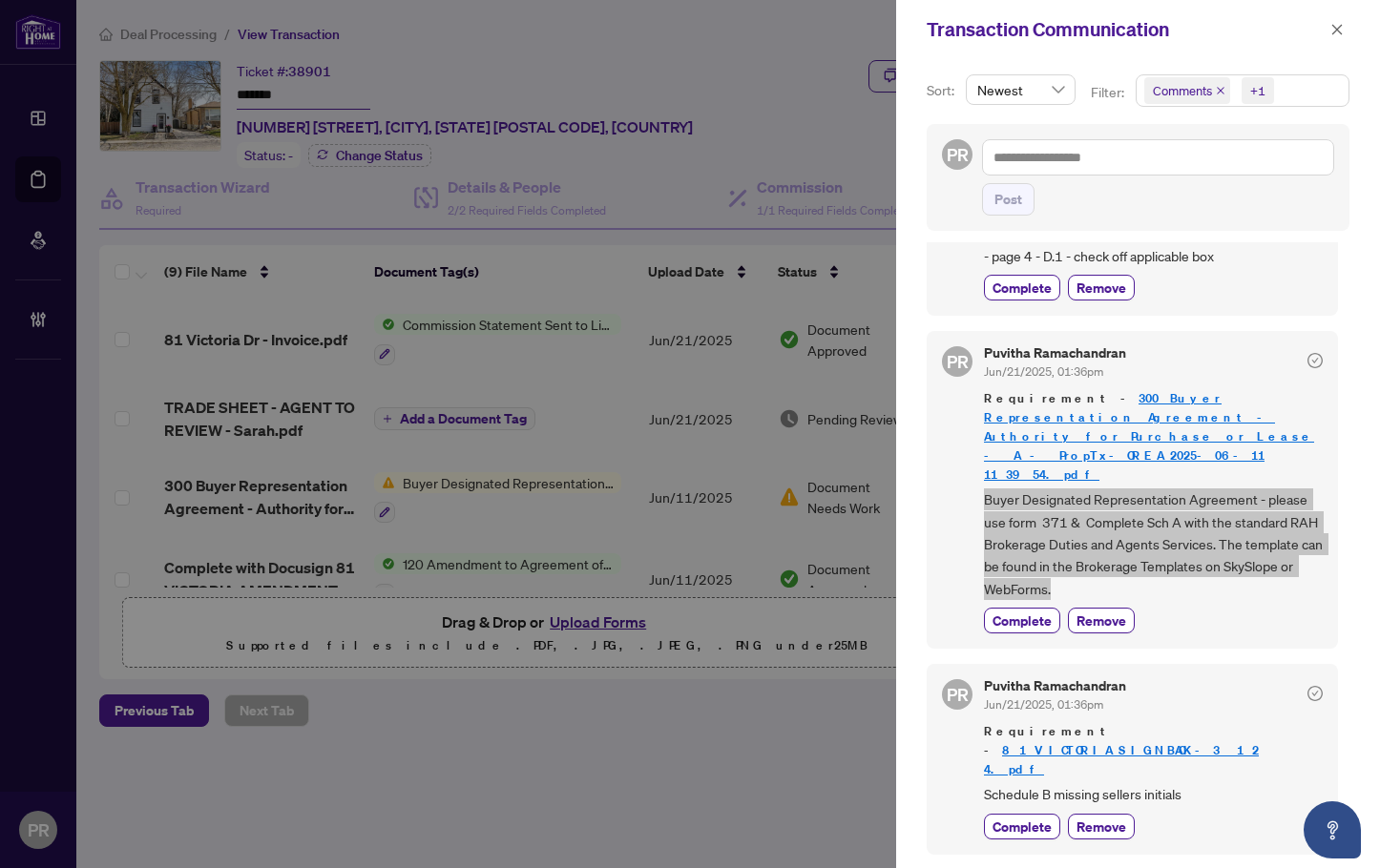 scroll, scrollTop: 1049, scrollLeft: 0, axis: vertical 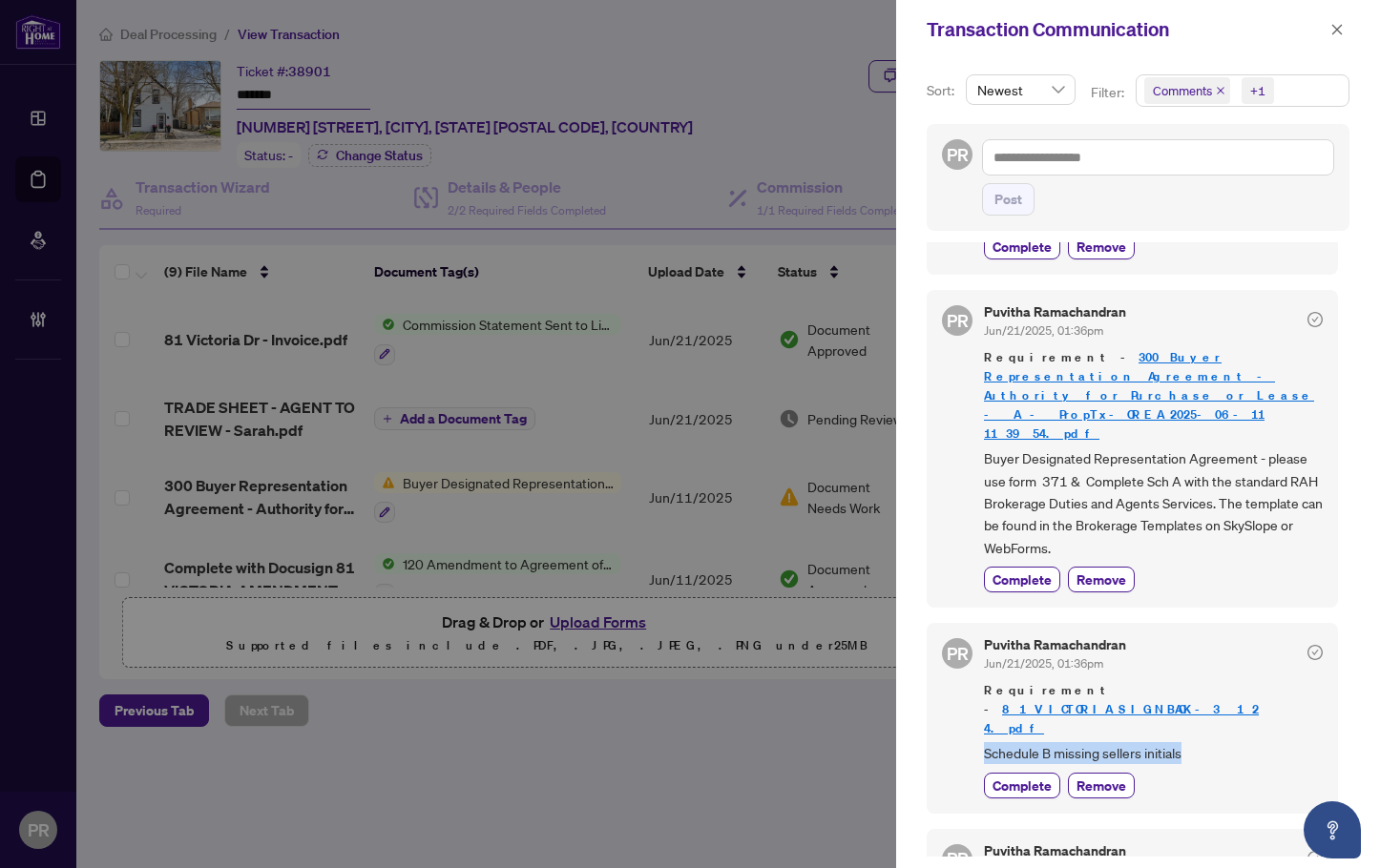drag, startPoint x: 1193, startPoint y: 599, endPoint x: 983, endPoint y: 599, distance: 210 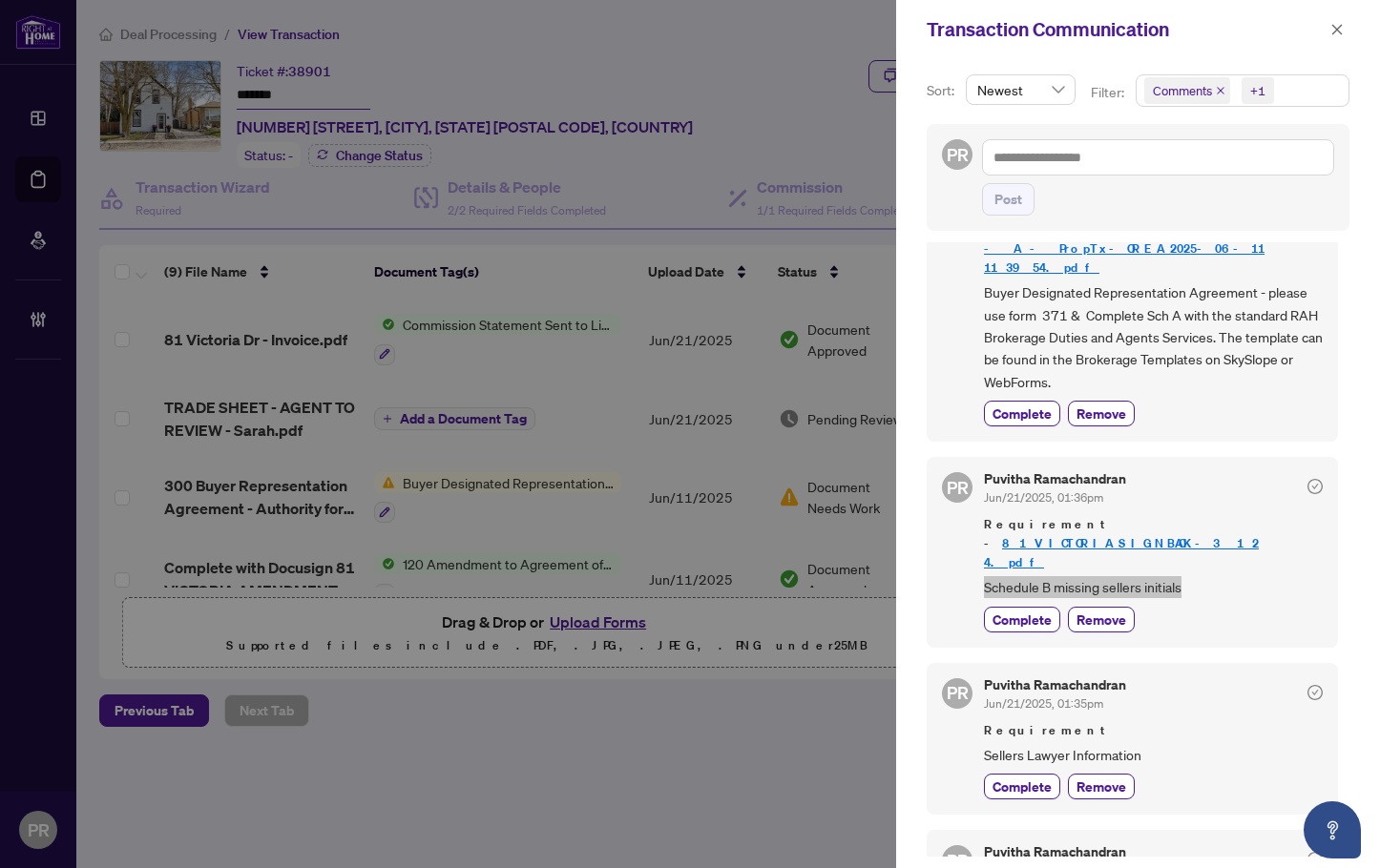 scroll, scrollTop: 1240, scrollLeft: 0, axis: vertical 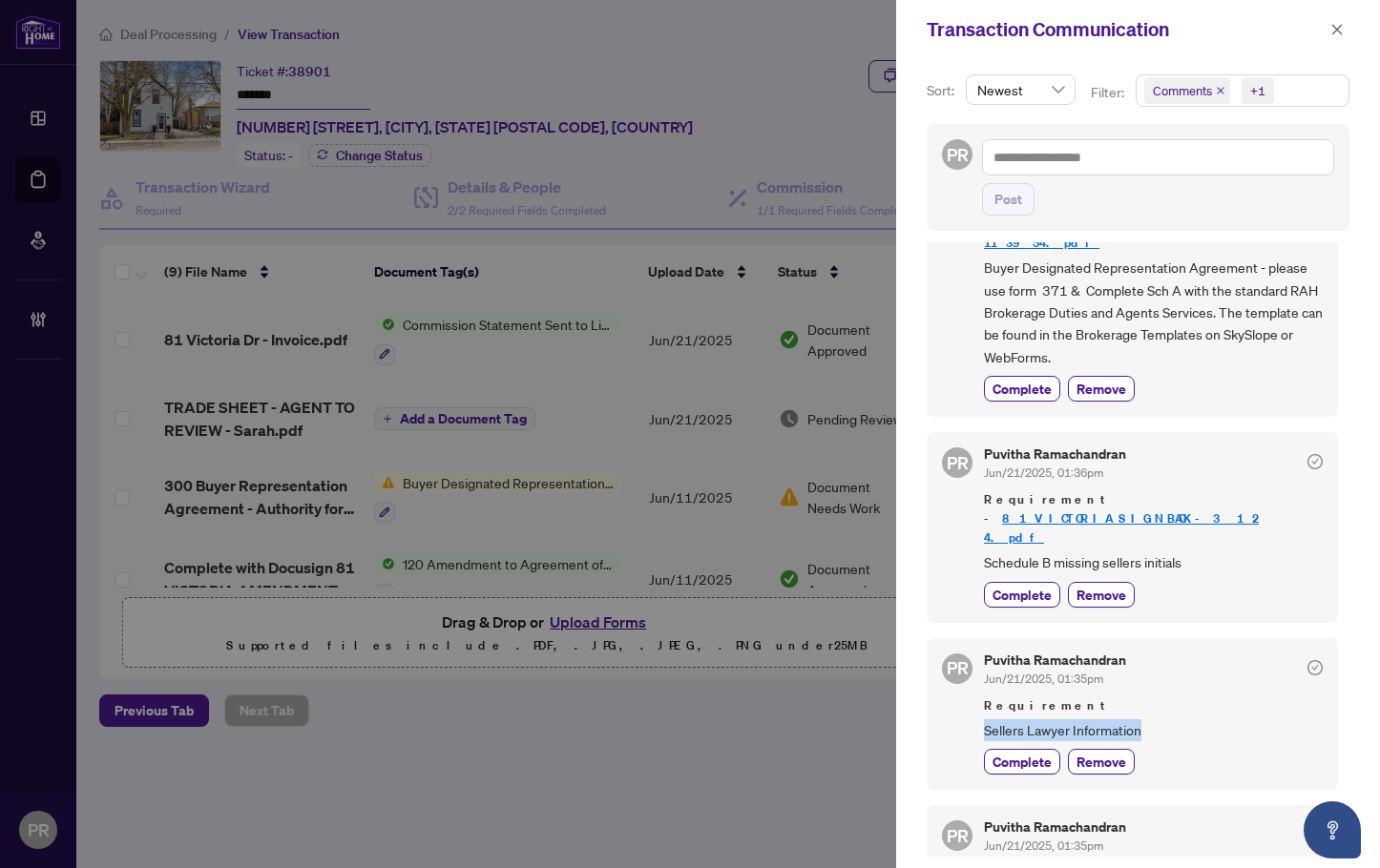 drag, startPoint x: 1153, startPoint y: 584, endPoint x: 977, endPoint y: 579, distance: 176.07101 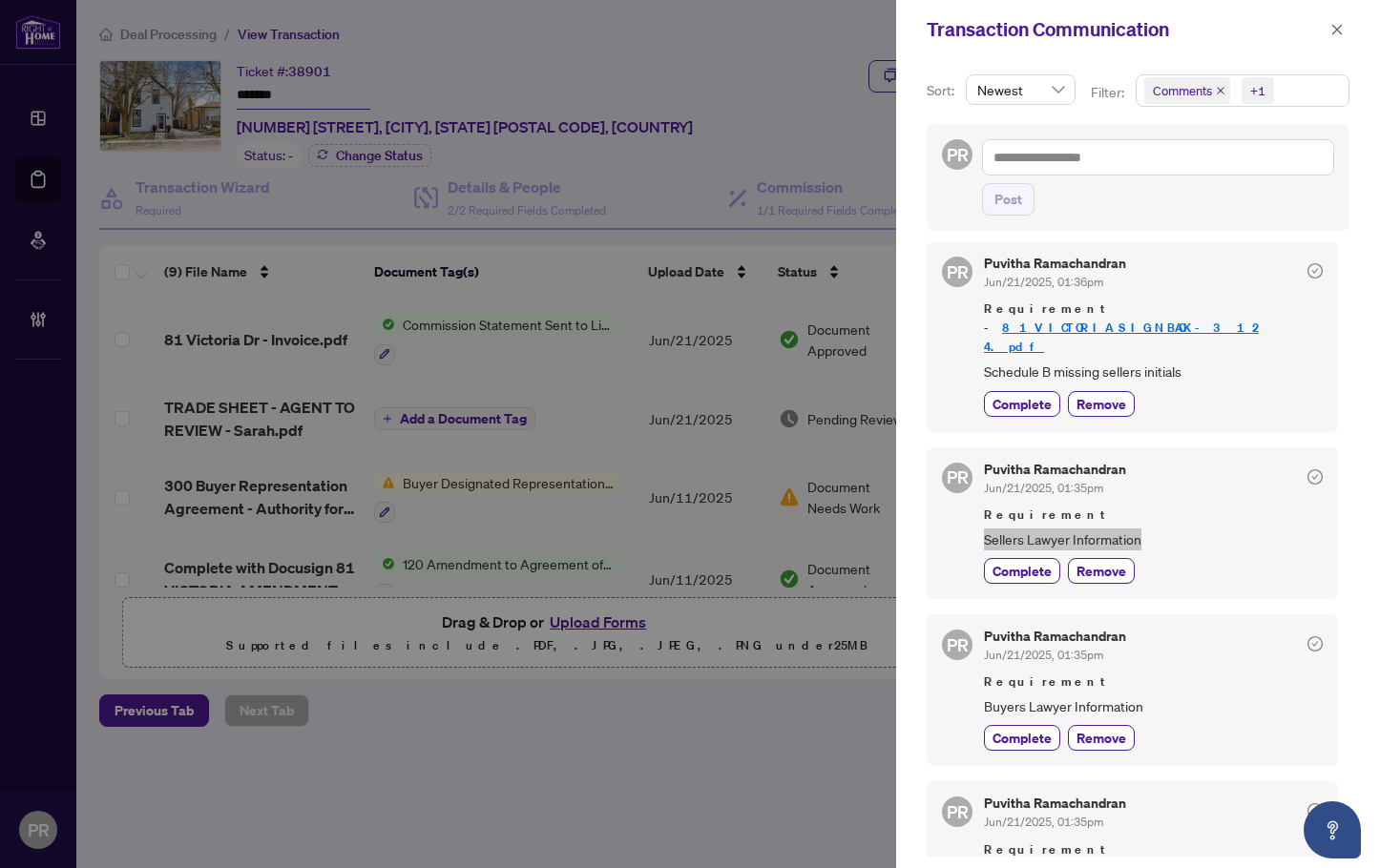scroll, scrollTop: 1678, scrollLeft: 0, axis: vertical 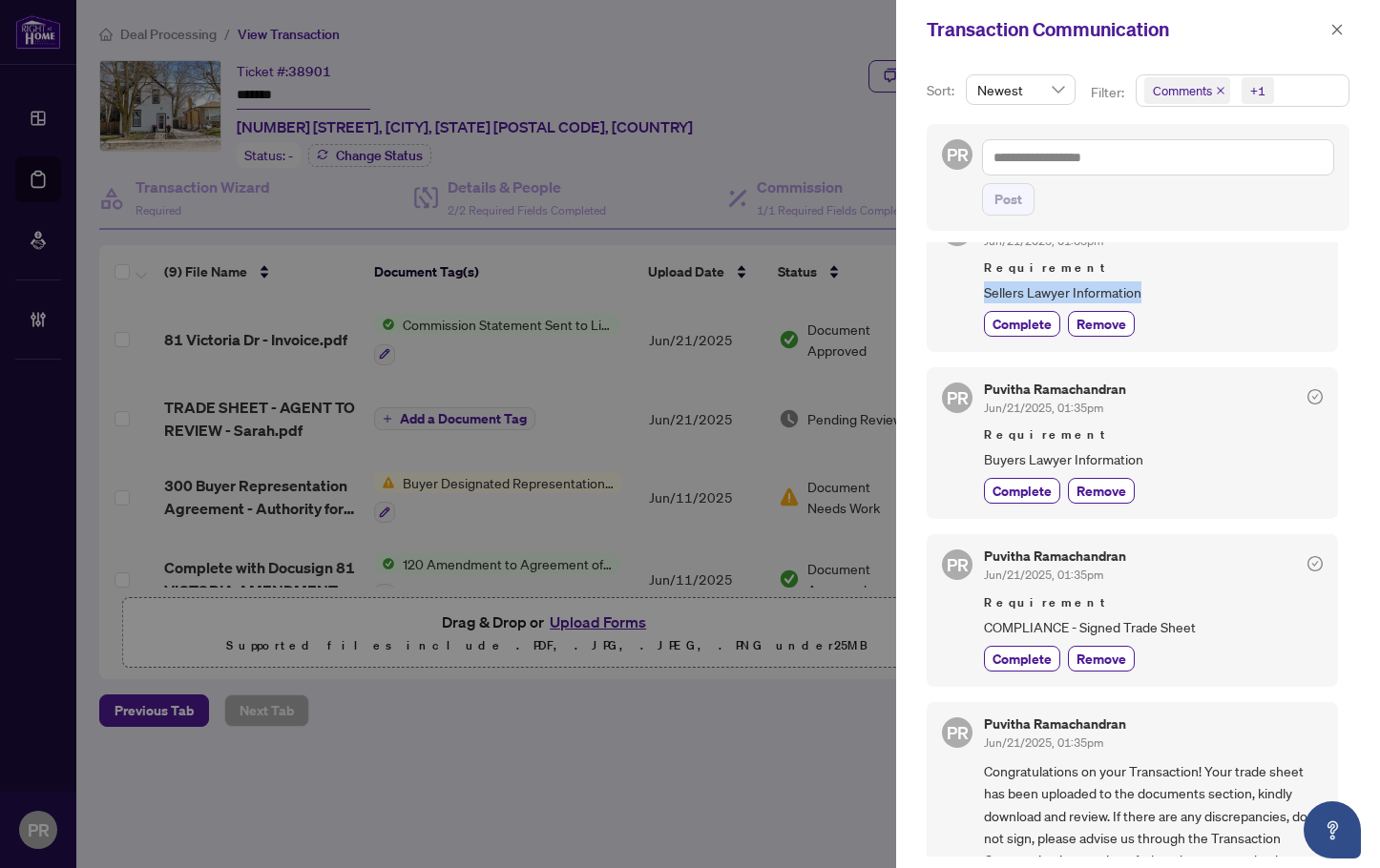 click 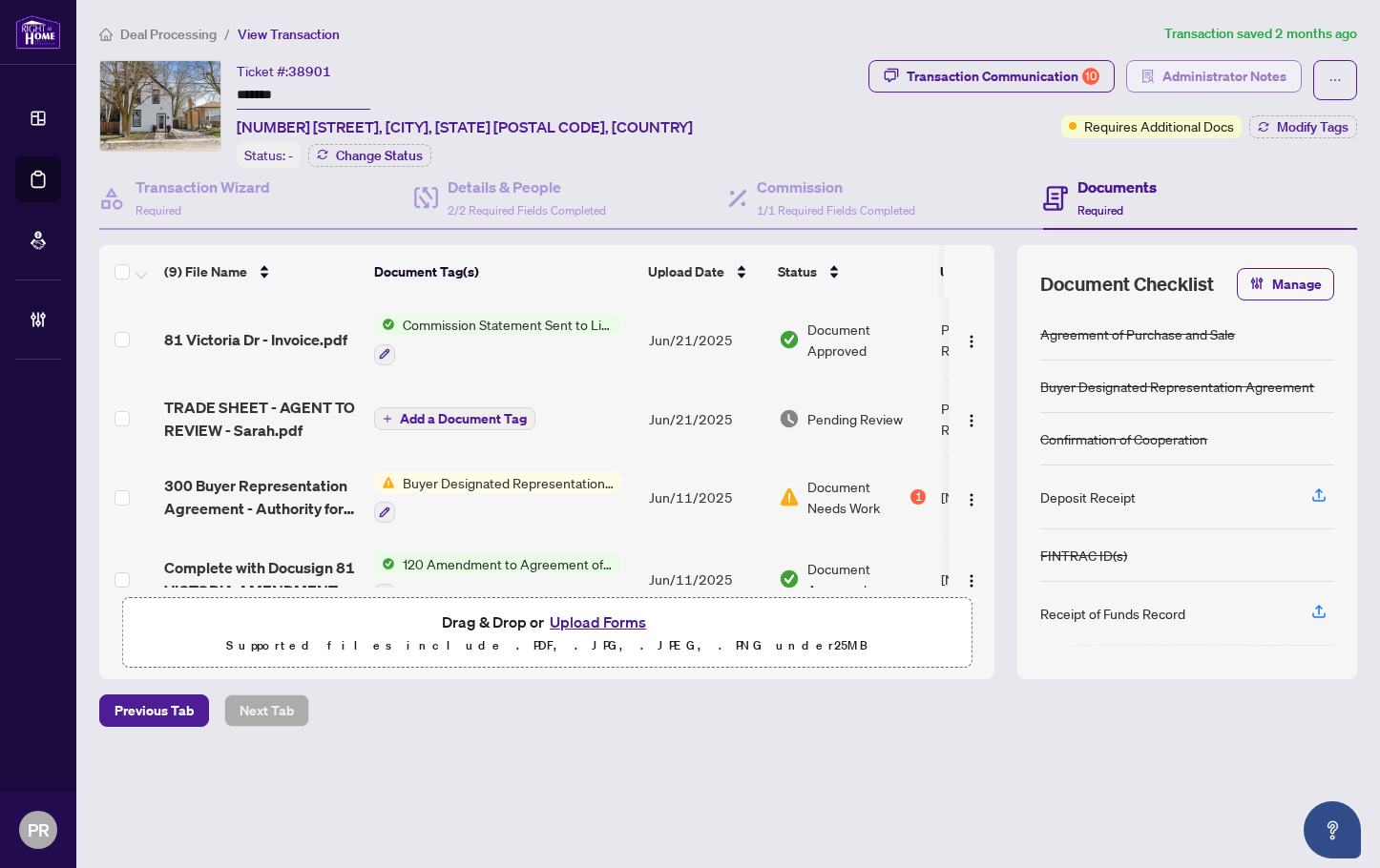 click on "Administrator Notes" at bounding box center (1224, 76) 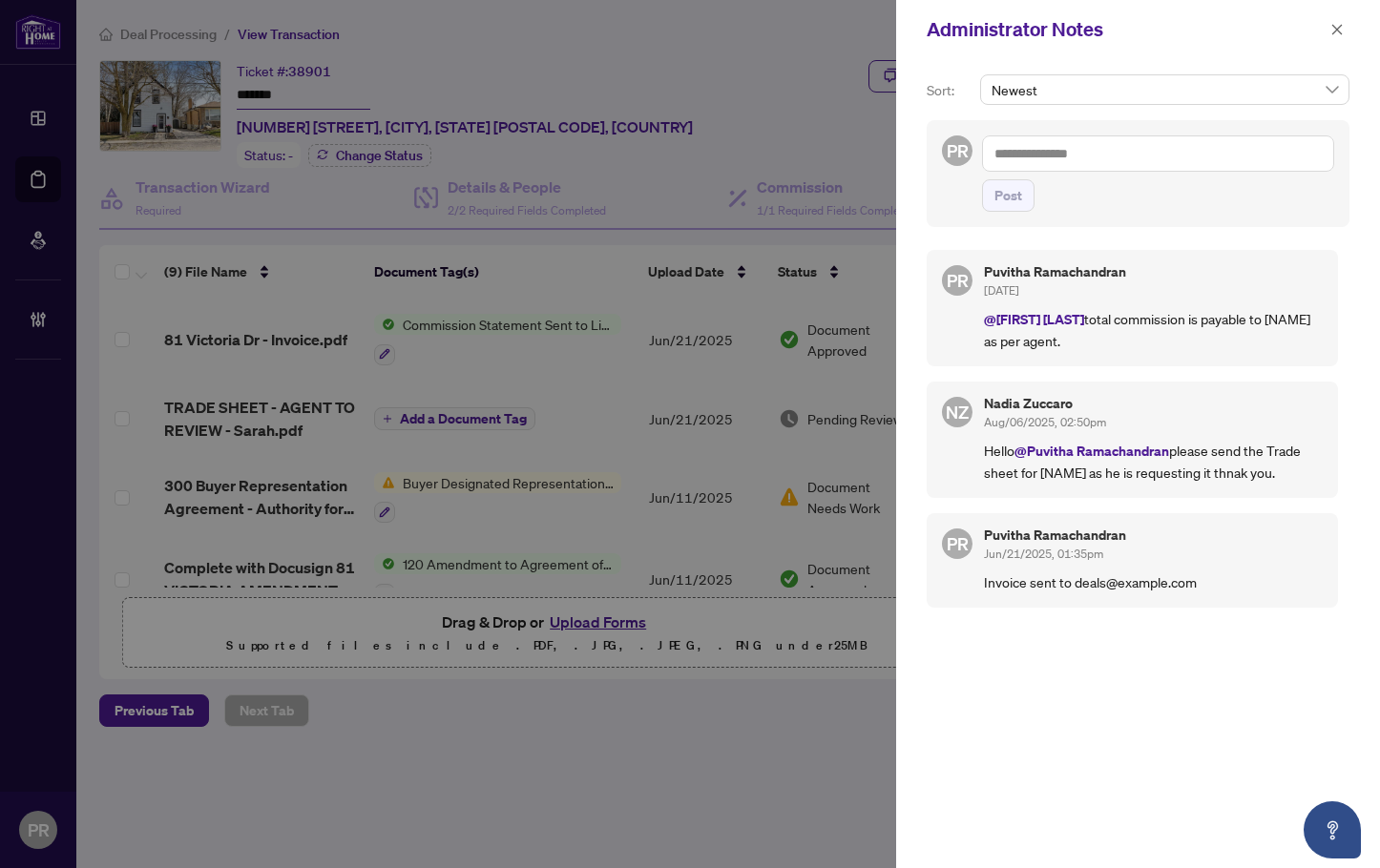 click at bounding box center [1158, 154] 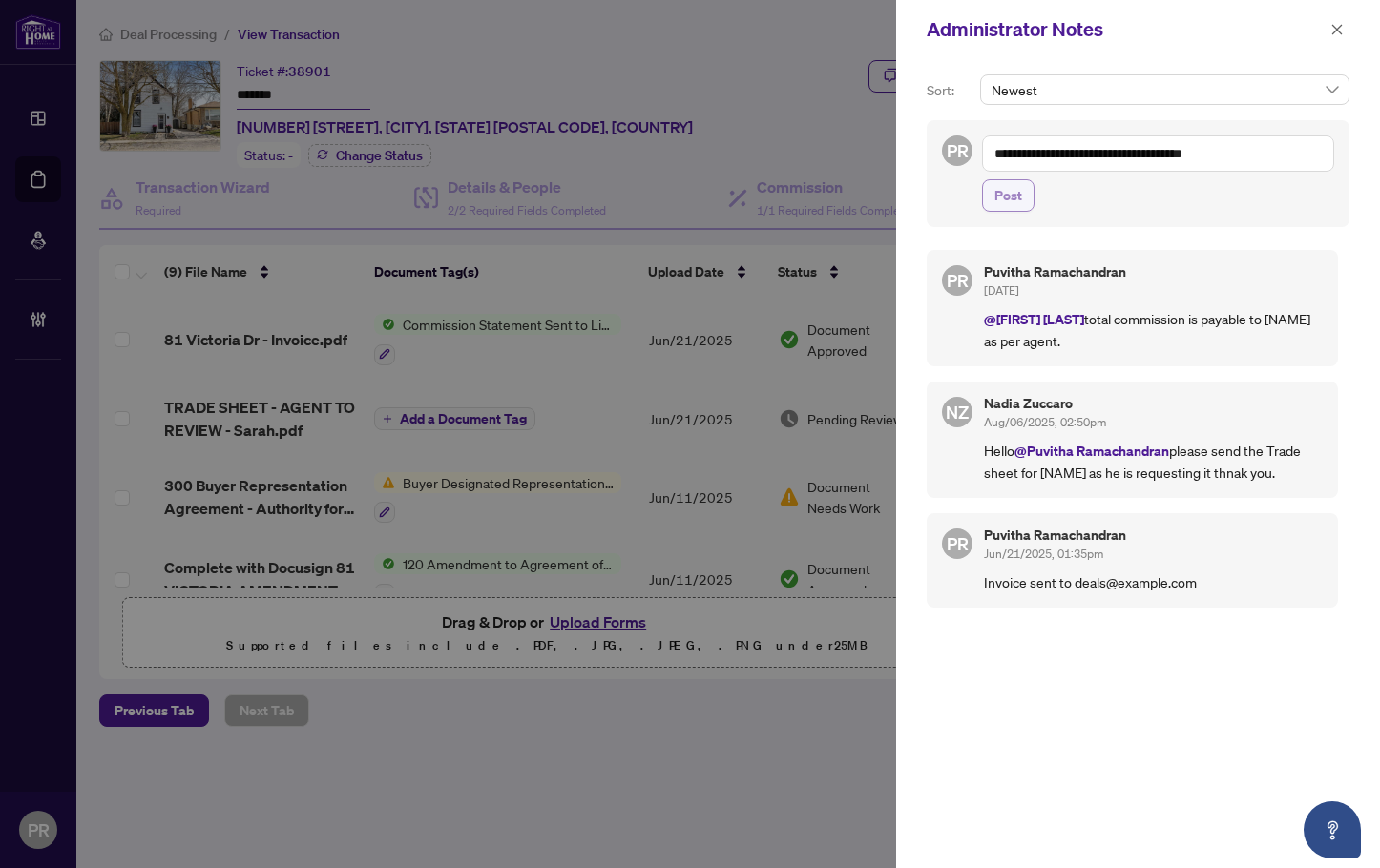 type on "**********" 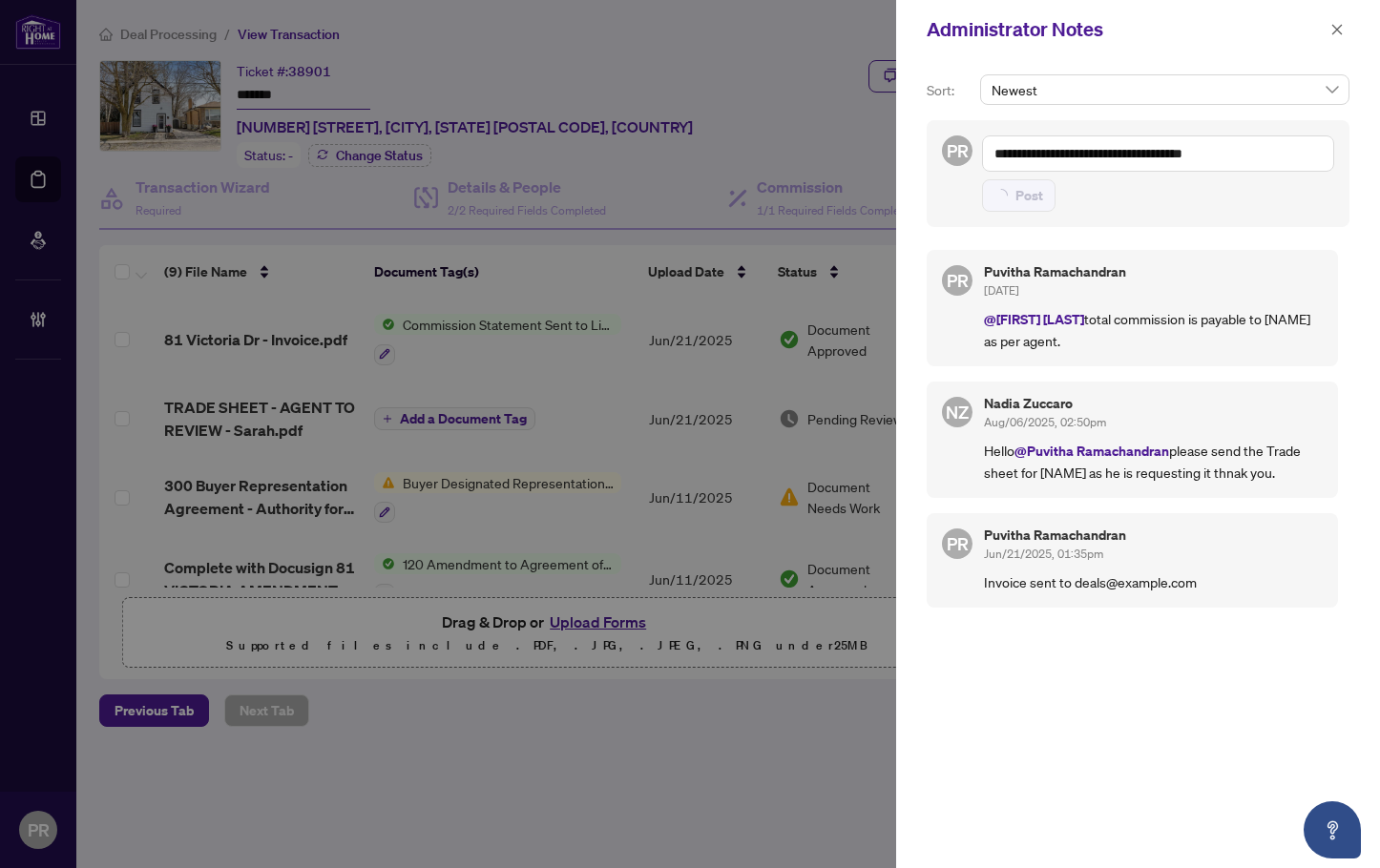 type 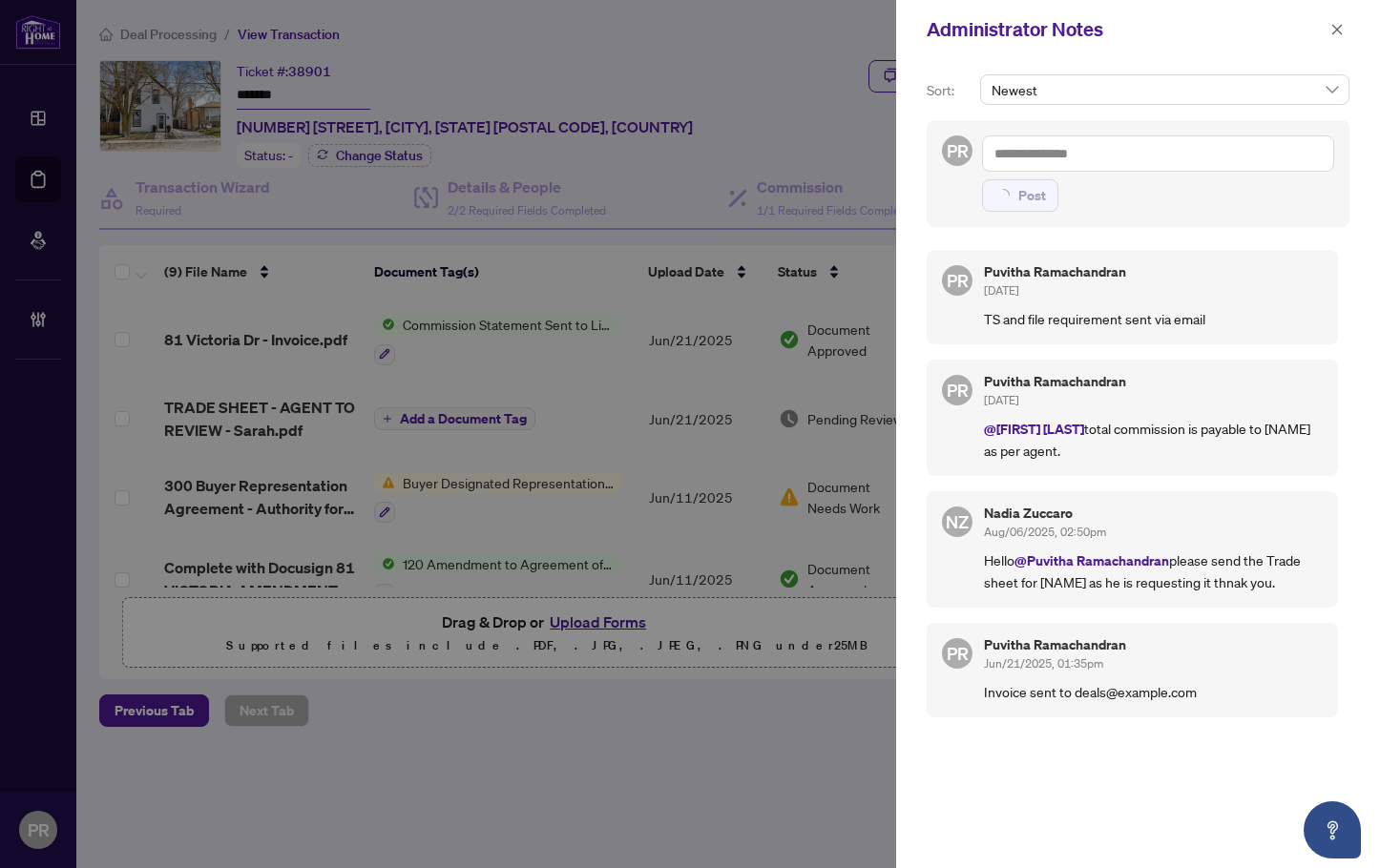 click on "Administrator Notes" at bounding box center (1138, 30) 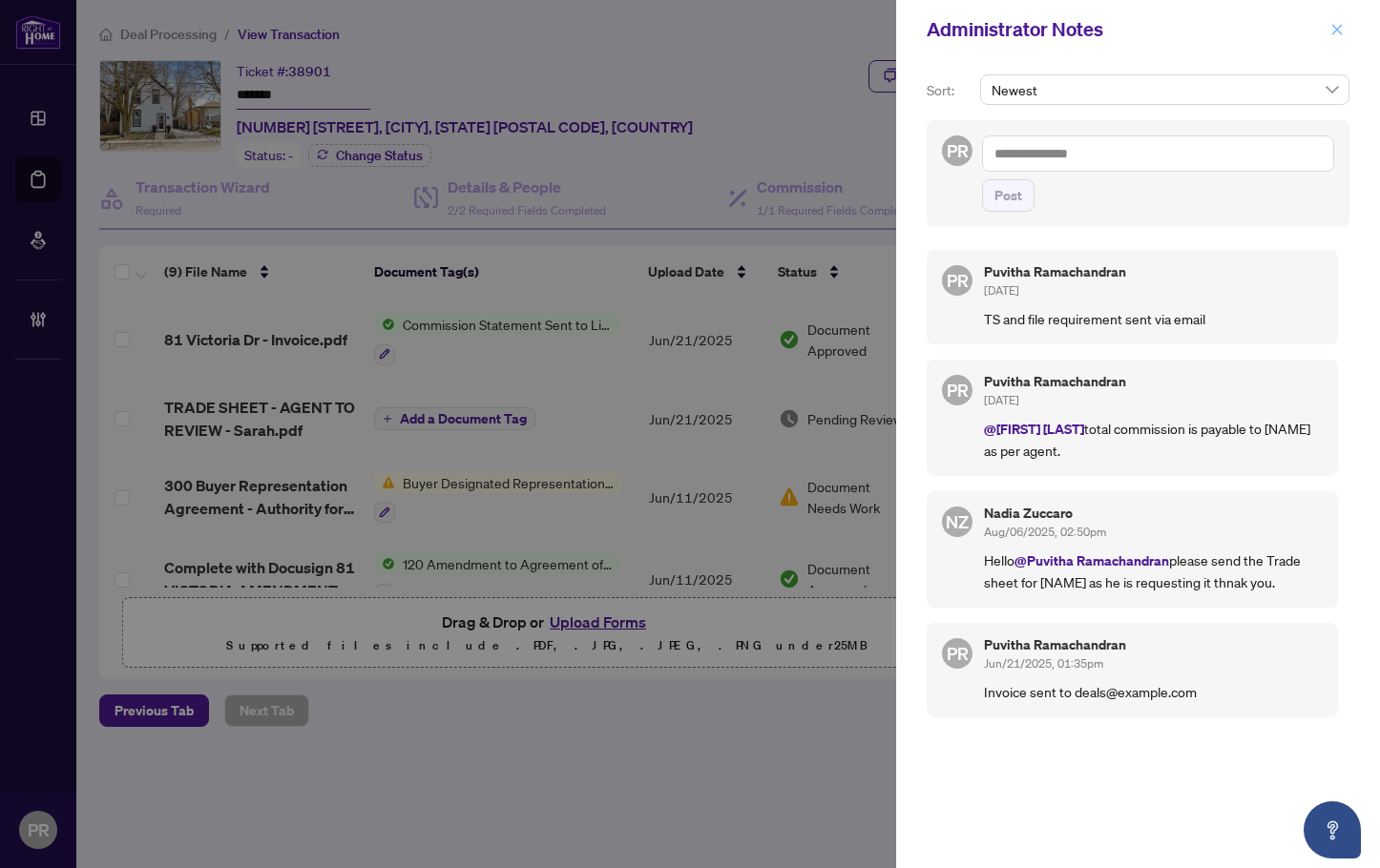 click at bounding box center (1337, 30) 